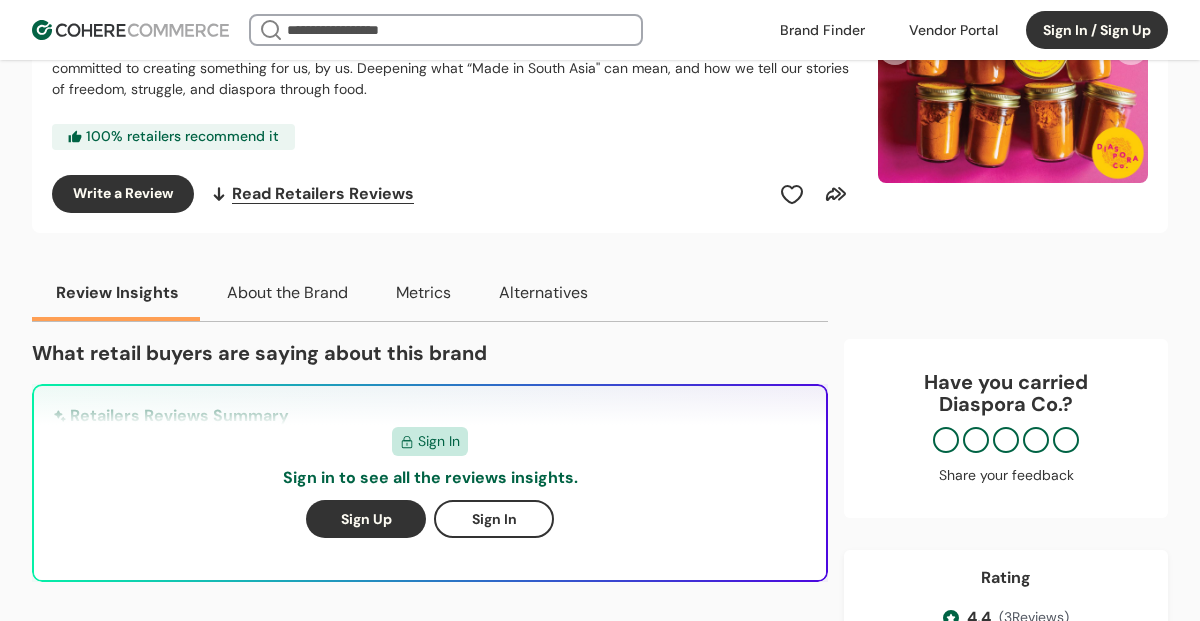 scroll, scrollTop: 398, scrollLeft: 0, axis: vertical 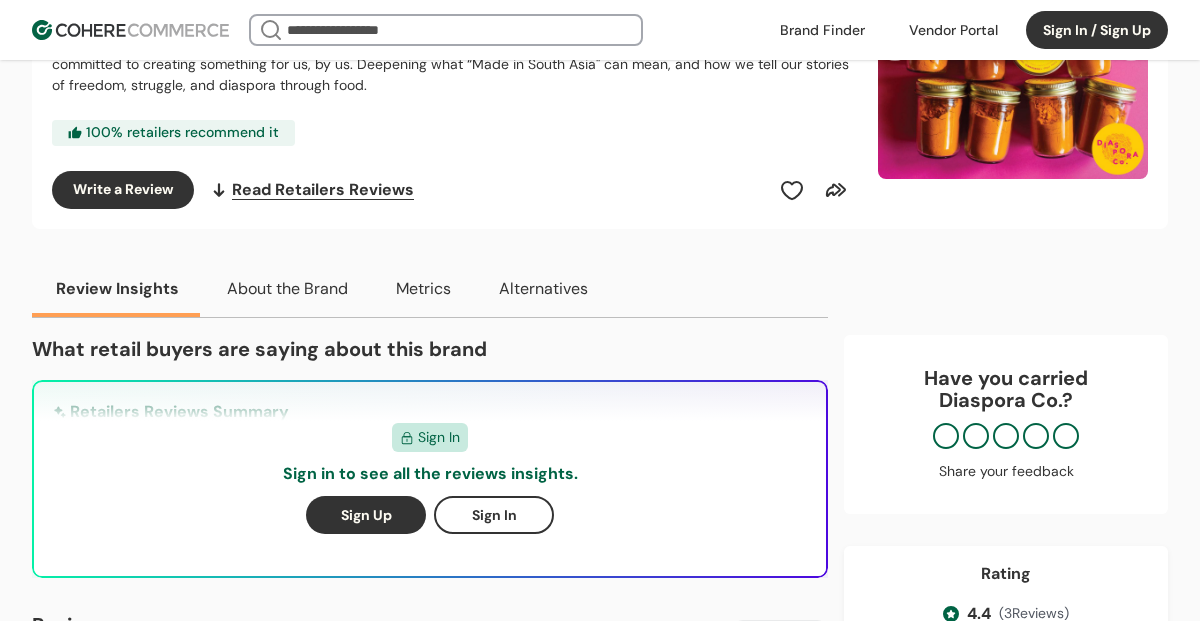 click on "Read Retailers Reviews" at bounding box center [312, 190] 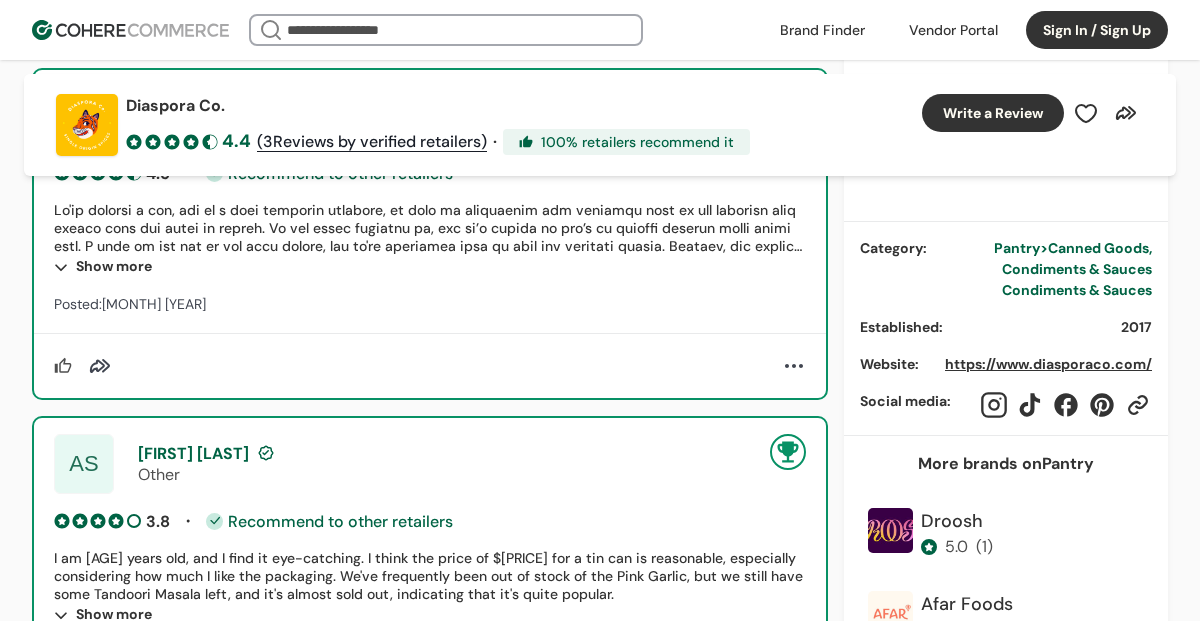 click on "Show more" at bounding box center (430, 267) 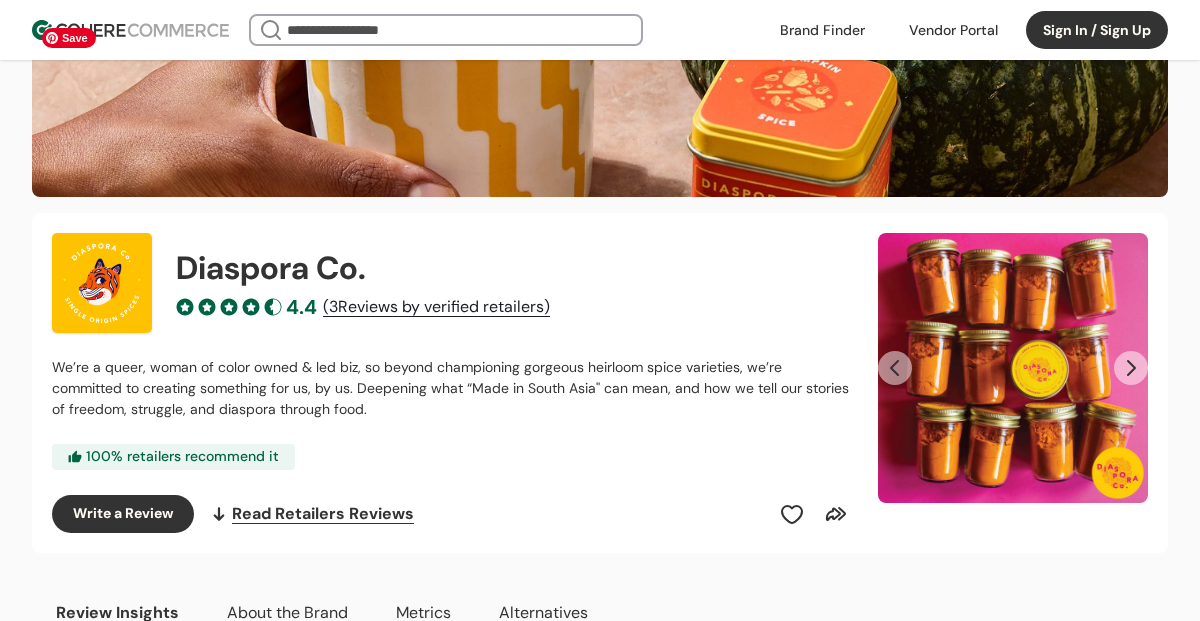 scroll, scrollTop: 109, scrollLeft: 0, axis: vertical 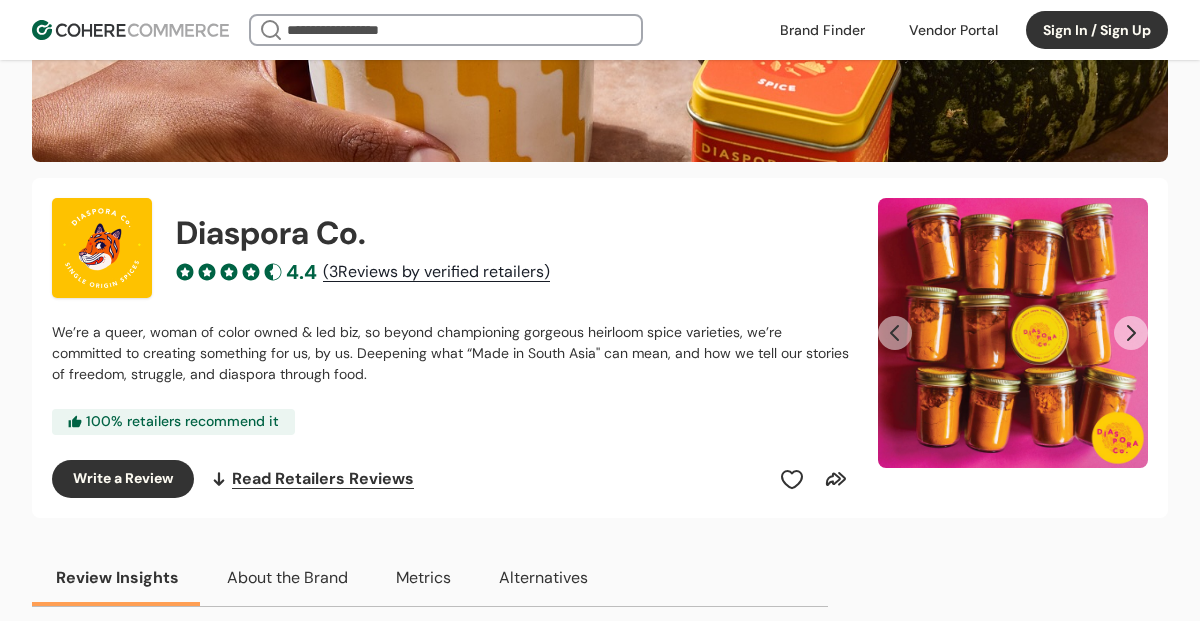 click on "Write a Review" at bounding box center (123, 479) 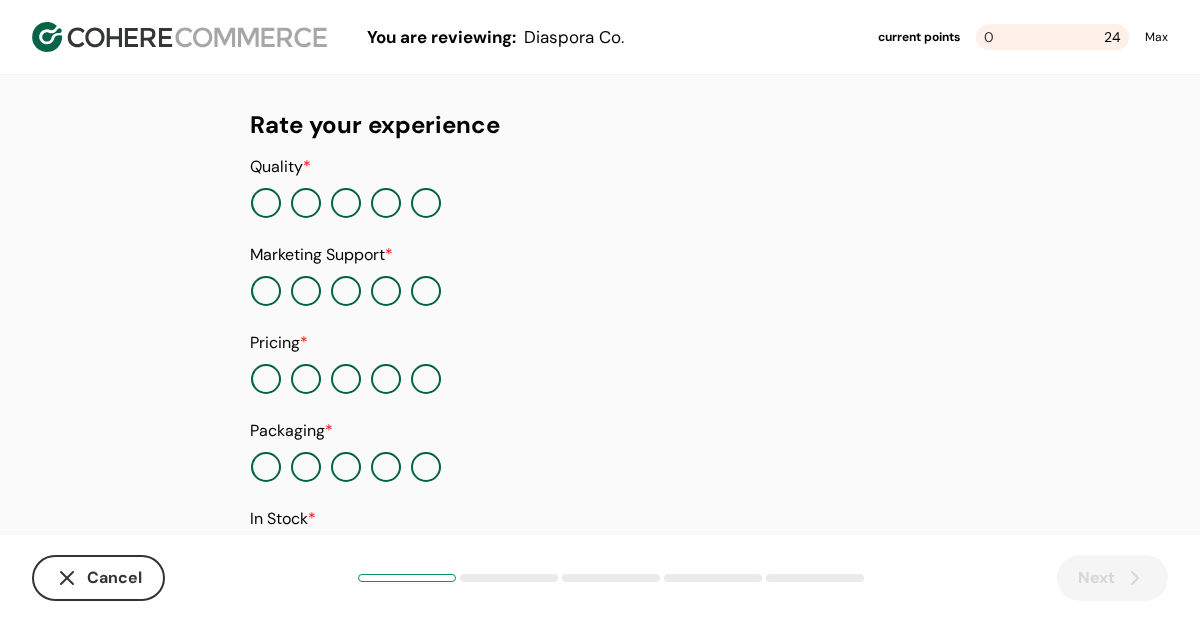 scroll, scrollTop: 160, scrollLeft: 0, axis: vertical 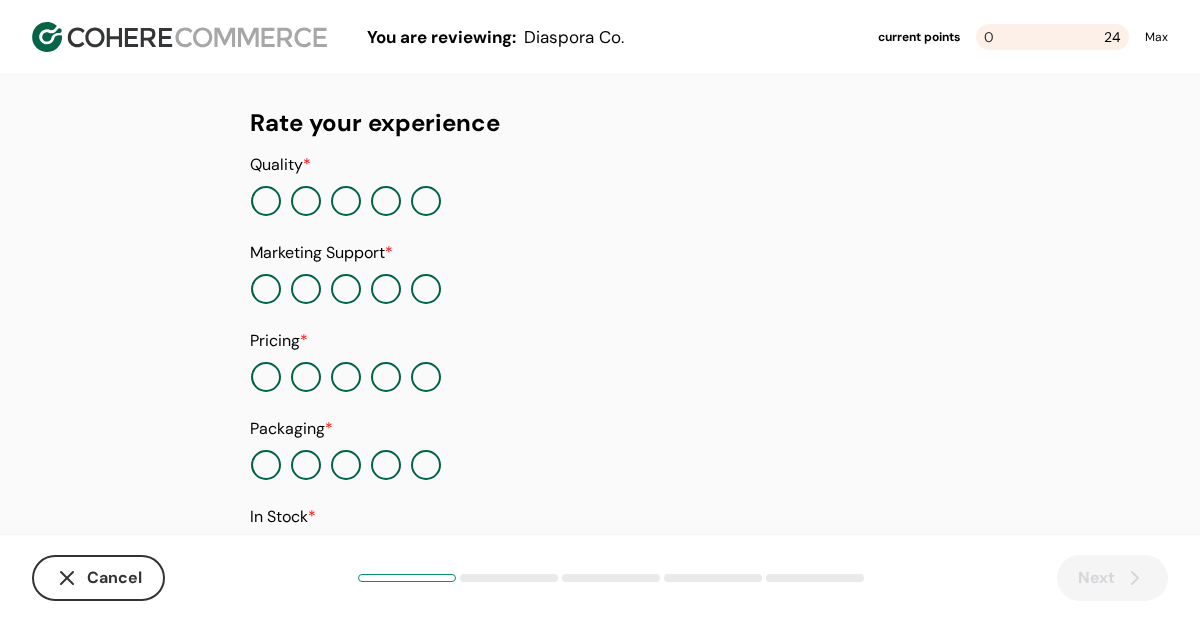 click at bounding box center [426, 201] 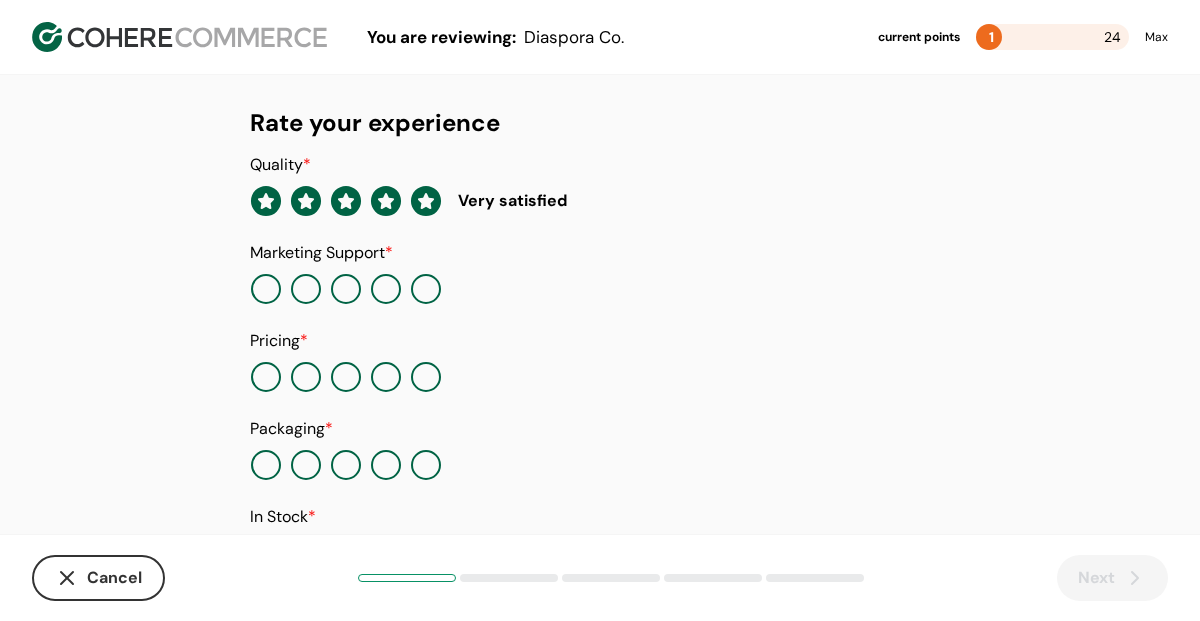 click at bounding box center (426, 465) 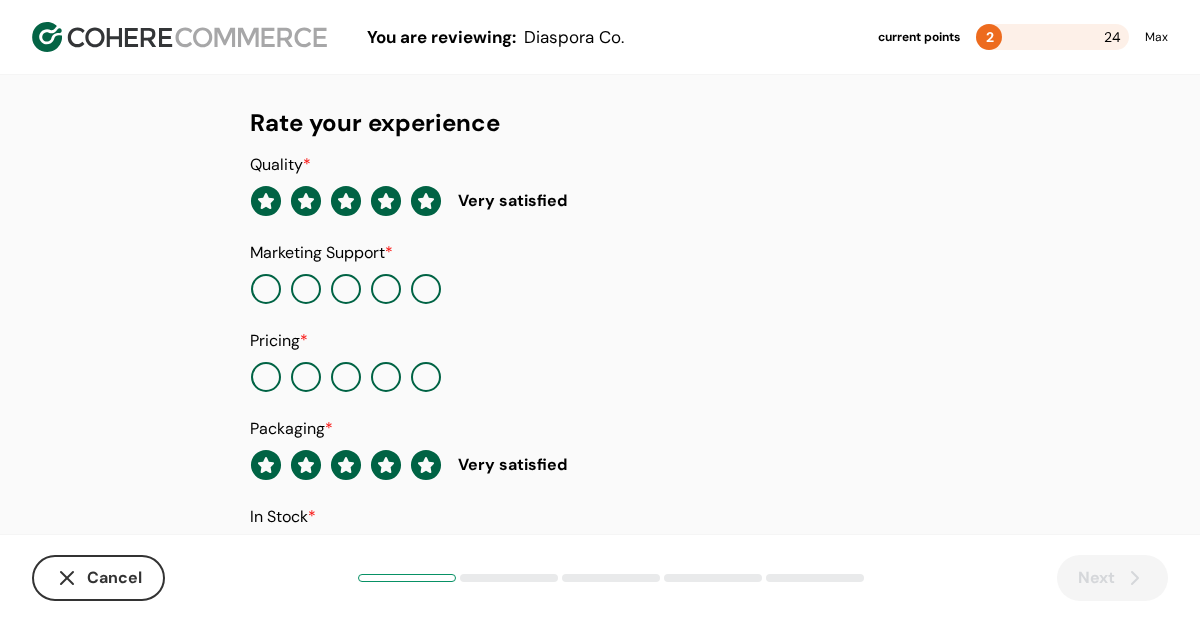 click at bounding box center [346, 377] 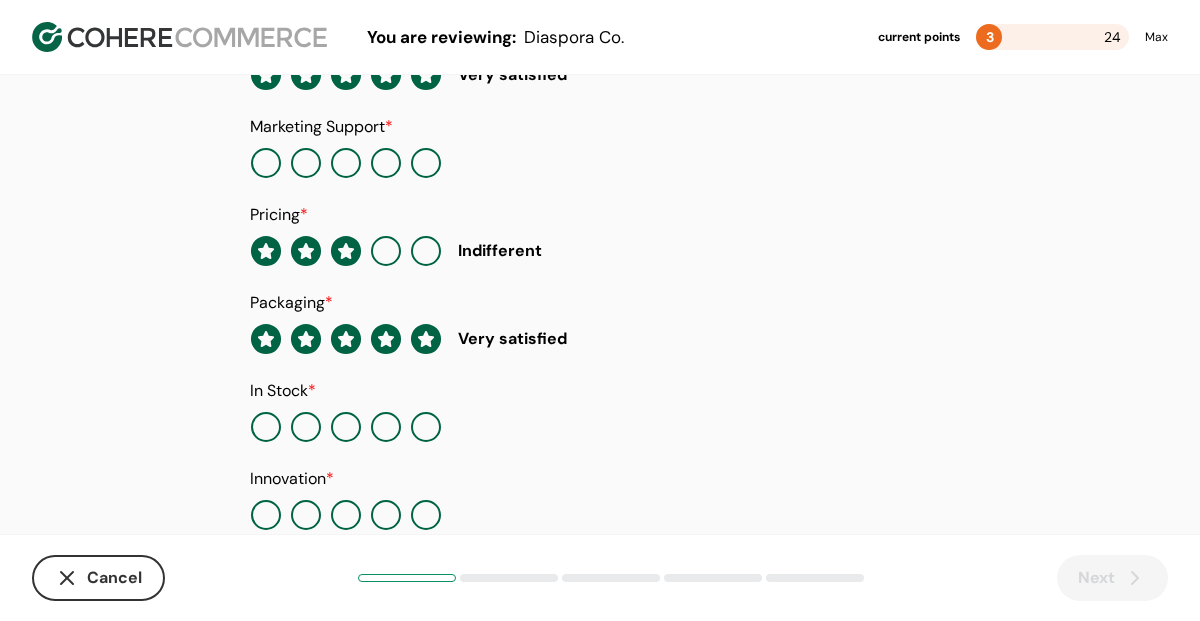 scroll, scrollTop: 331, scrollLeft: 0, axis: vertical 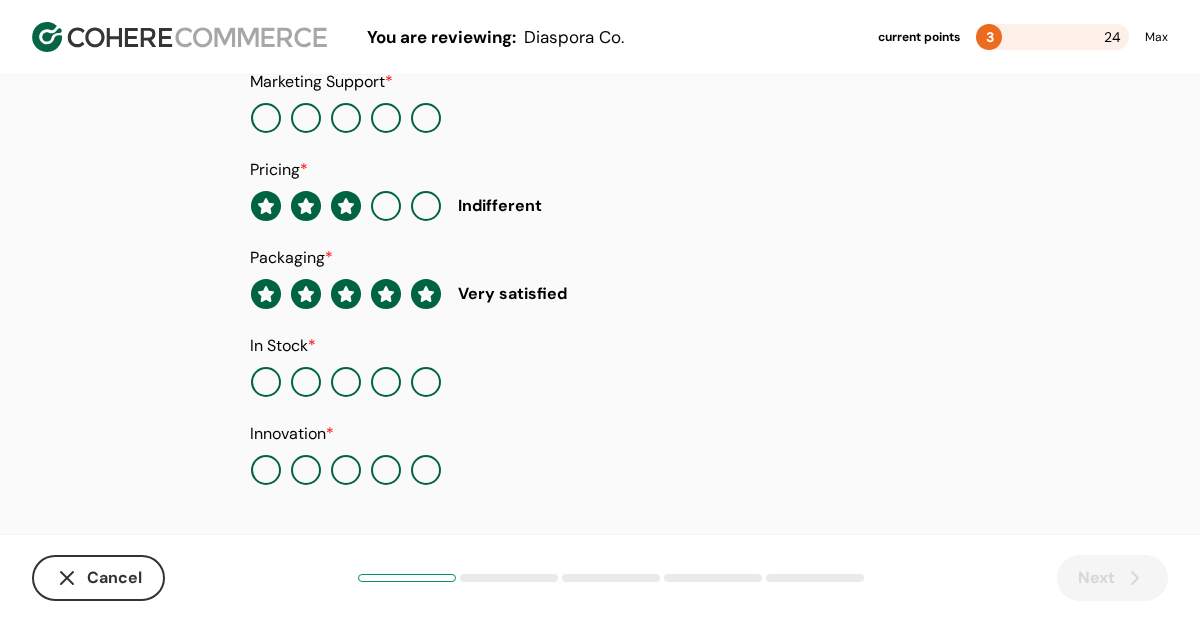 click at bounding box center (266, 382) 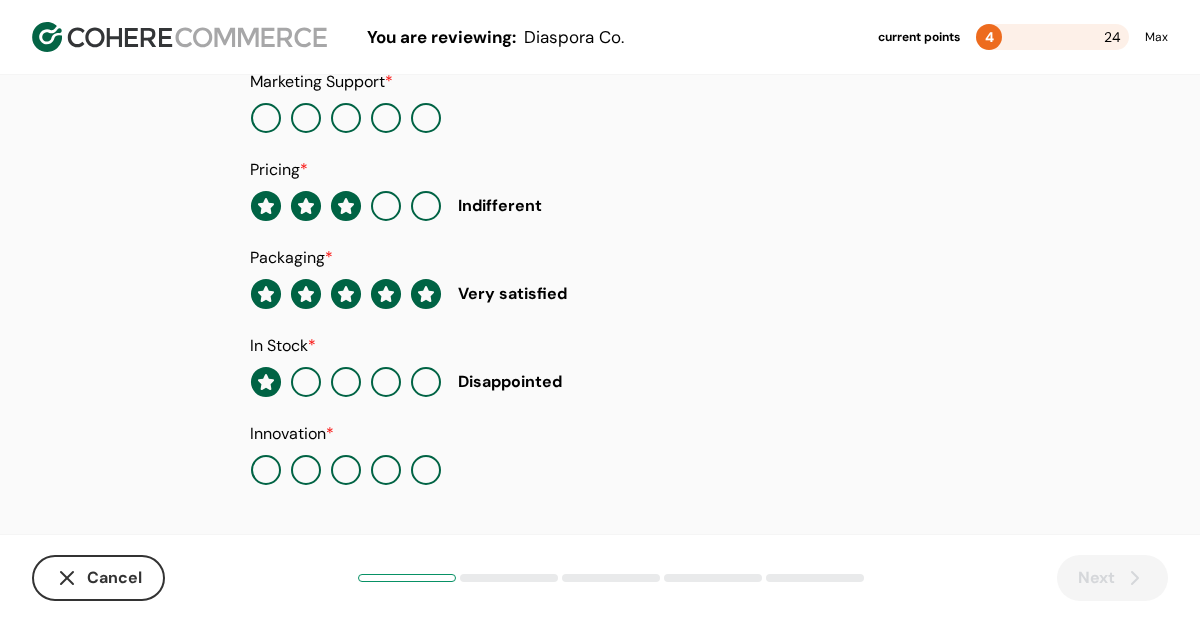 click at bounding box center [386, 470] 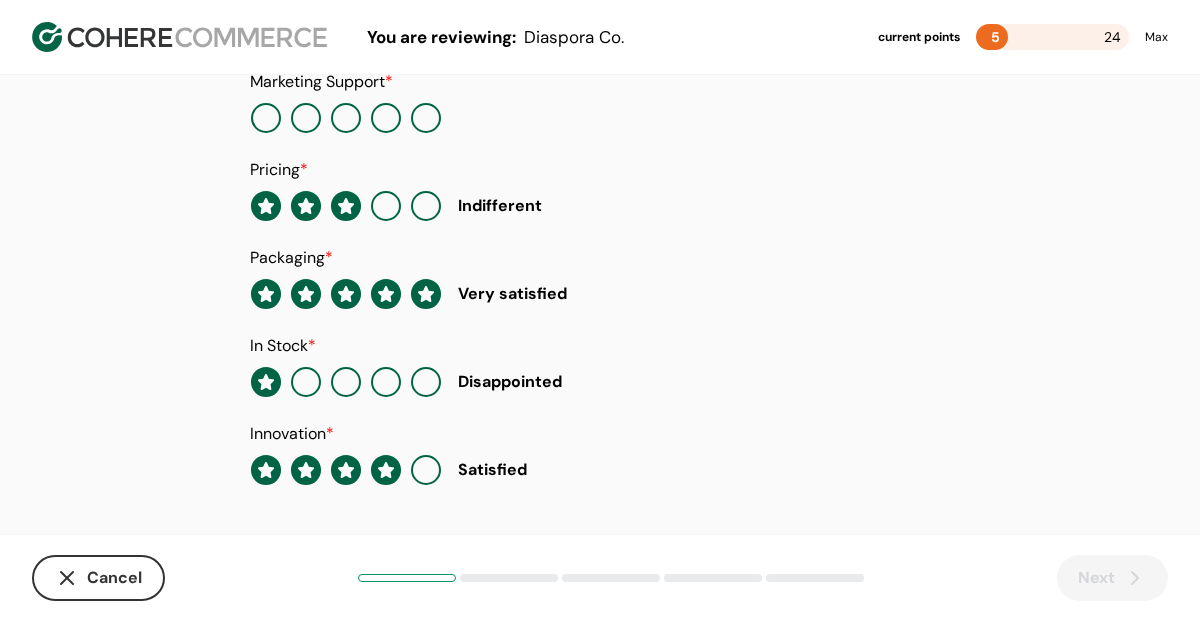 scroll, scrollTop: 0, scrollLeft: 0, axis: both 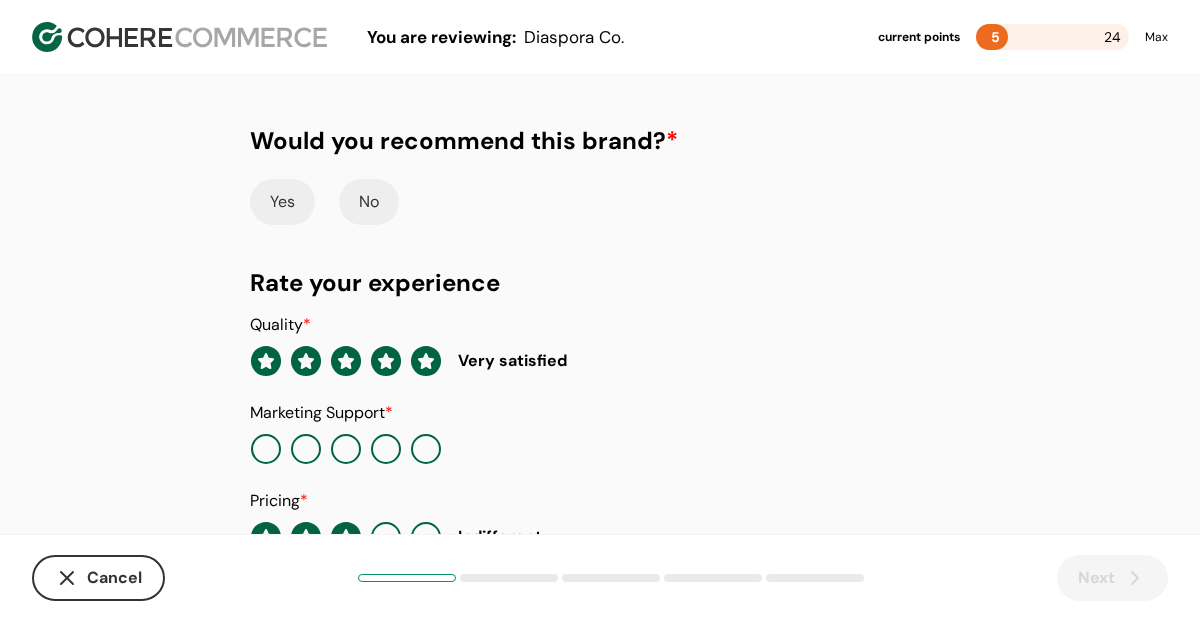 click on "No" at bounding box center (369, 202) 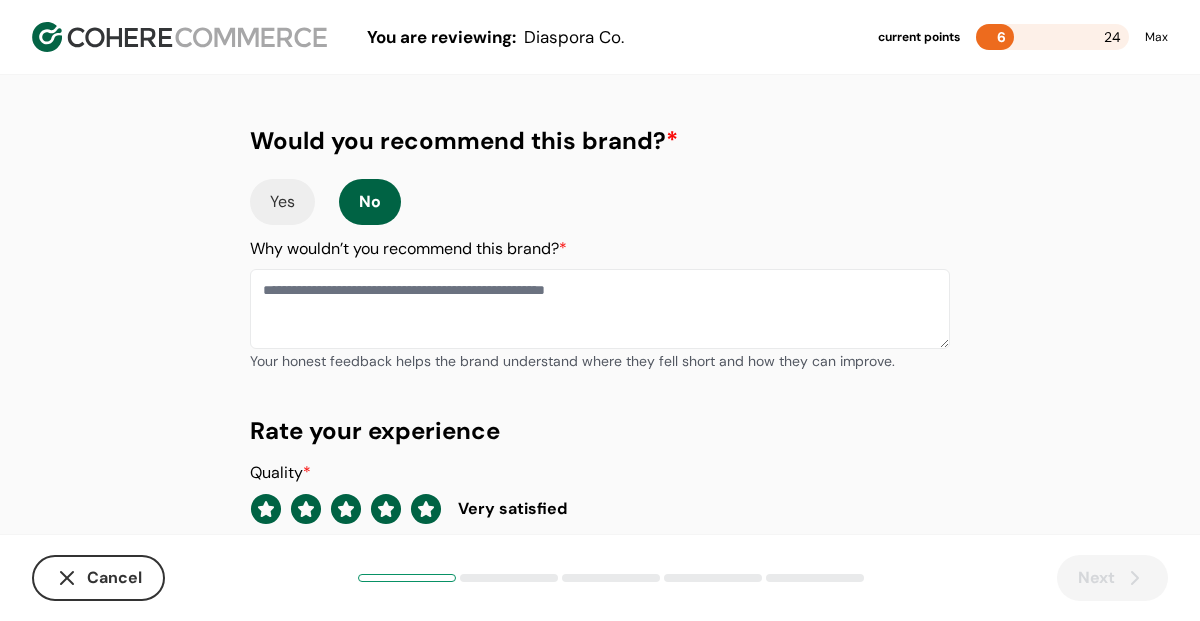 click at bounding box center [600, 309] 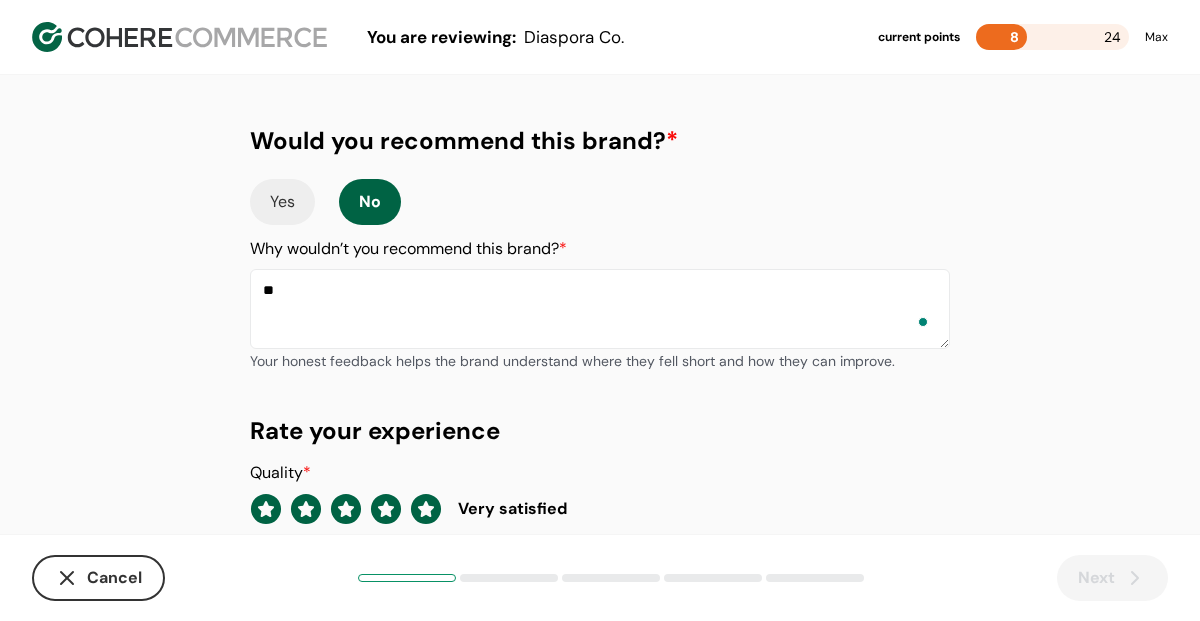 type on "*" 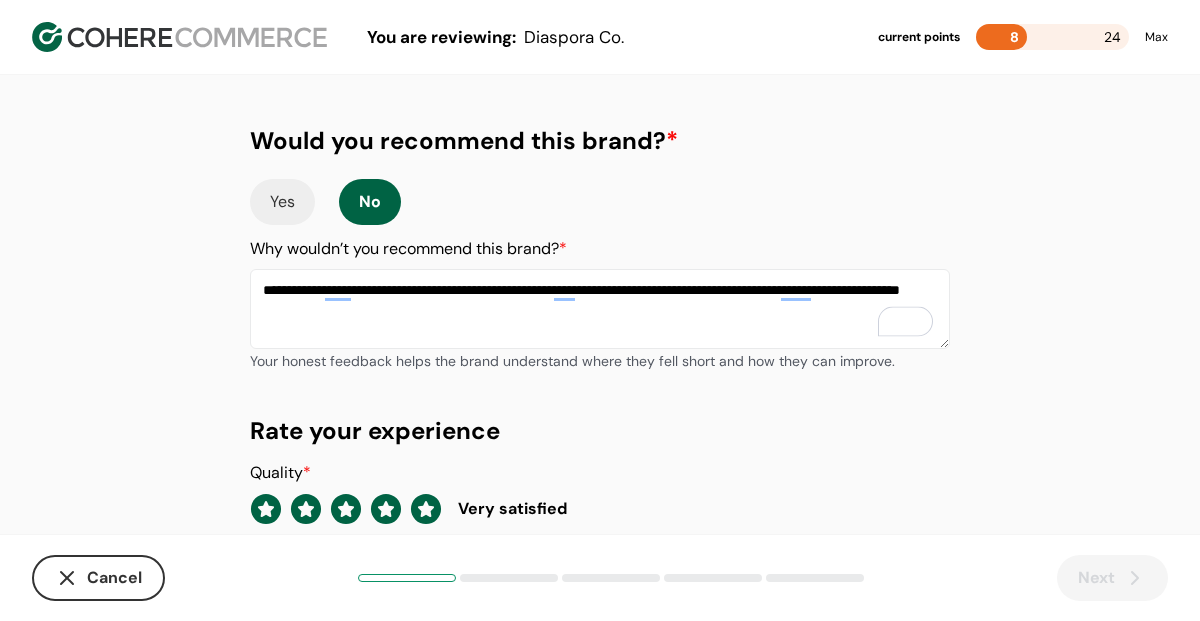 click on "**********" at bounding box center [600, 309] 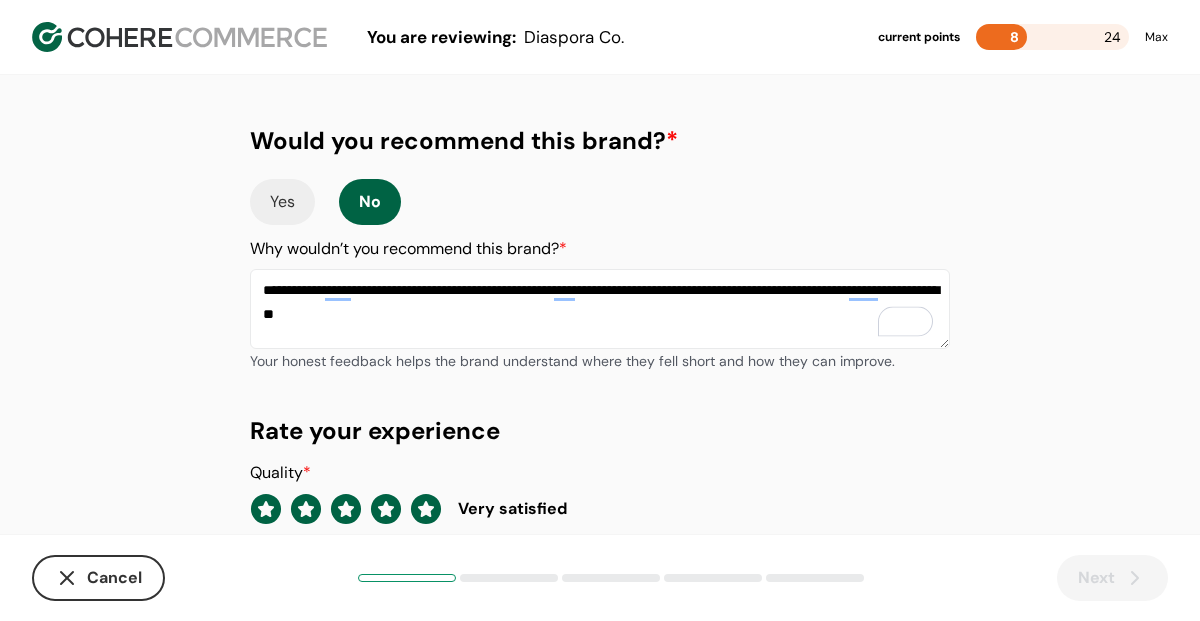 click on "**********" at bounding box center (600, 309) 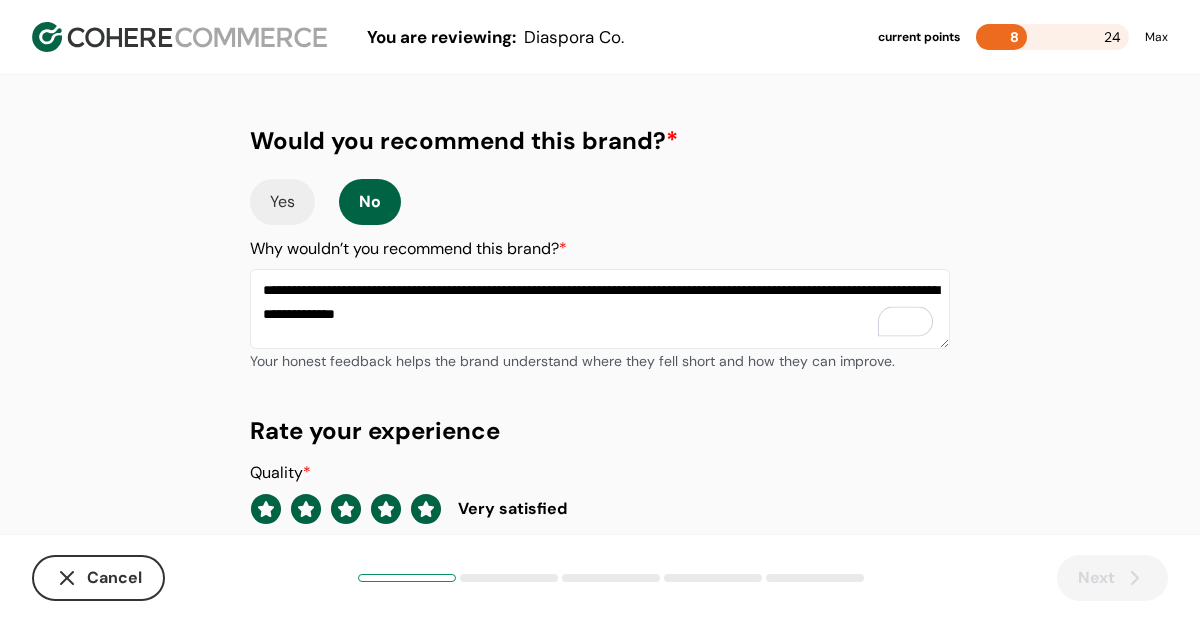 click on "**********" at bounding box center (600, 309) 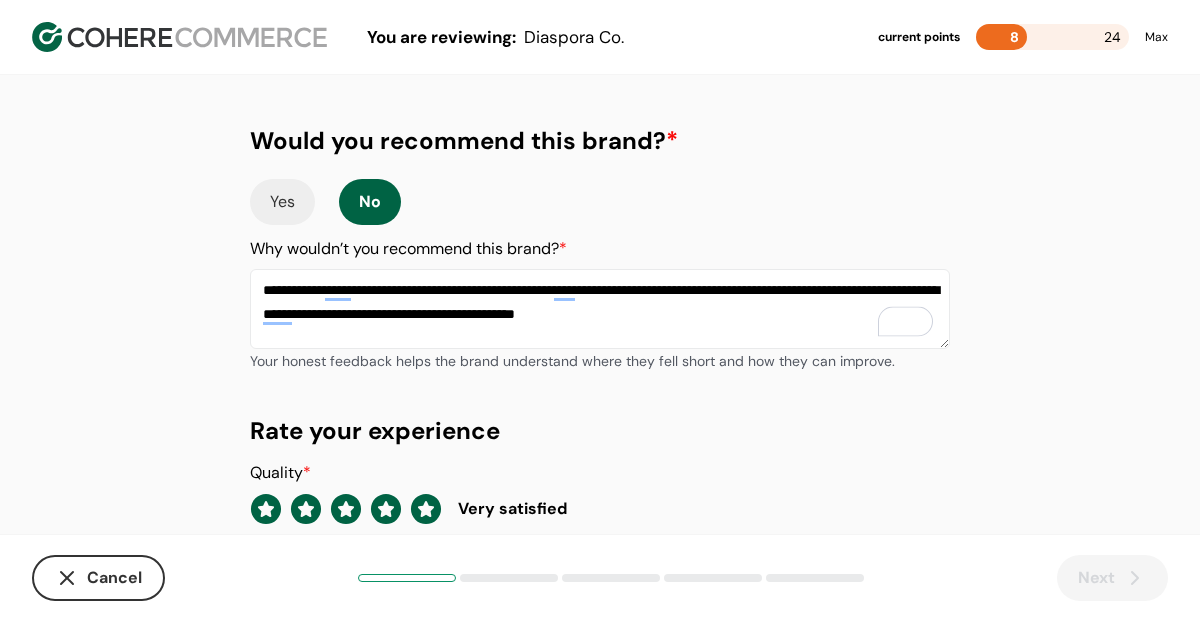 drag, startPoint x: 727, startPoint y: 287, endPoint x: 843, endPoint y: 295, distance: 116.275536 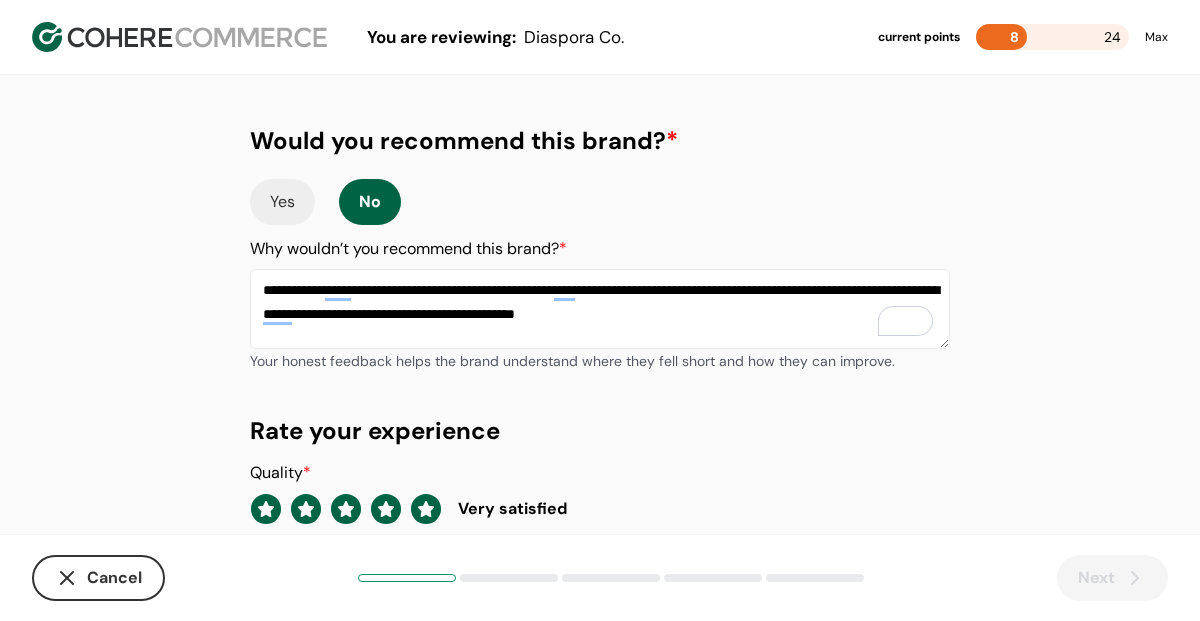 click on "**********" at bounding box center (600, 309) 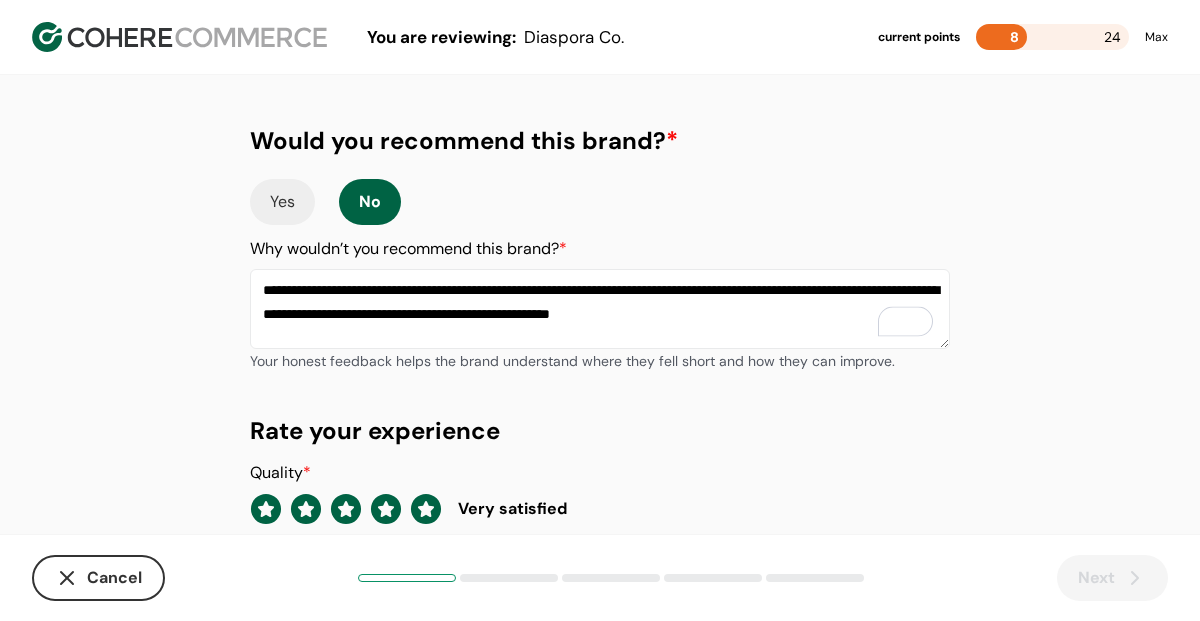 click on "**********" at bounding box center (600, 309) 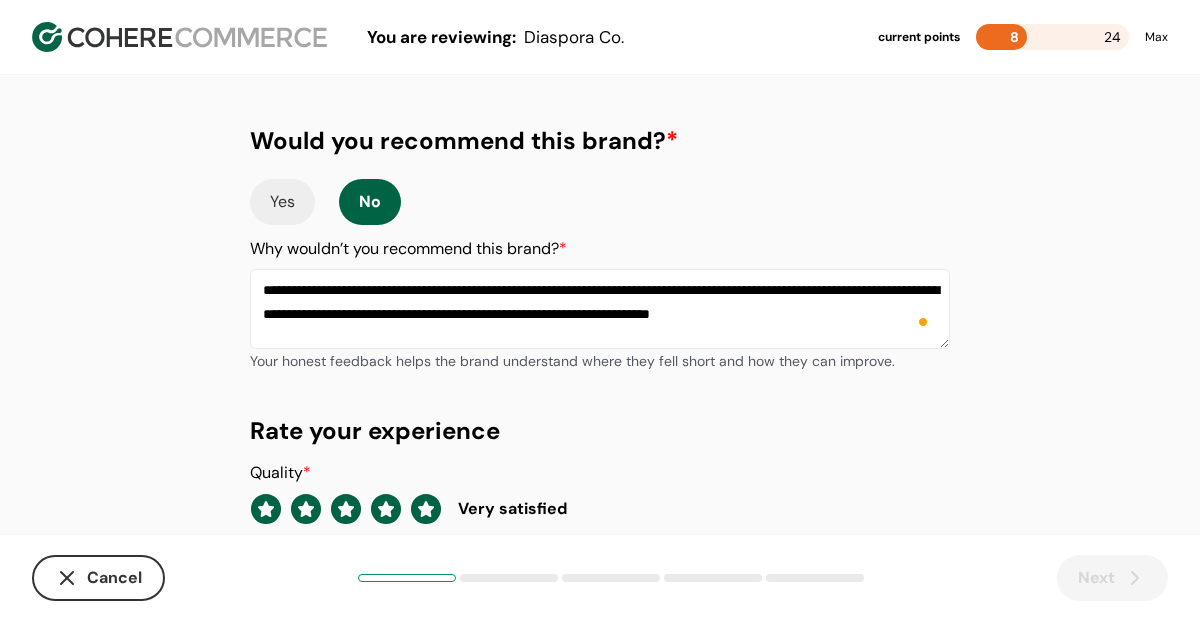 scroll, scrollTop: 10, scrollLeft: 0, axis: vertical 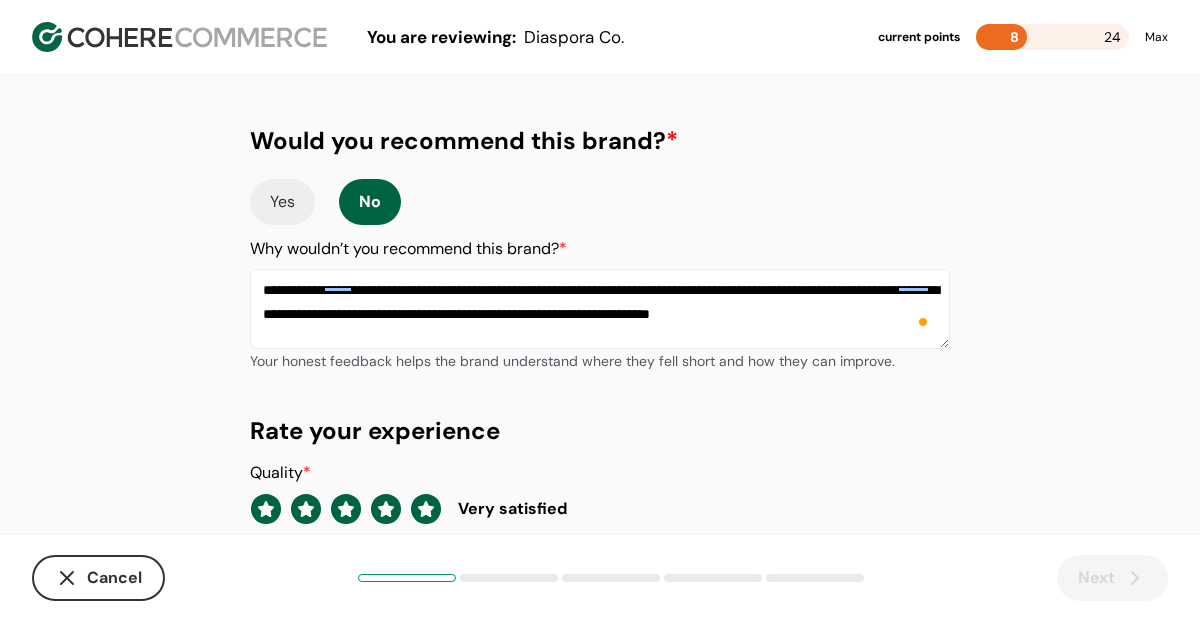 type on "**********" 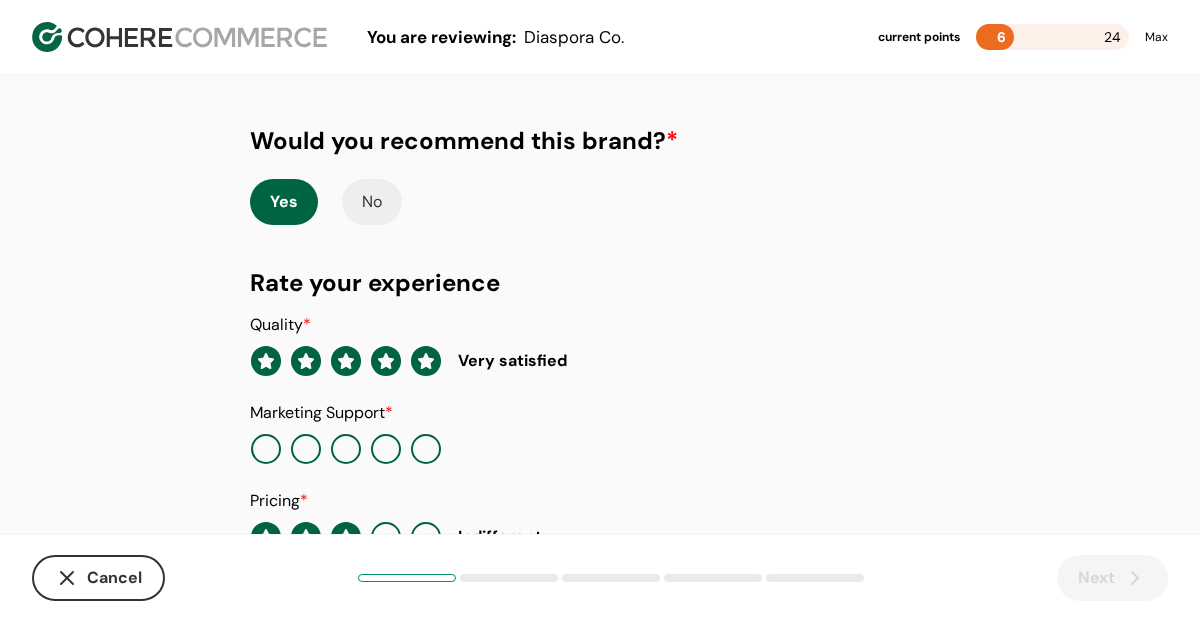 click on "No" at bounding box center [372, 202] 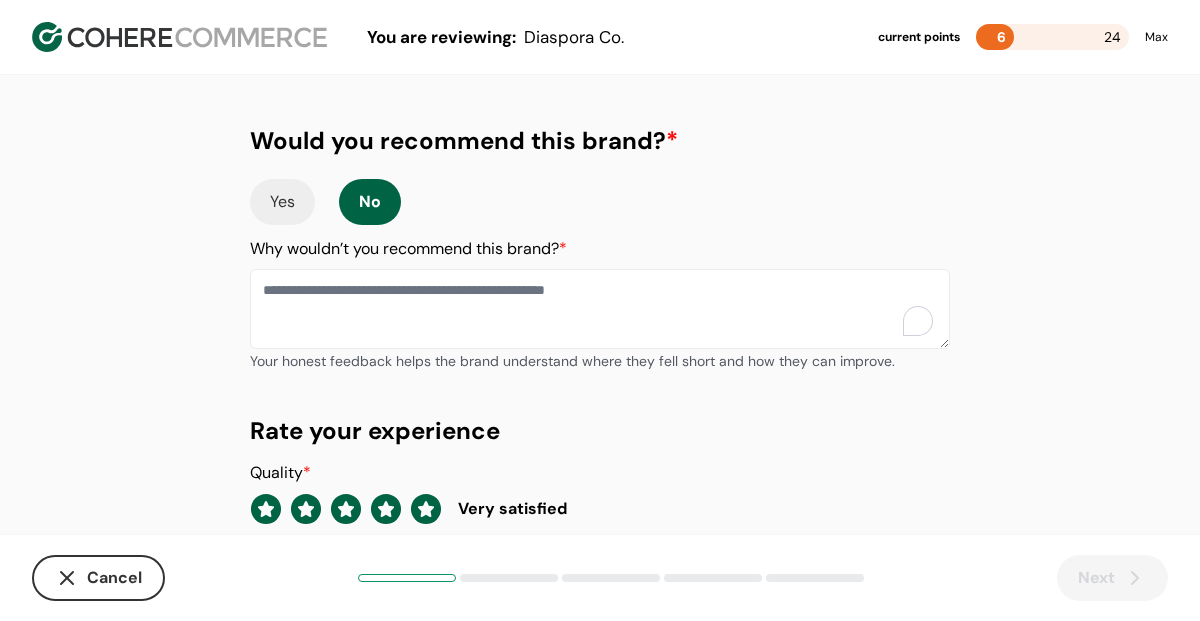 click at bounding box center (600, 309) 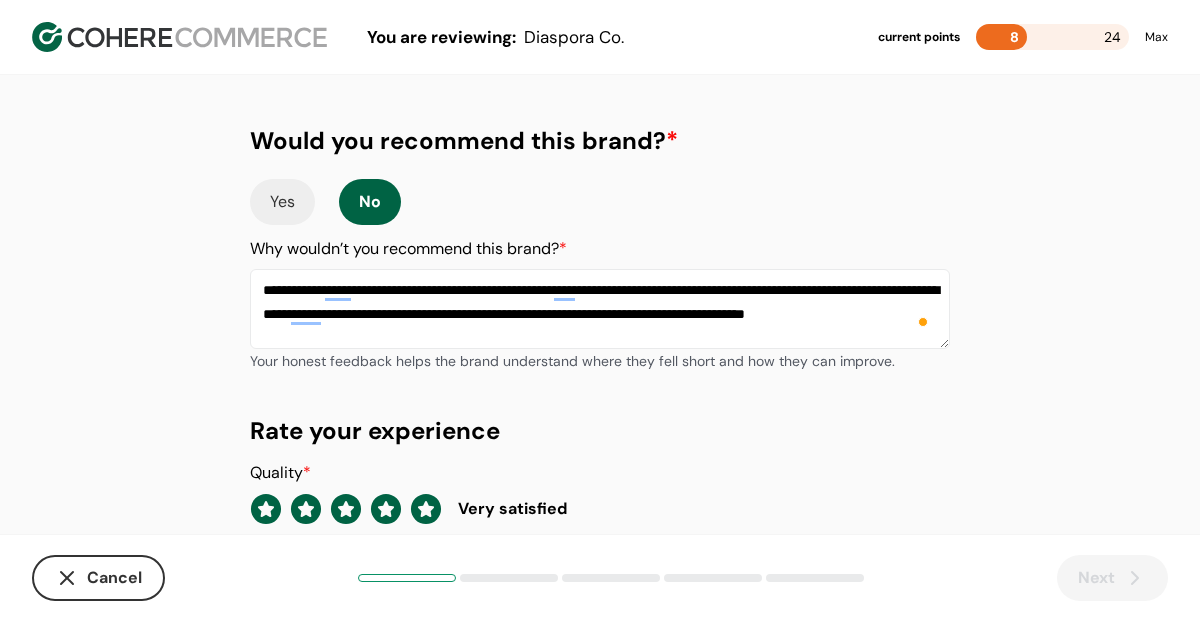 scroll, scrollTop: 10, scrollLeft: 0, axis: vertical 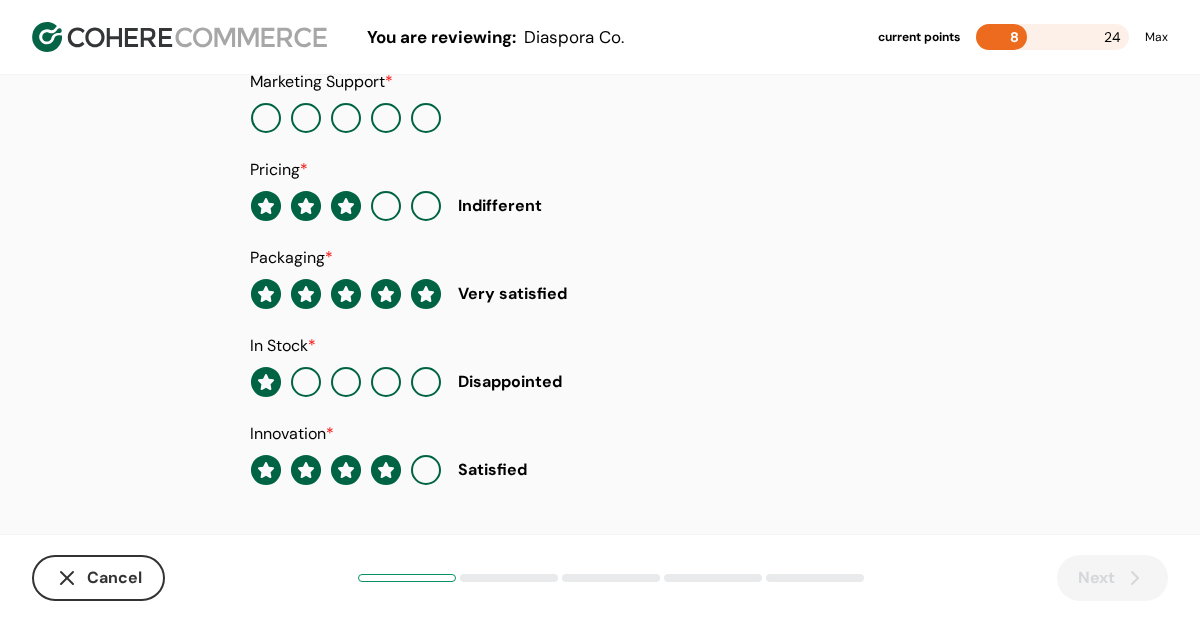 type on "**********" 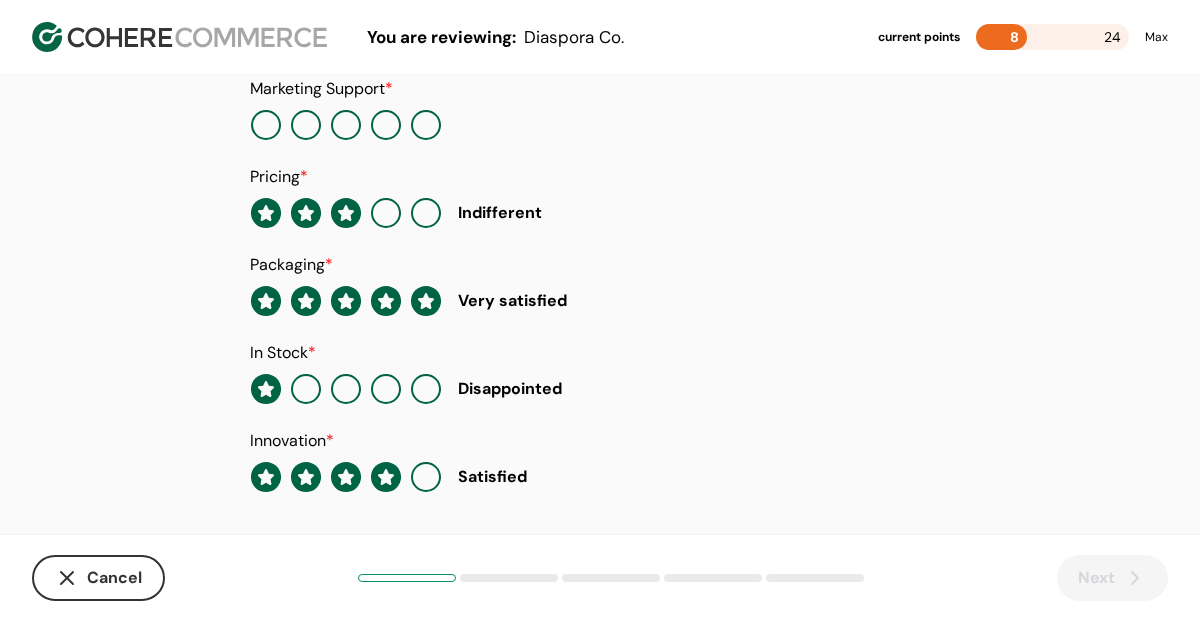 scroll, scrollTop: 479, scrollLeft: 0, axis: vertical 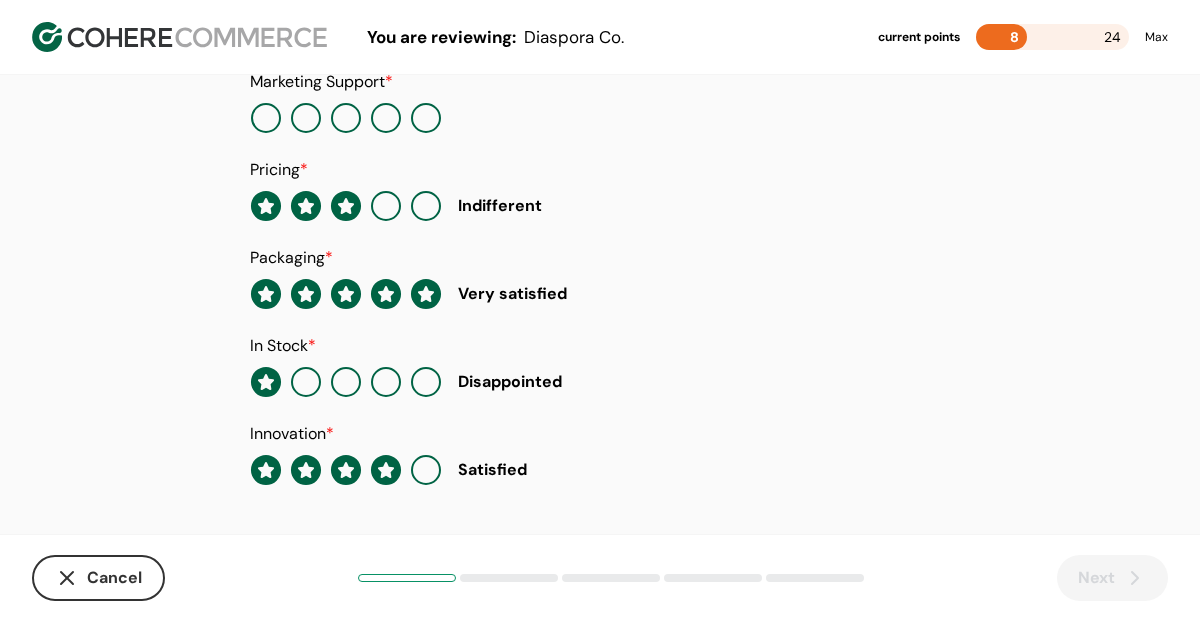 click on "Quality  * Very satisfied Marketing Support  * Pricing  * Indifferent Packaging  * Very satisfied In Stock  * Disappointed Innovation  * Satisfied" at bounding box center (600, 234) 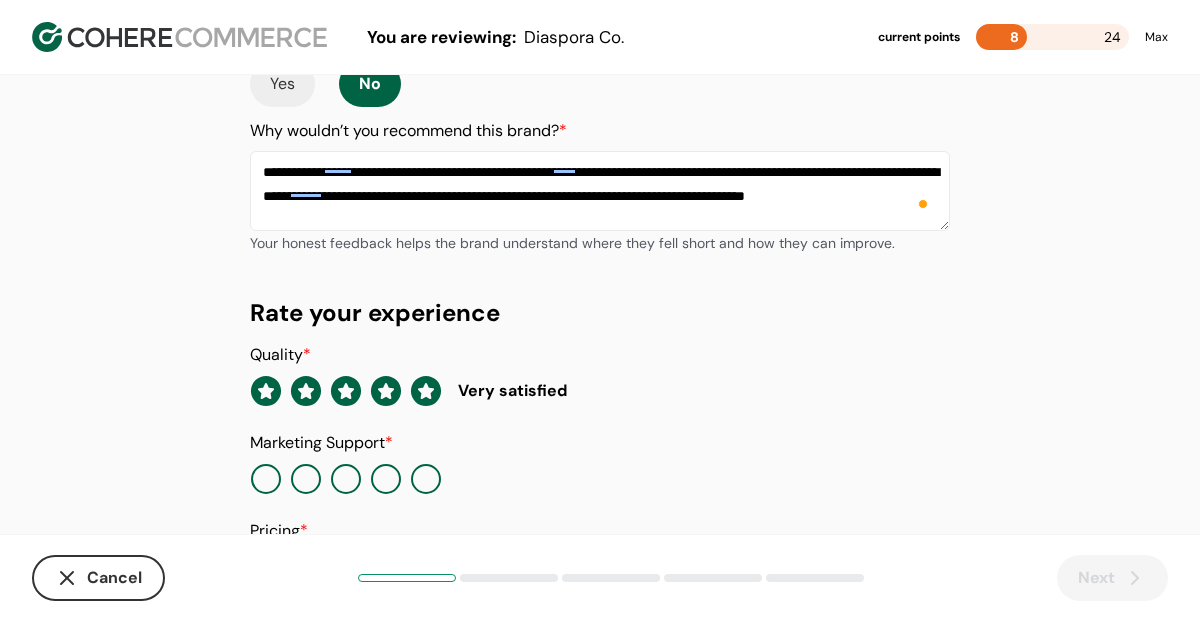 scroll, scrollTop: 123, scrollLeft: 0, axis: vertical 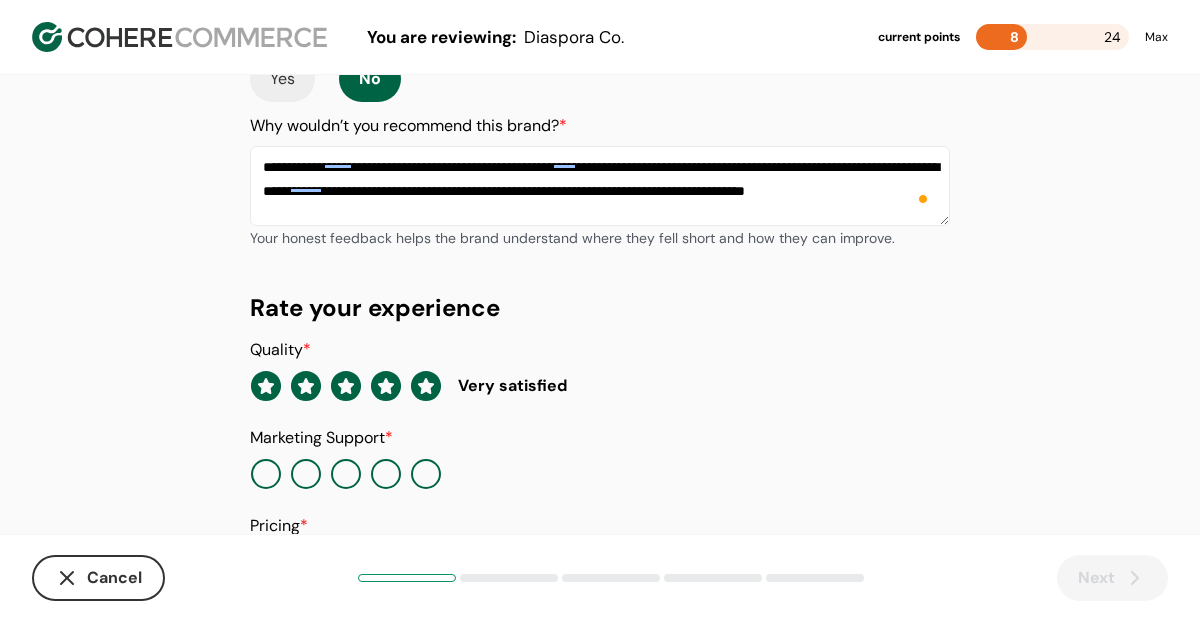 click on "**********" at bounding box center (600, 186) 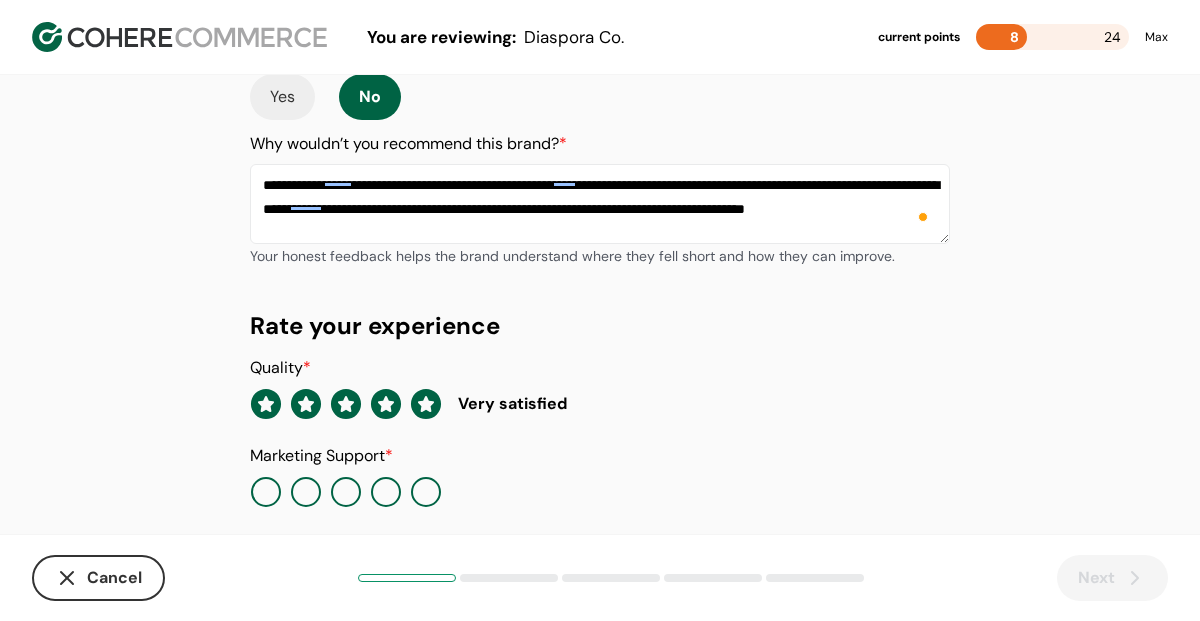 scroll, scrollTop: 97, scrollLeft: 0, axis: vertical 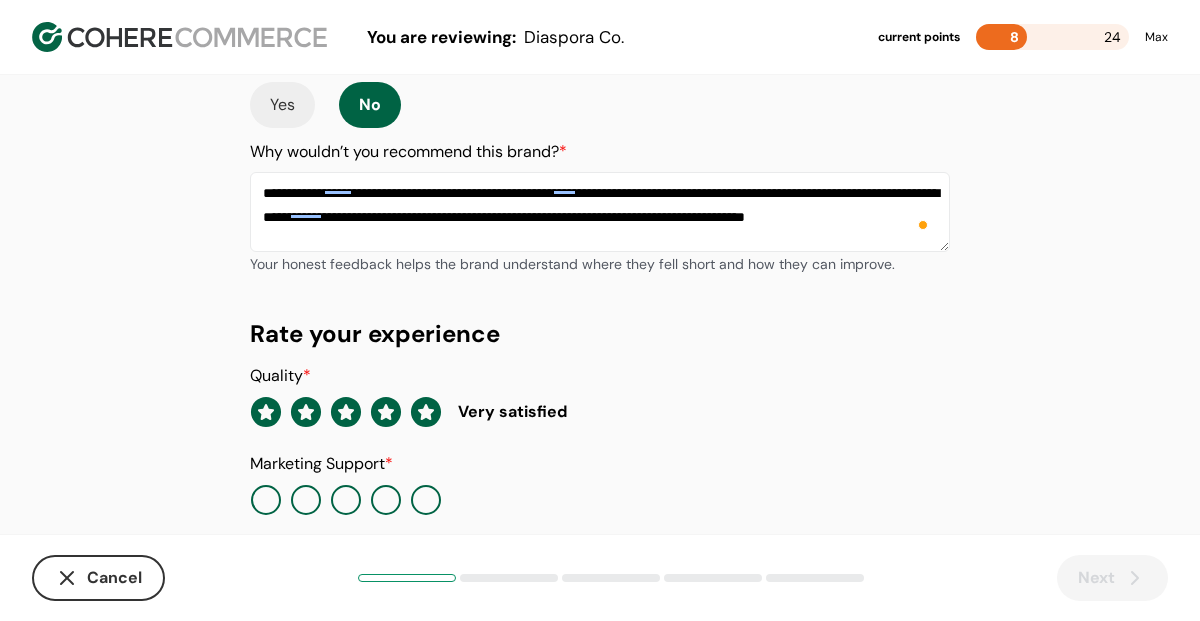 click on "No" at bounding box center (370, 105) 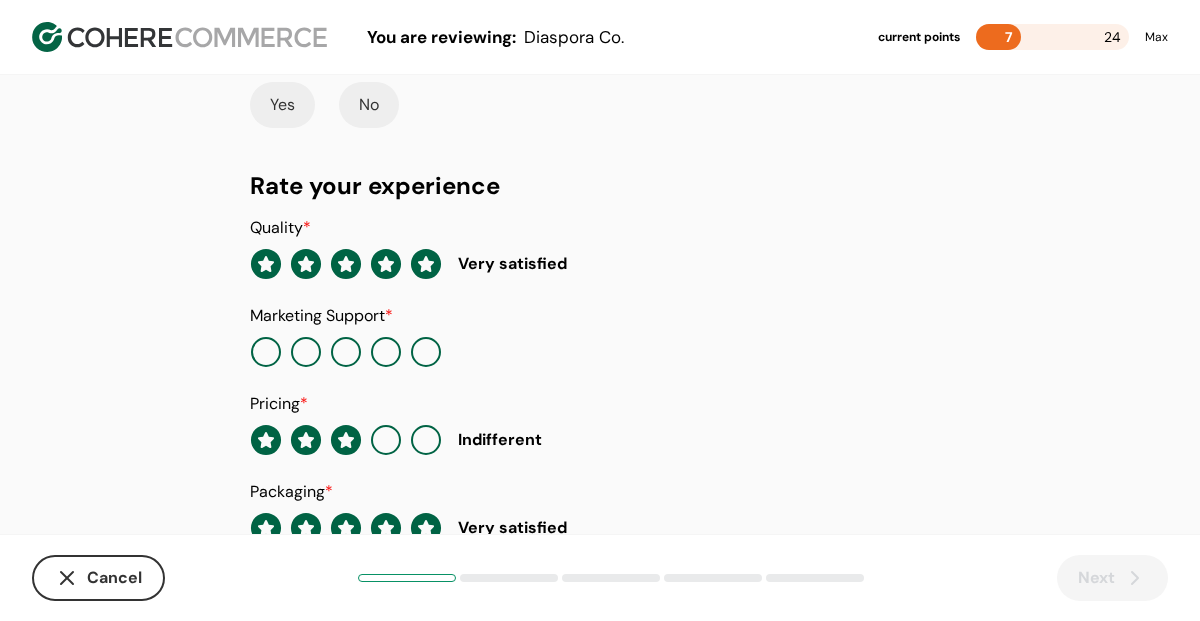 click 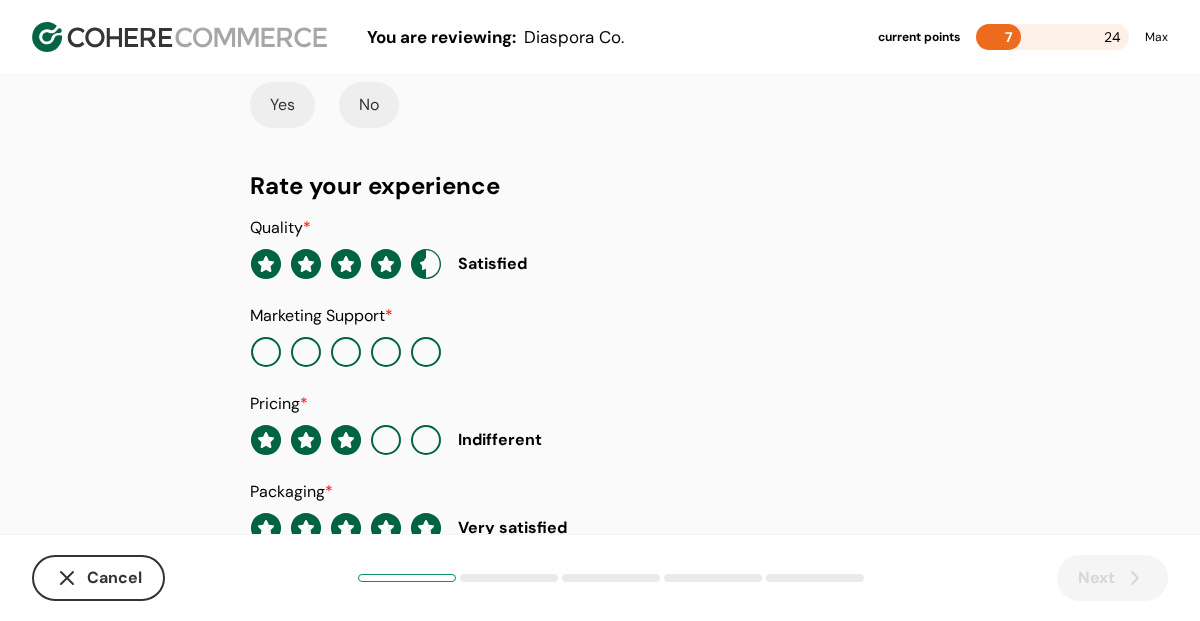 click 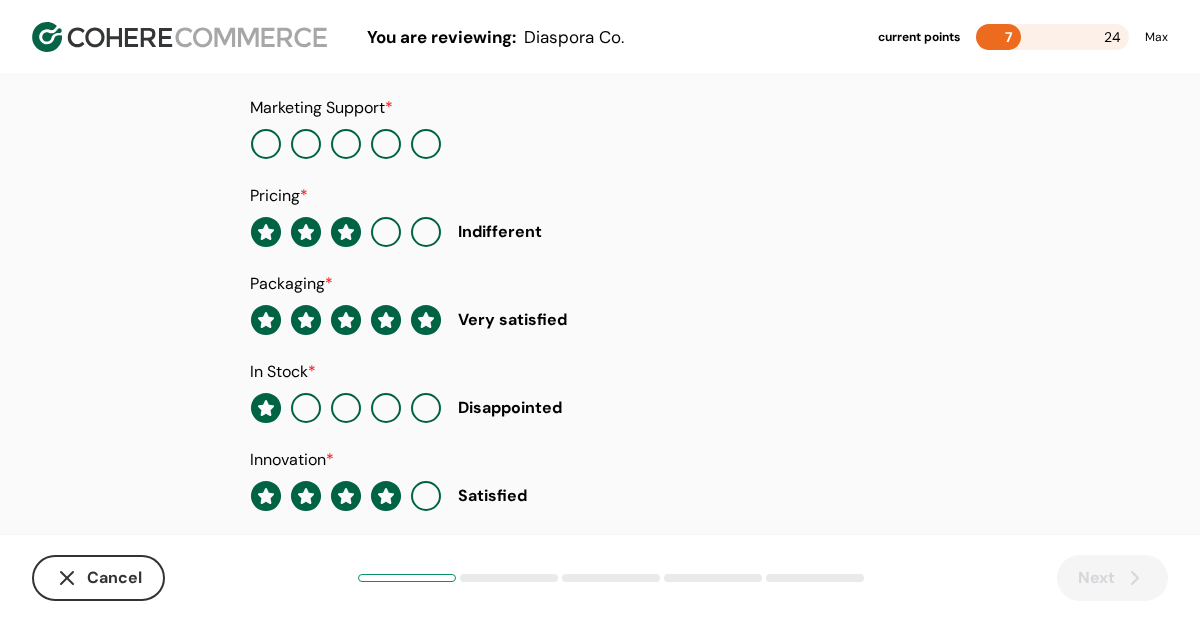 scroll, scrollTop: 282, scrollLeft: 0, axis: vertical 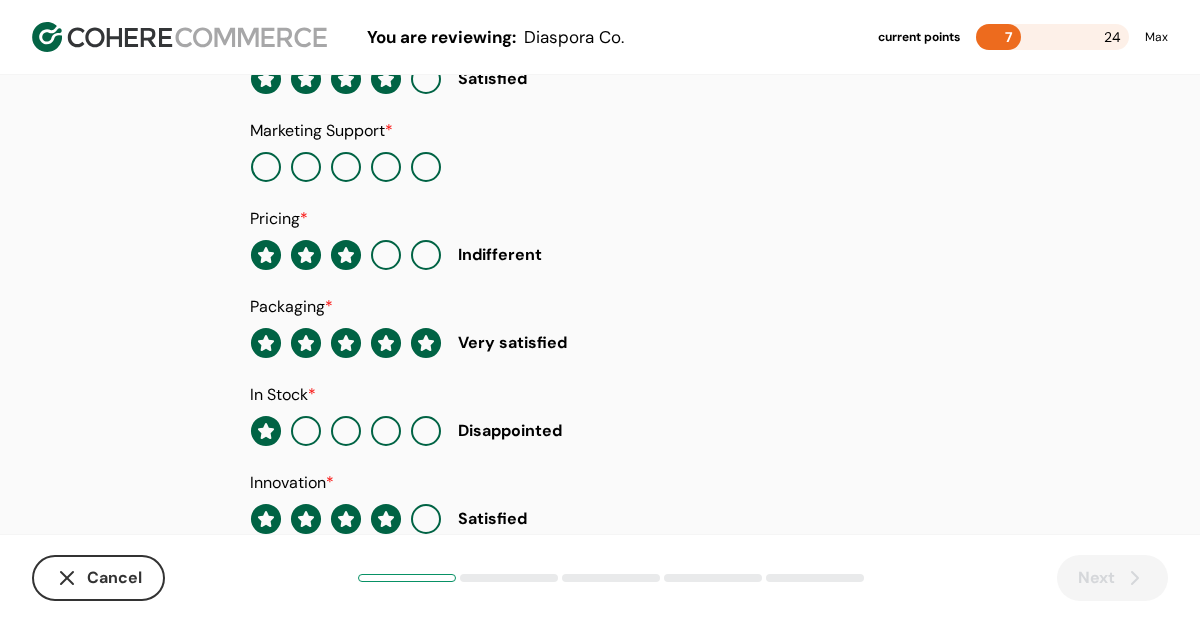 click on "7 24" at bounding box center (1052, 37) 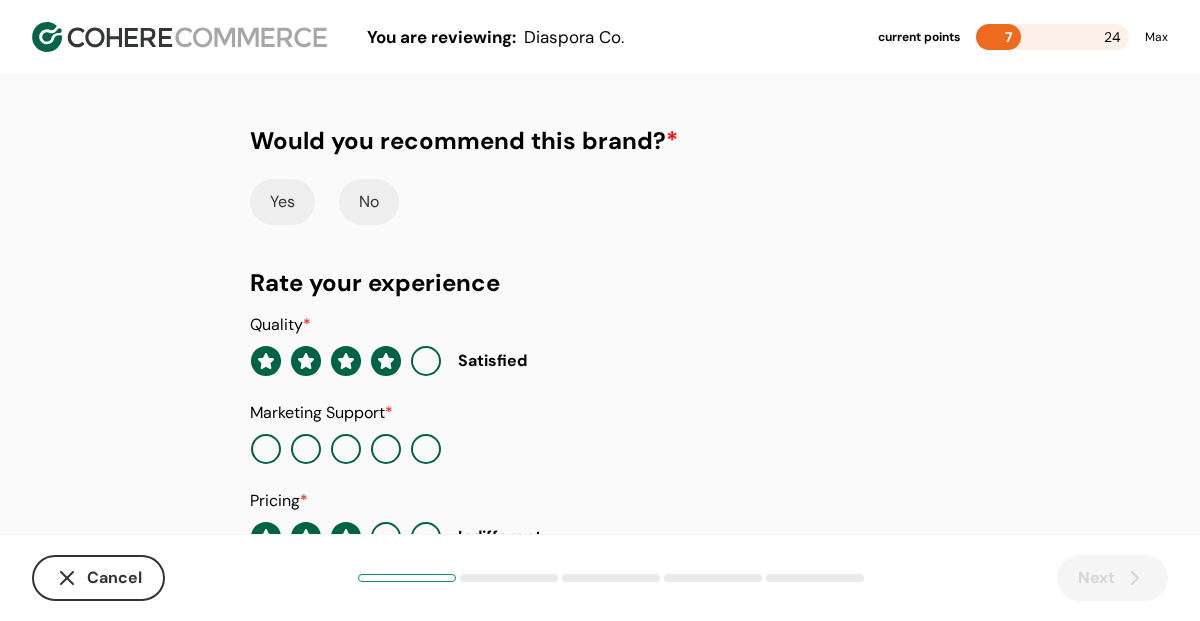 click on "No" at bounding box center (369, 202) 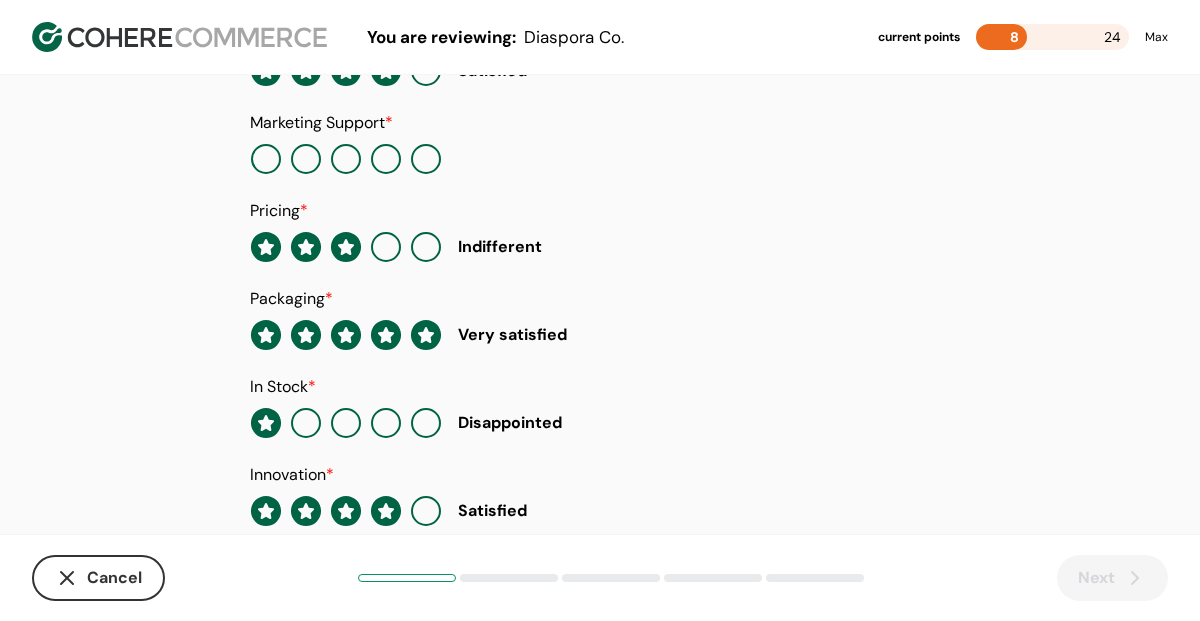 scroll, scrollTop: 479, scrollLeft: 0, axis: vertical 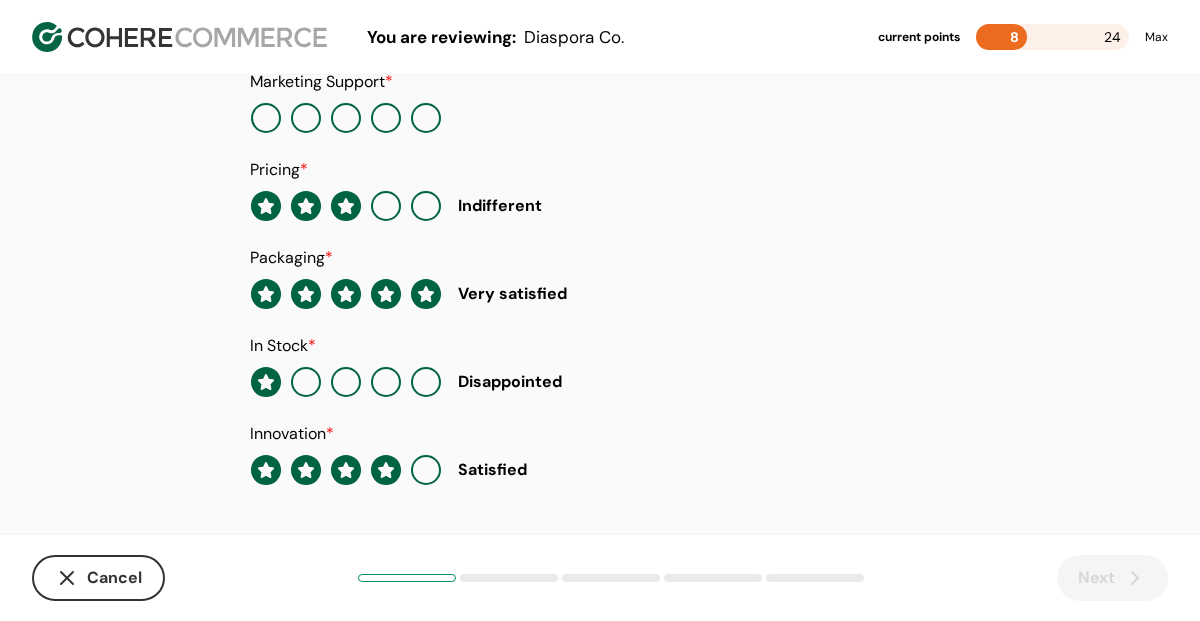 click at bounding box center (407, 578) 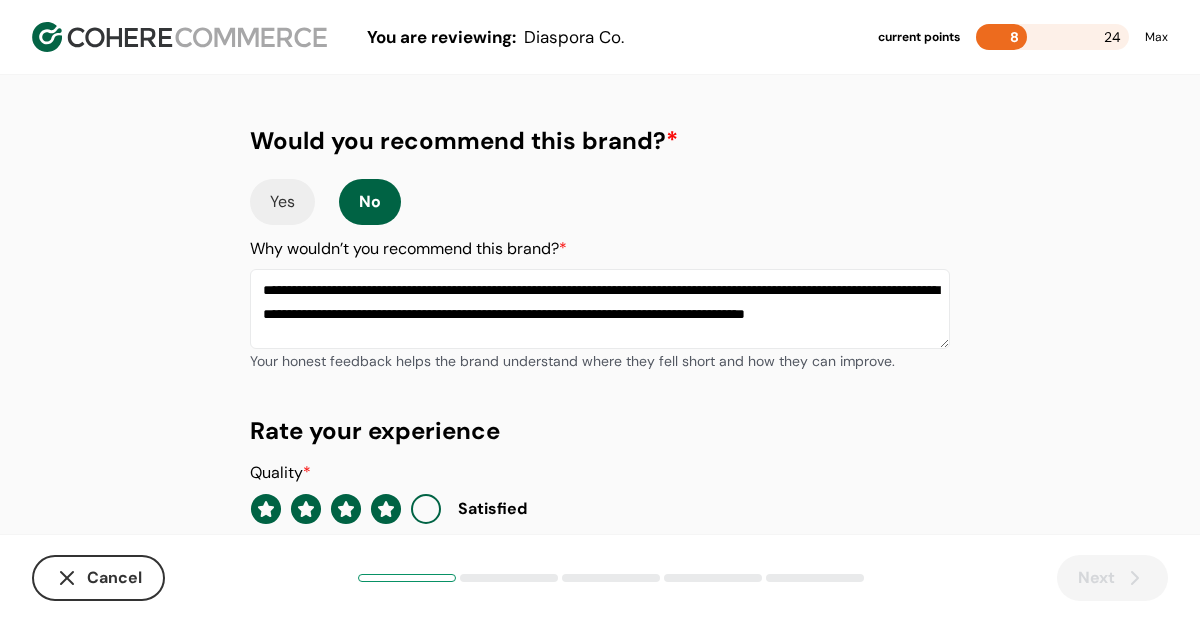 scroll, scrollTop: 2, scrollLeft: 0, axis: vertical 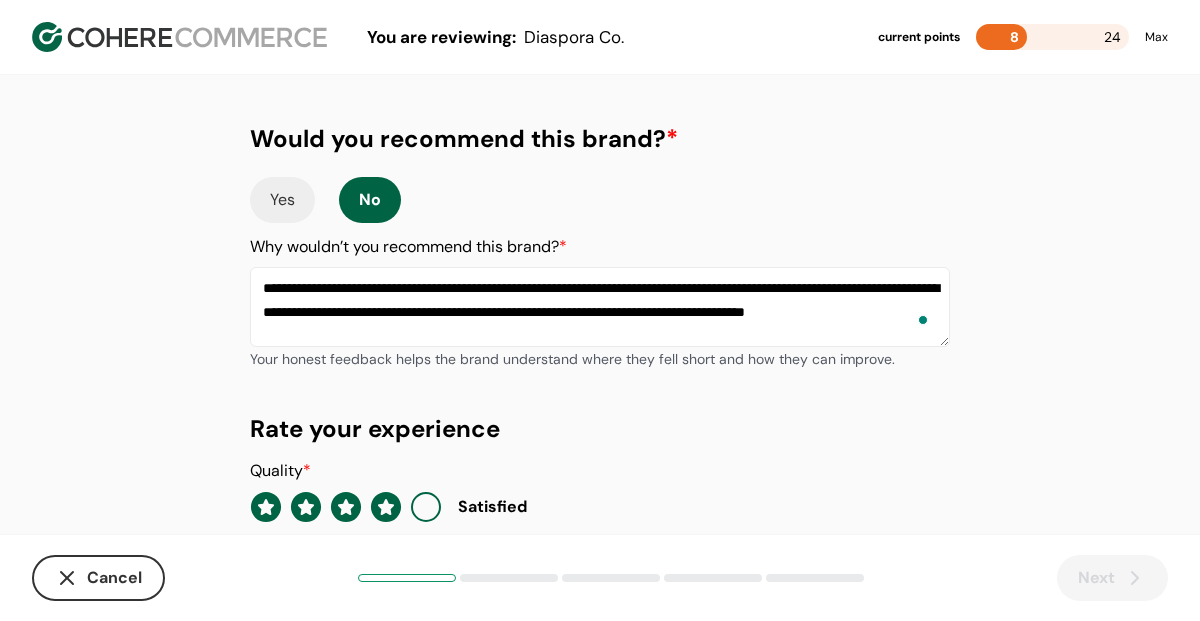drag, startPoint x: 421, startPoint y: 336, endPoint x: 297, endPoint y: 237, distance: 158.67262 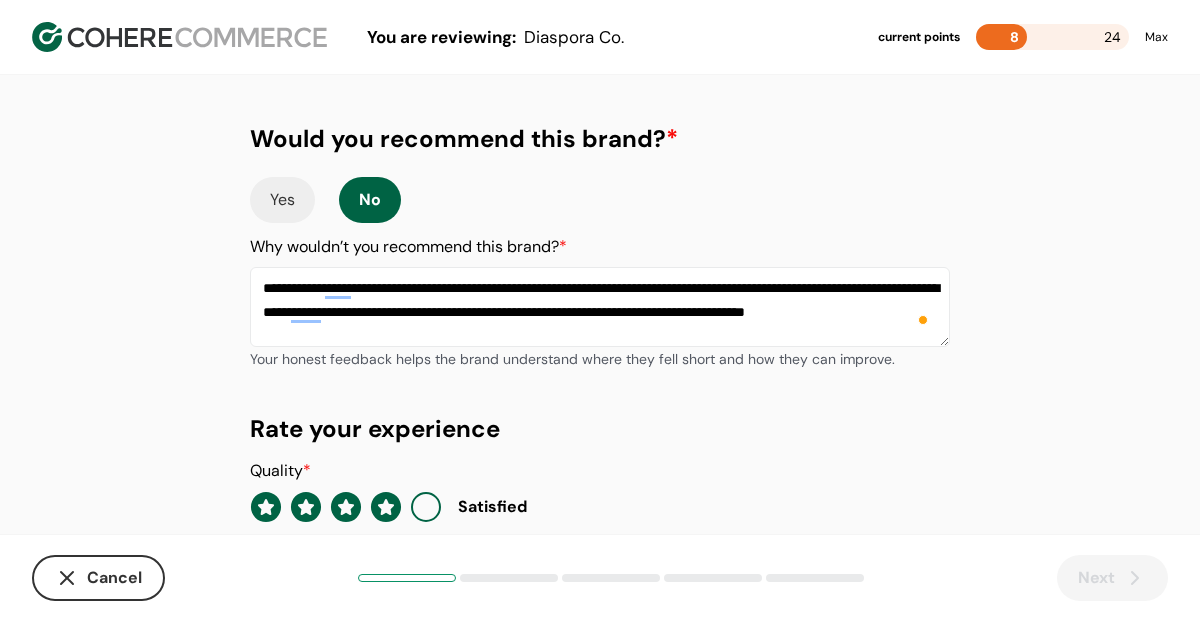 scroll, scrollTop: 0, scrollLeft: 0, axis: both 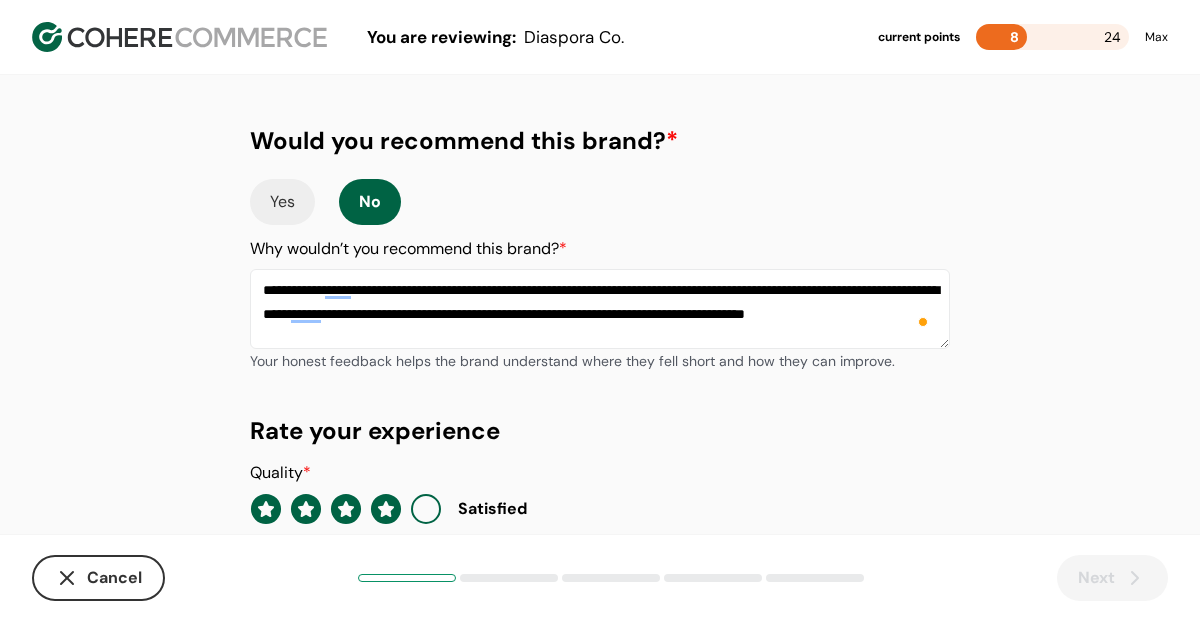 click on "Yes" at bounding box center (282, 202) 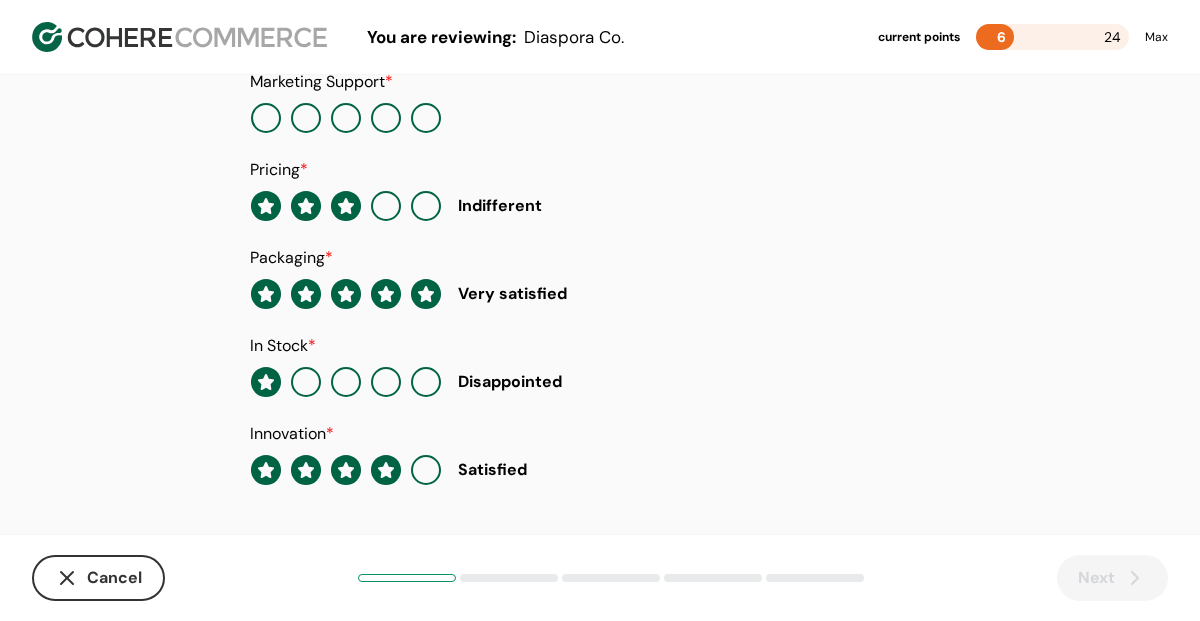 scroll, scrollTop: 0, scrollLeft: 0, axis: both 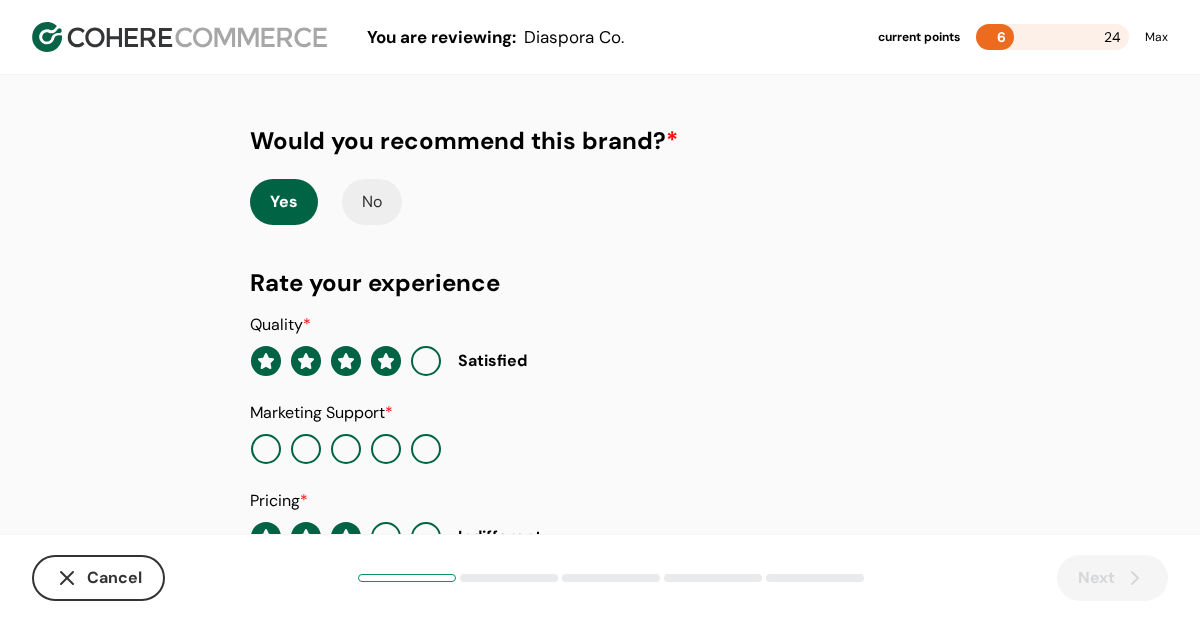 type 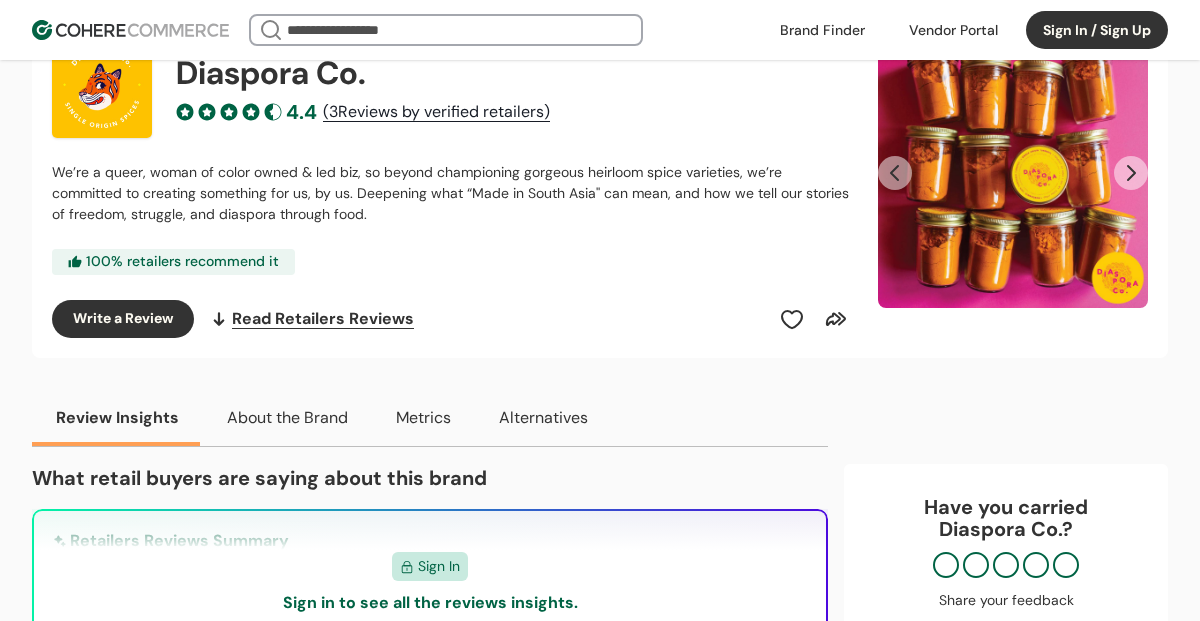 scroll, scrollTop: 274, scrollLeft: 0, axis: vertical 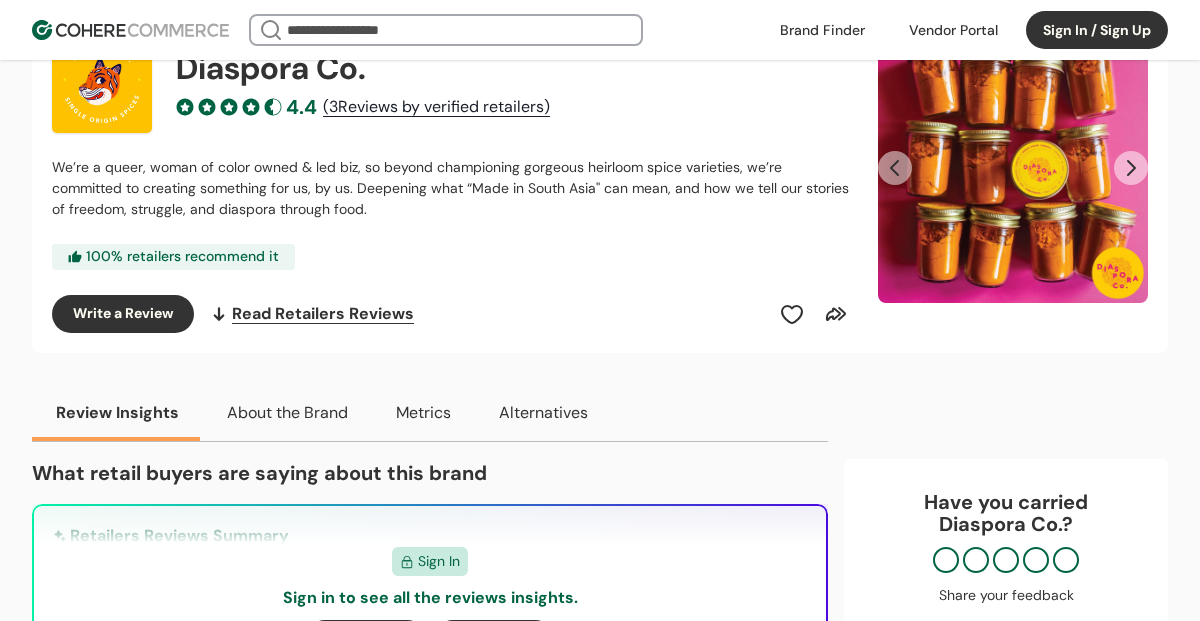 click on "Write a Review" at bounding box center (123, 314) 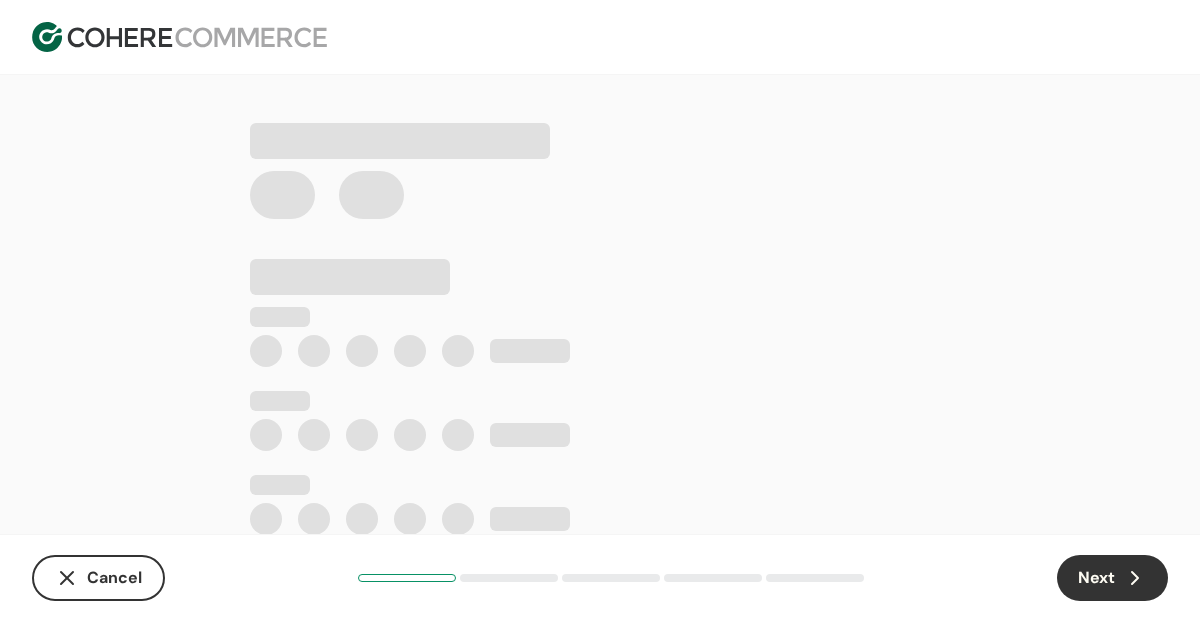 scroll, scrollTop: 0, scrollLeft: 0, axis: both 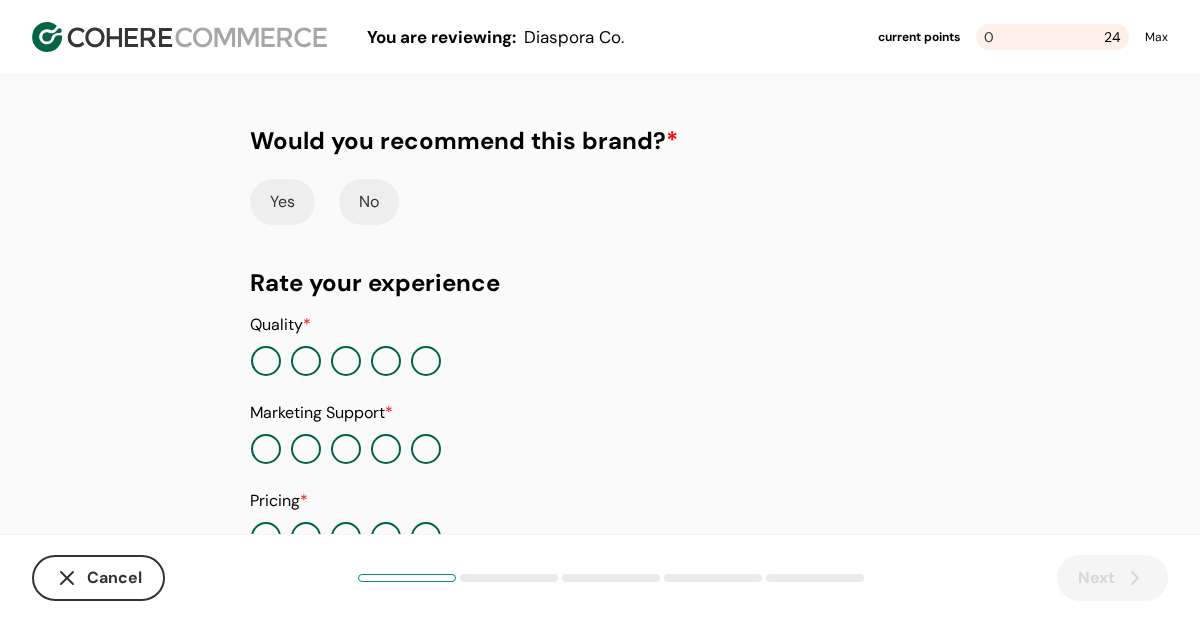 click at bounding box center (426, 361) 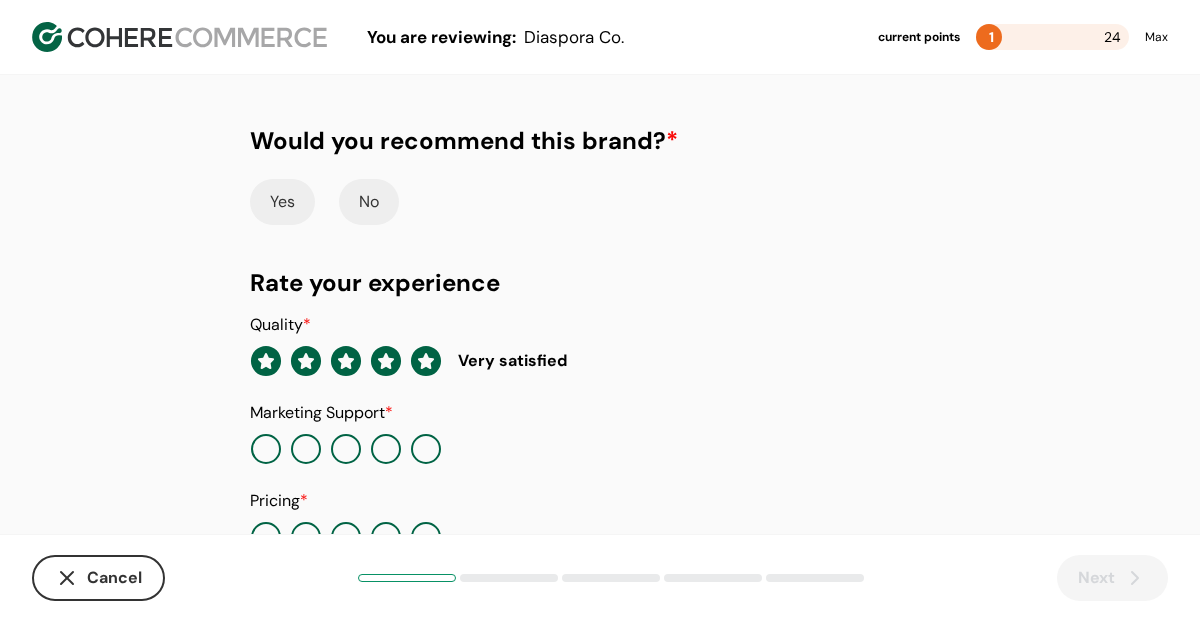 click on "Yes" at bounding box center [282, 202] 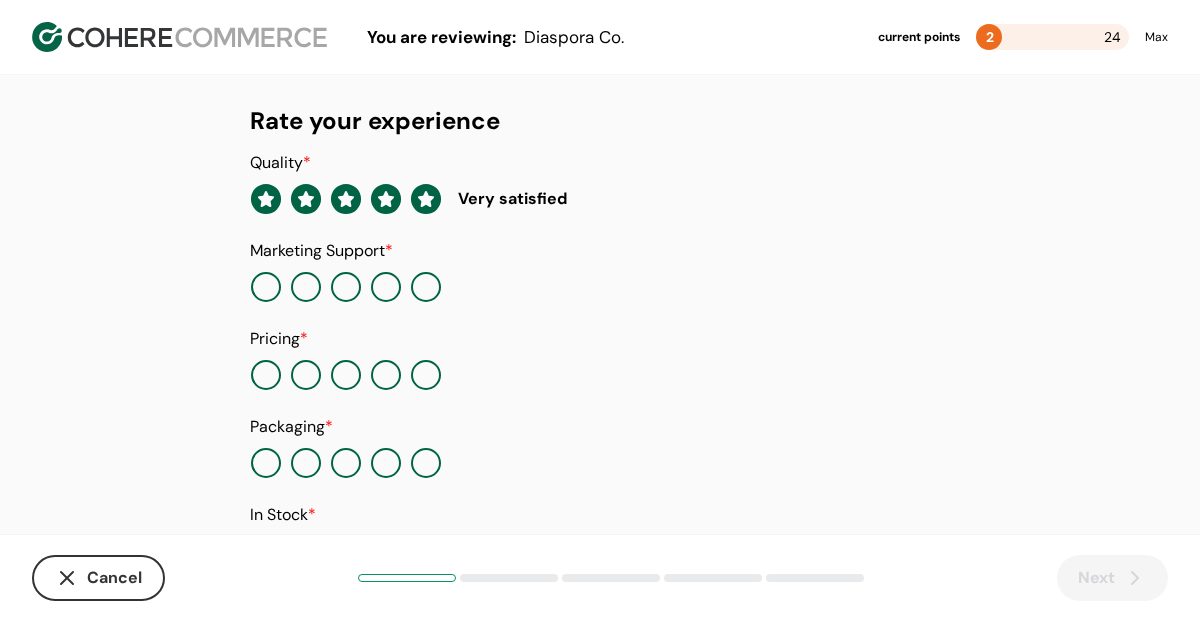 scroll, scrollTop: 235, scrollLeft: 0, axis: vertical 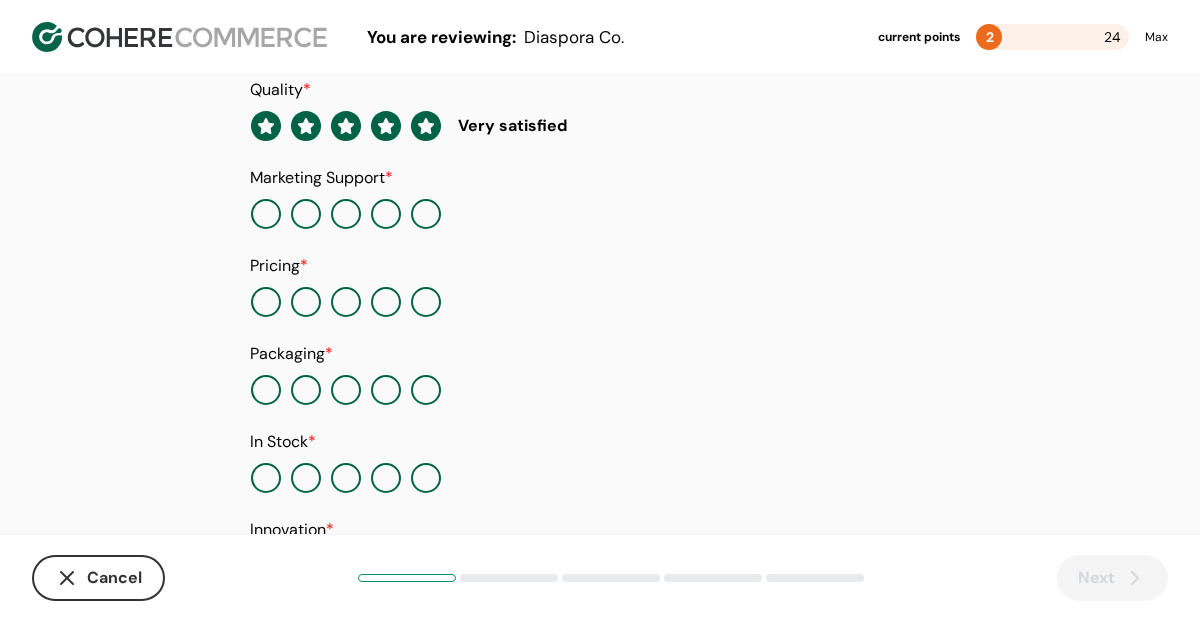 click at bounding box center [346, 302] 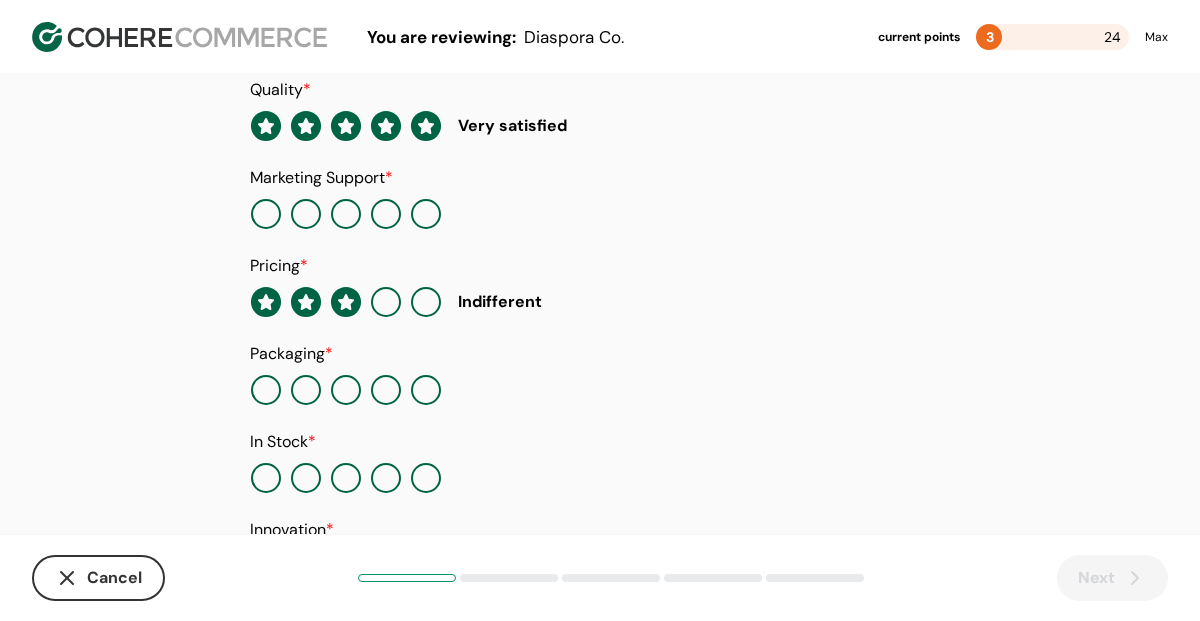 click at bounding box center (426, 390) 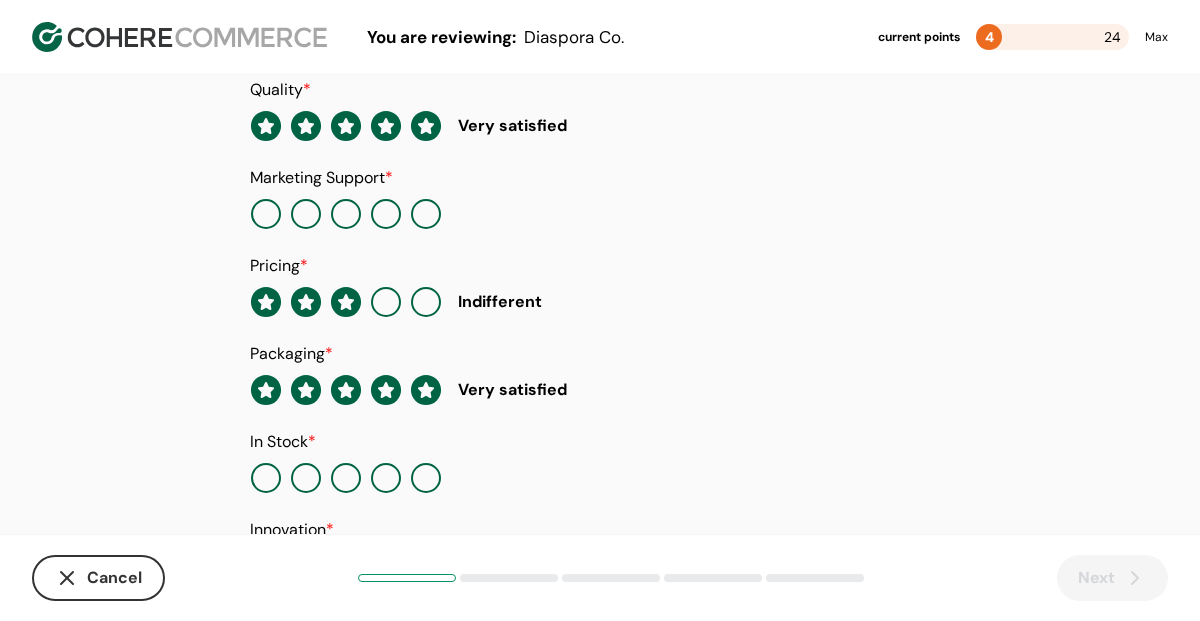 scroll, scrollTop: 331, scrollLeft: 0, axis: vertical 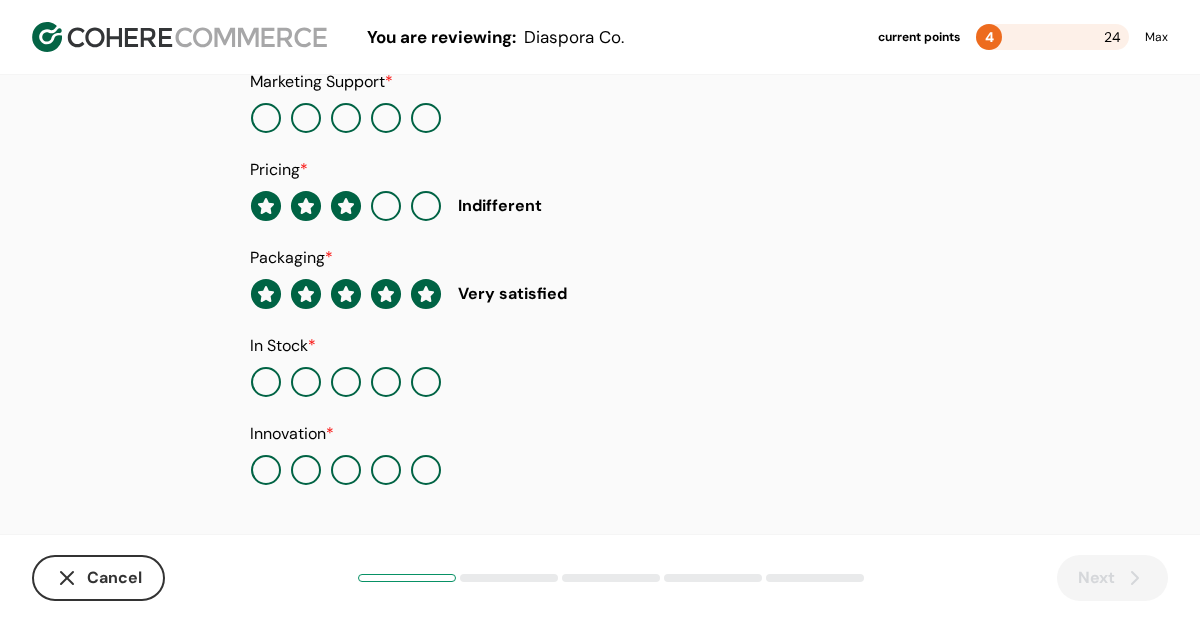 click at bounding box center (266, 382) 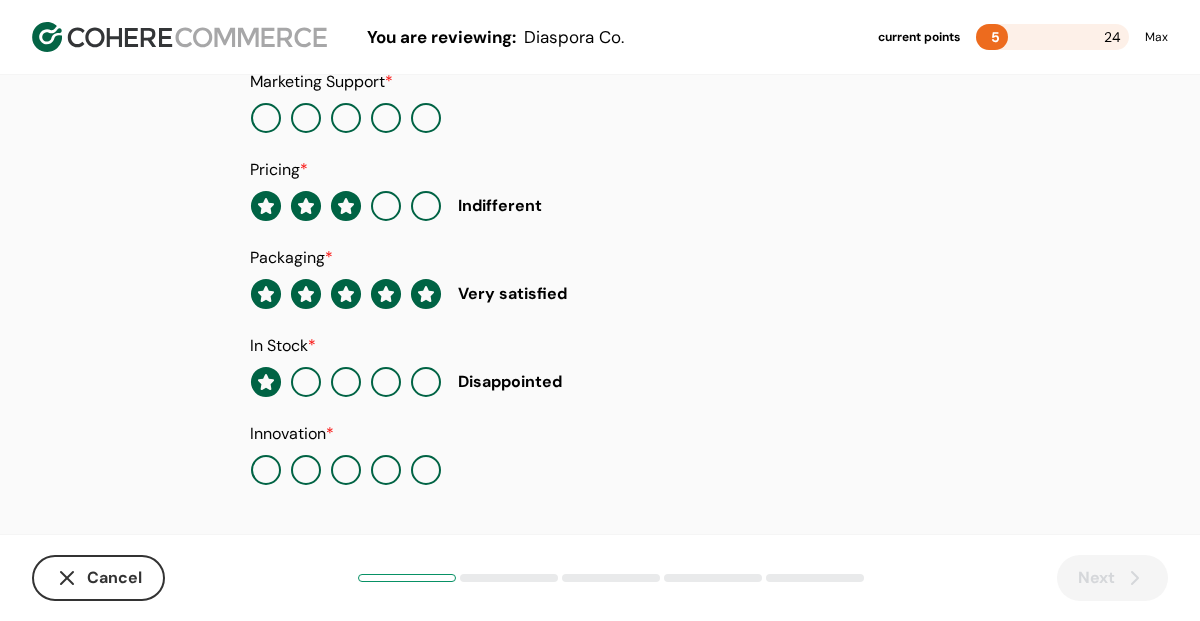 click at bounding box center (346, 470) 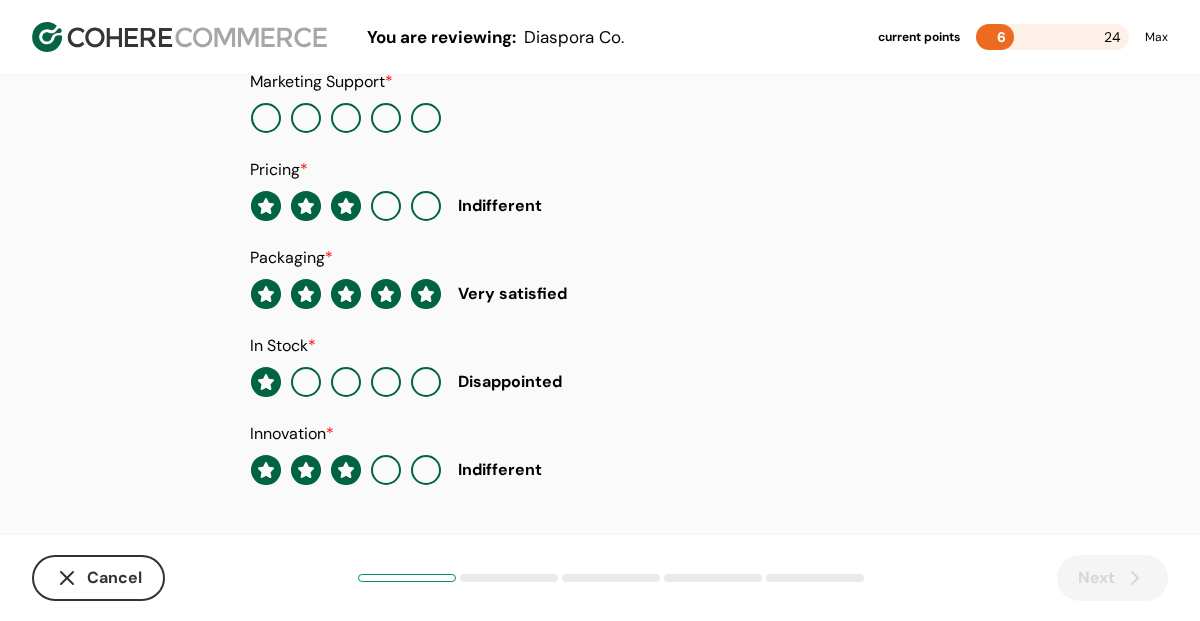 click at bounding box center (386, 470) 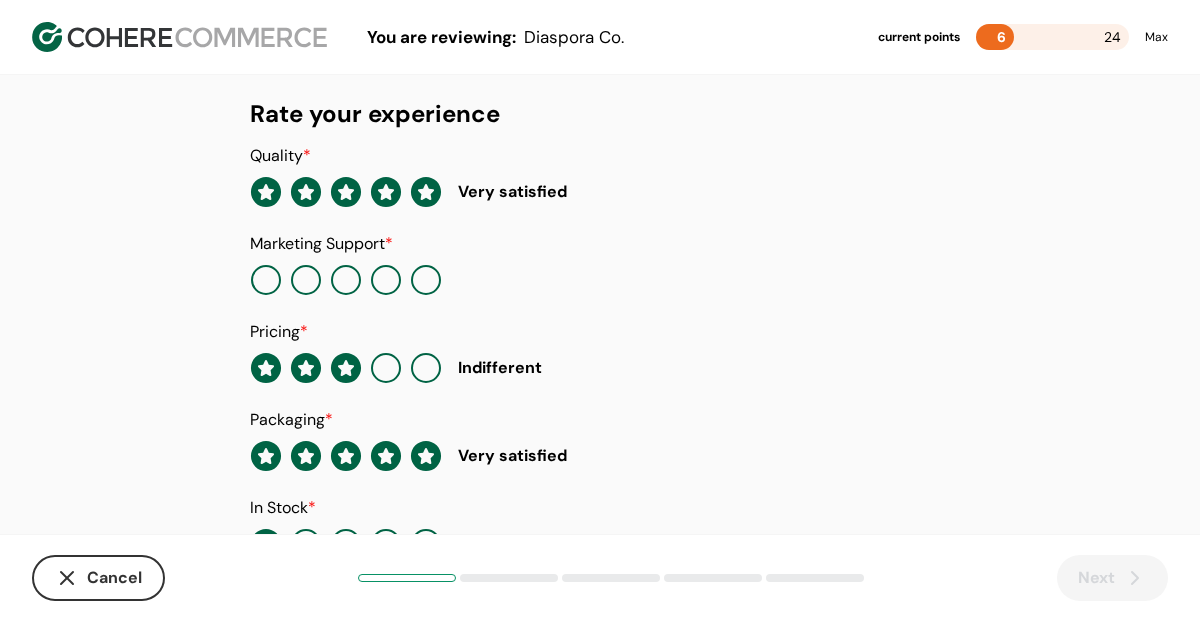 scroll, scrollTop: 331, scrollLeft: 0, axis: vertical 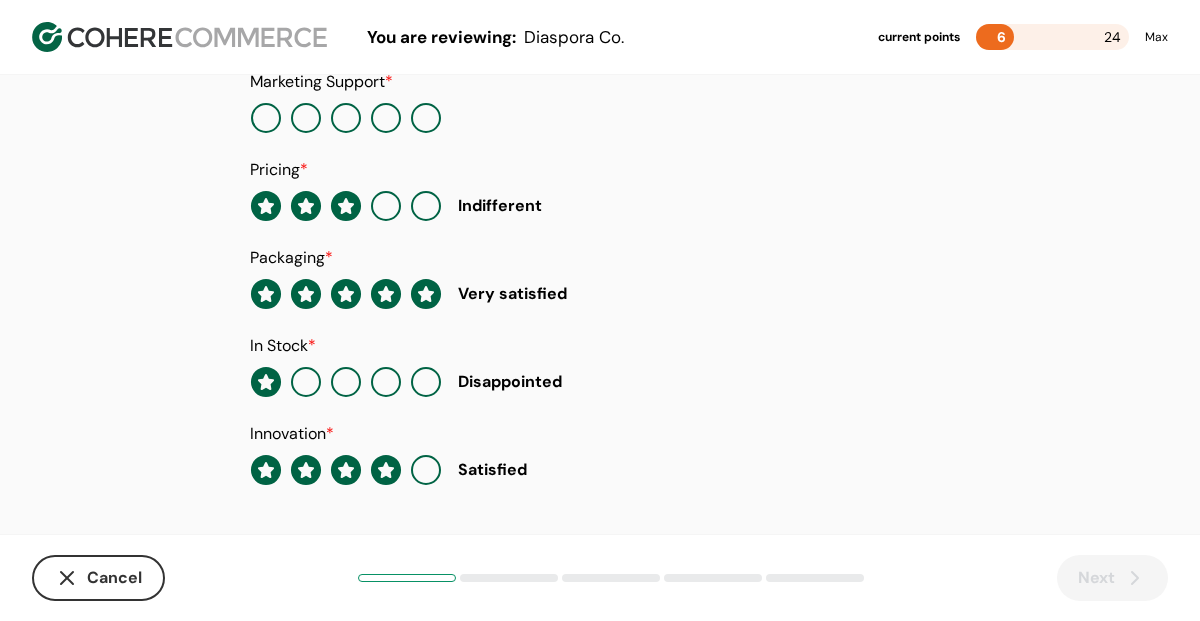 click on "6 24" at bounding box center (1052, 37) 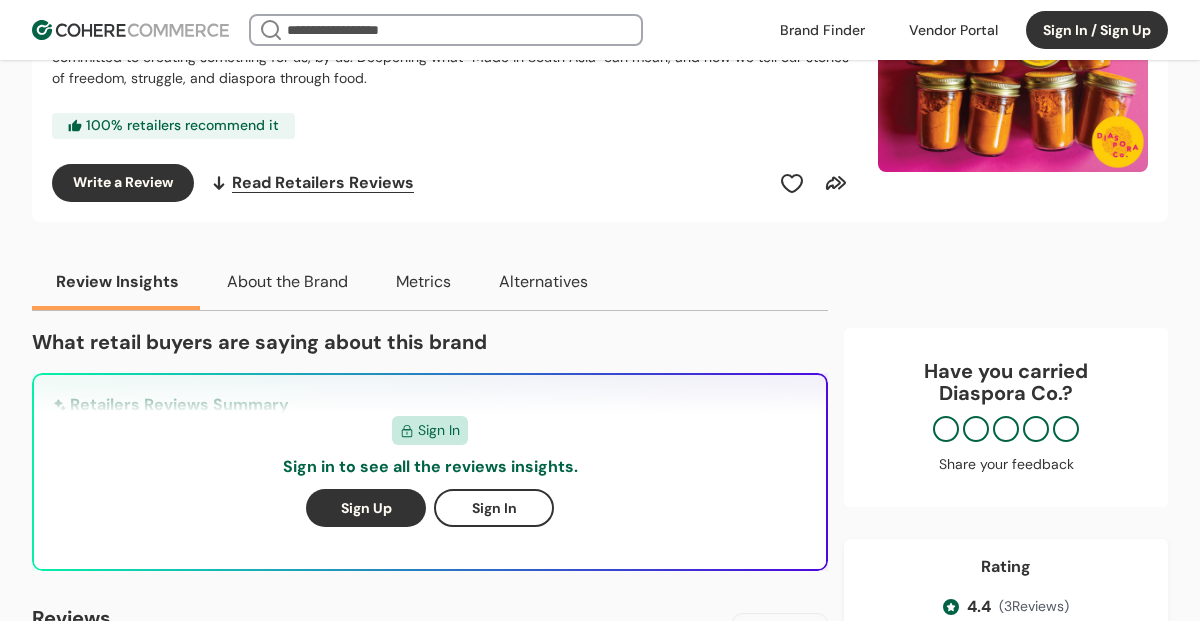 scroll, scrollTop: 407, scrollLeft: 0, axis: vertical 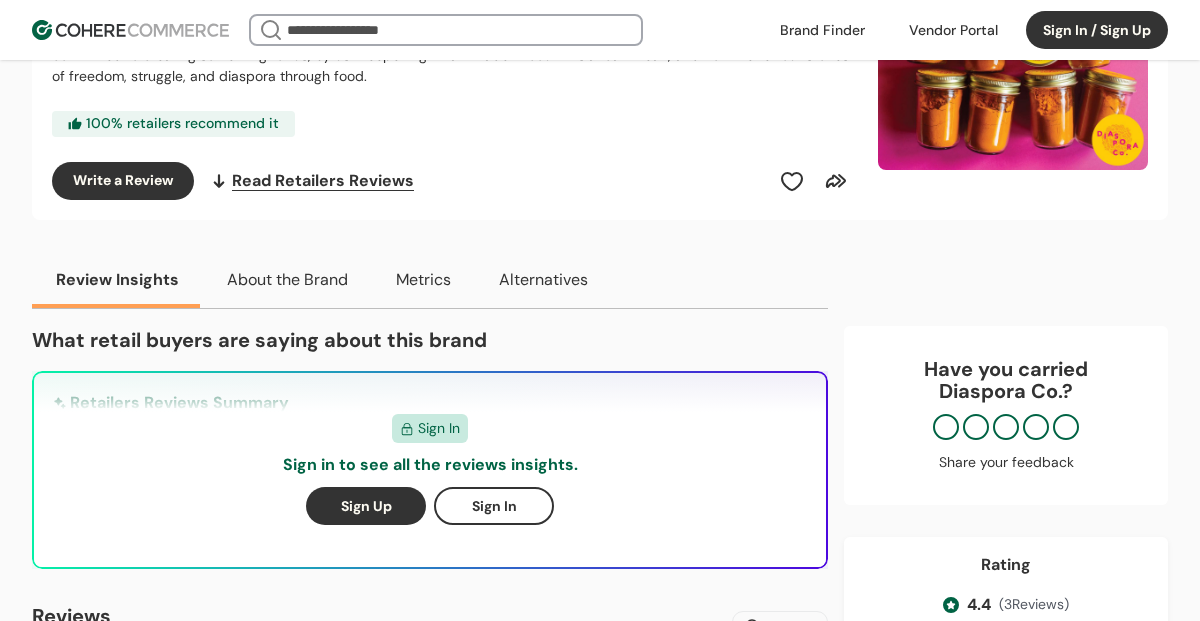 click on "Sign Up" at bounding box center (366, 506) 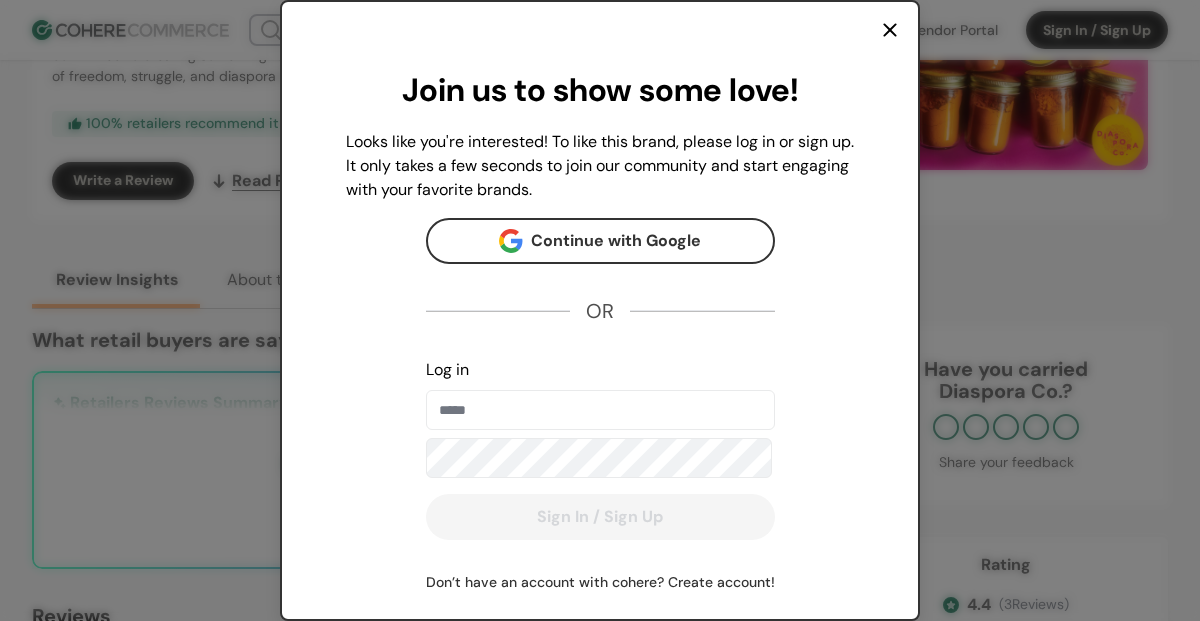 click on "Log in" at bounding box center (600, 410) 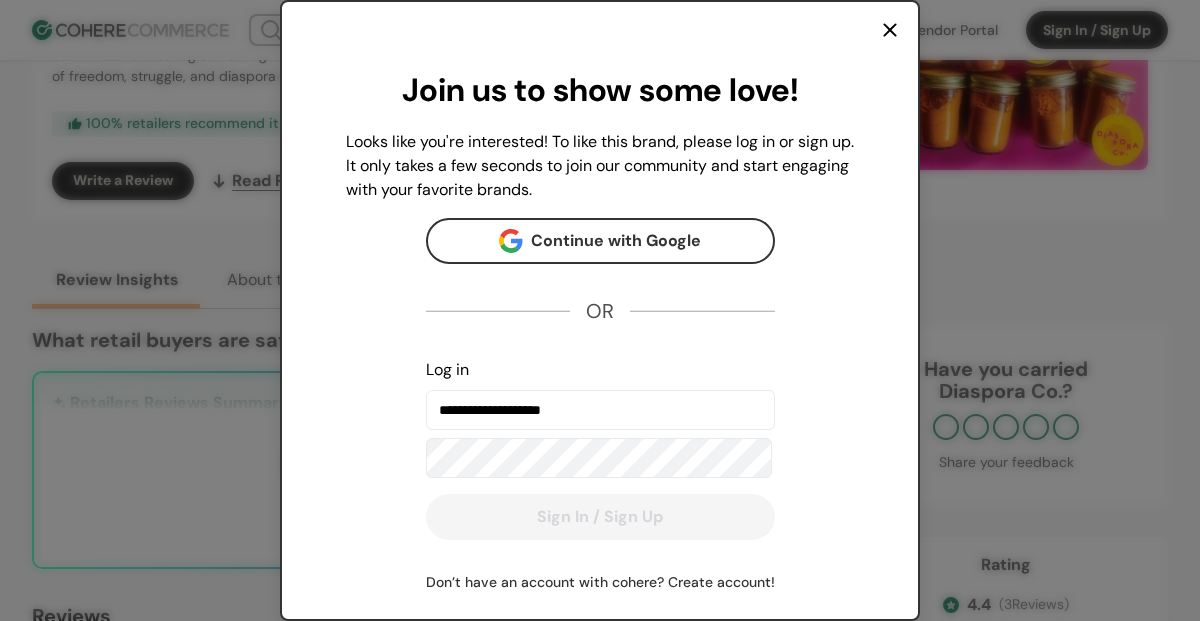 type on "**********" 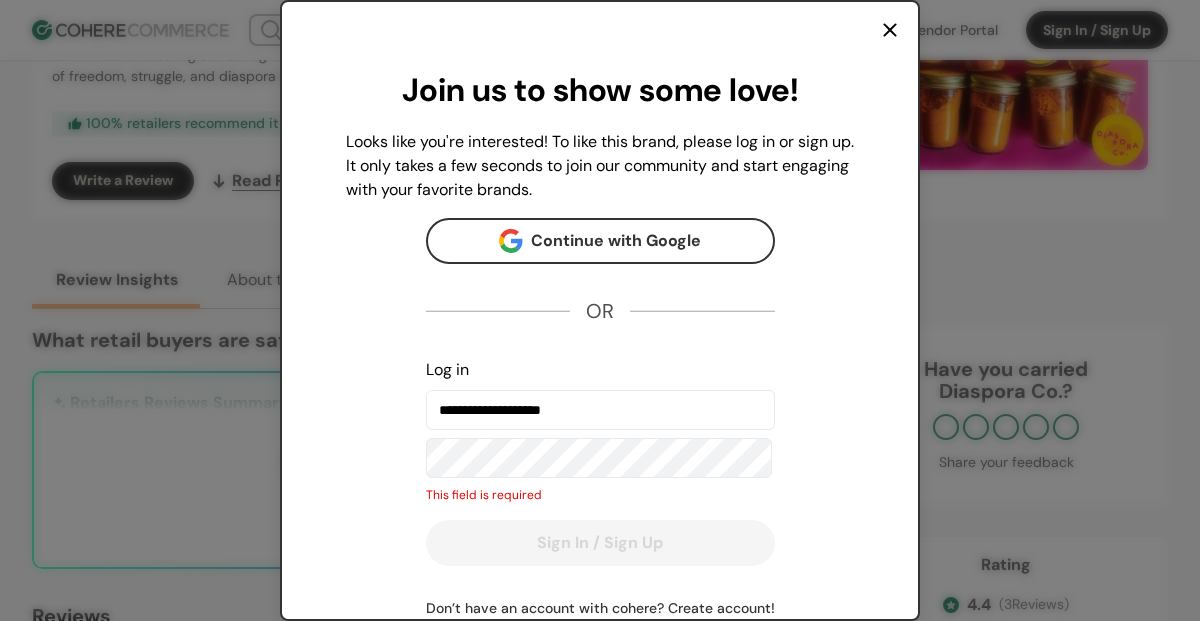 scroll, scrollTop: 64, scrollLeft: 0, axis: vertical 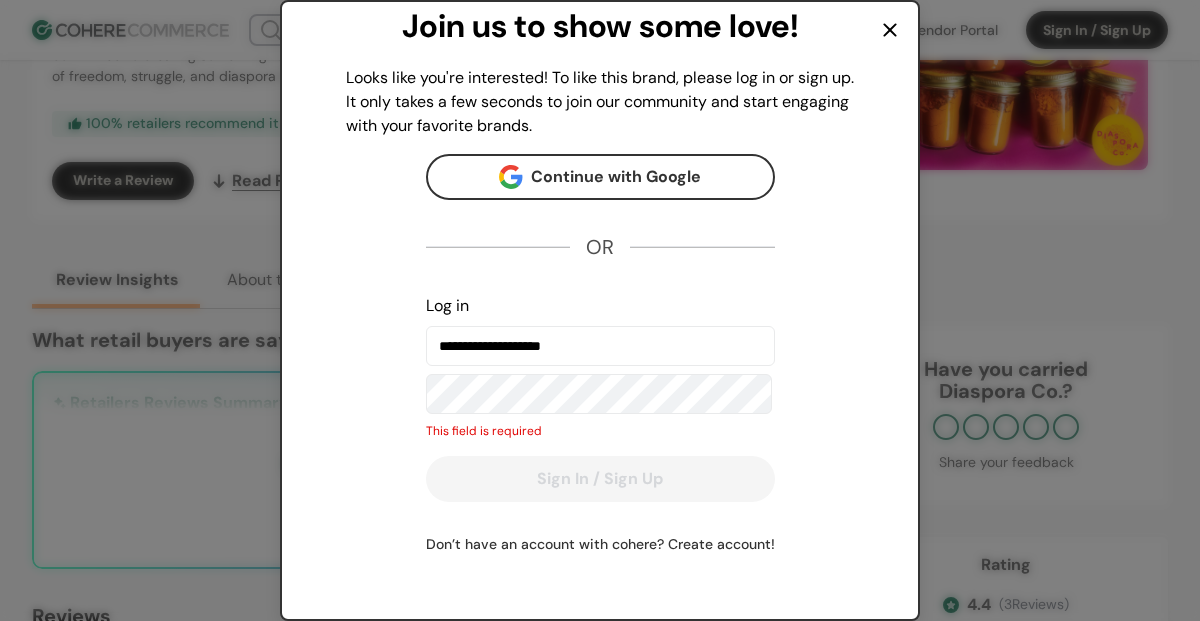 click on "Don’t have an account with cohere? Create account!" at bounding box center (600, 544) 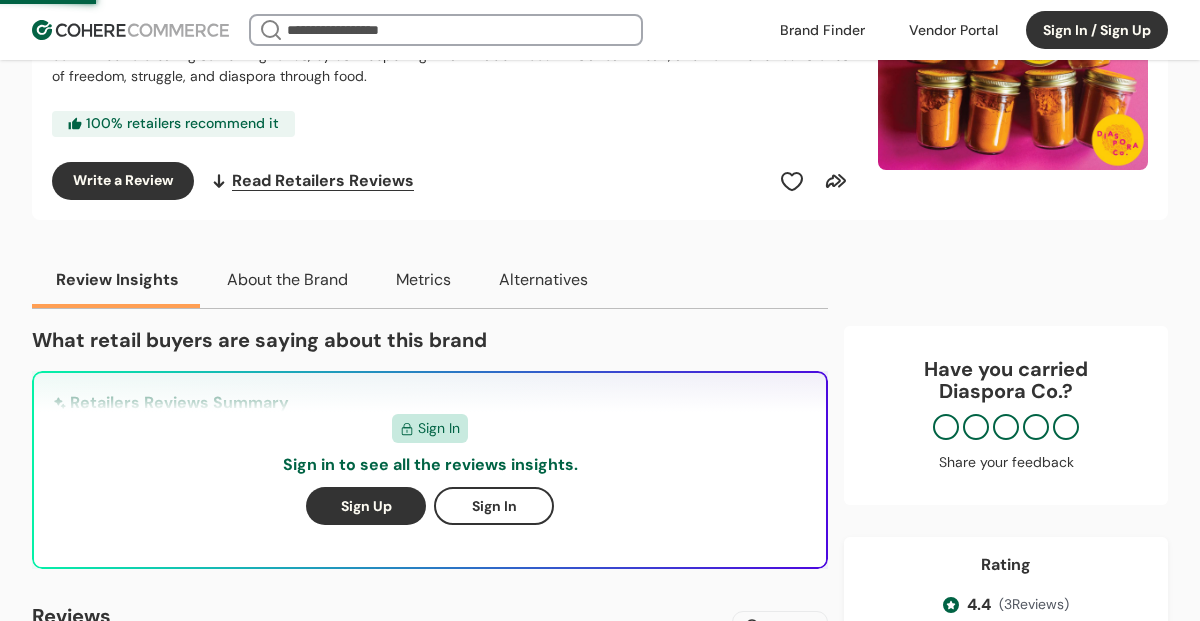 scroll, scrollTop: 0, scrollLeft: 0, axis: both 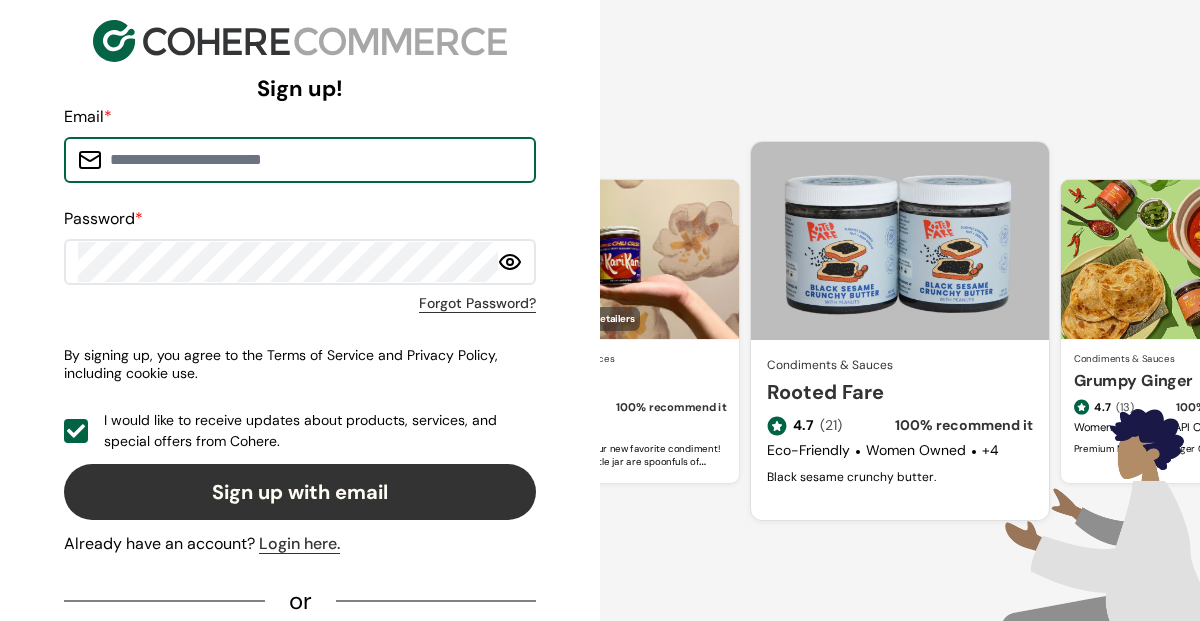 click at bounding box center [312, 160] 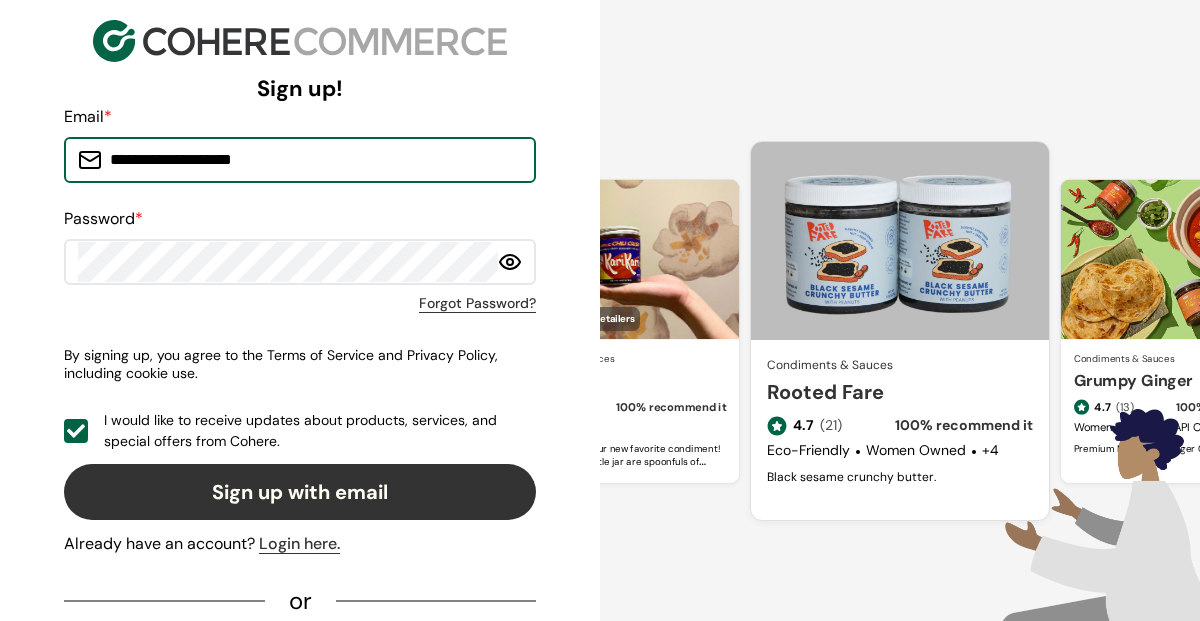 type on "**********" 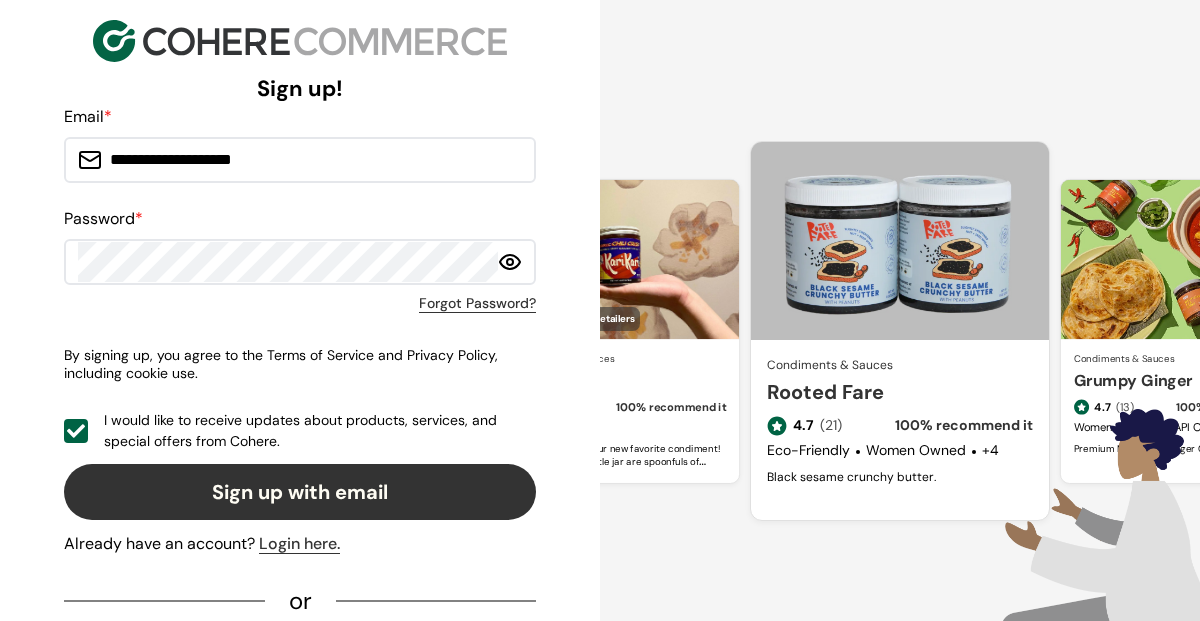 click on "Sign up with email" at bounding box center [300, 492] 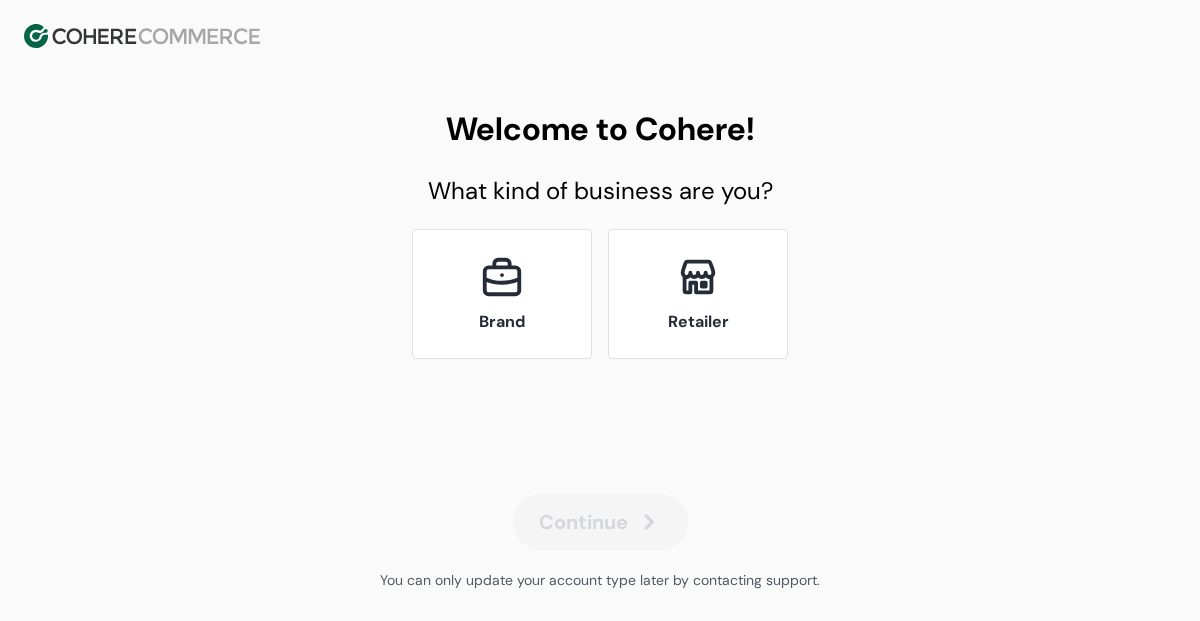 scroll, scrollTop: 0, scrollLeft: 0, axis: both 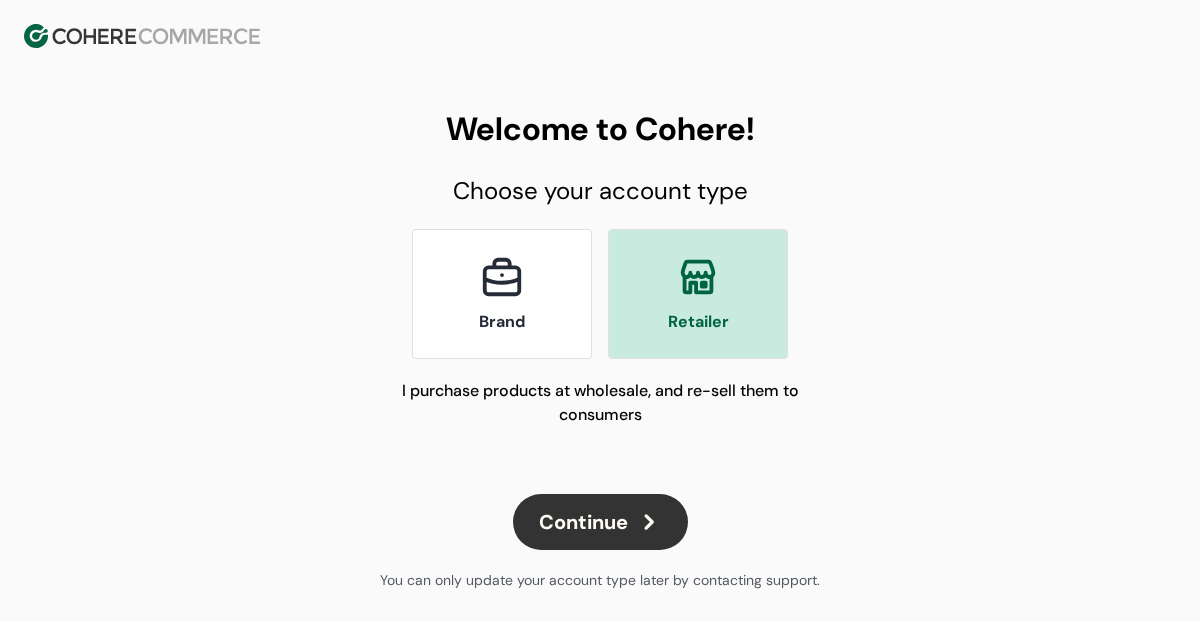 click on "Continue" at bounding box center (600, 522) 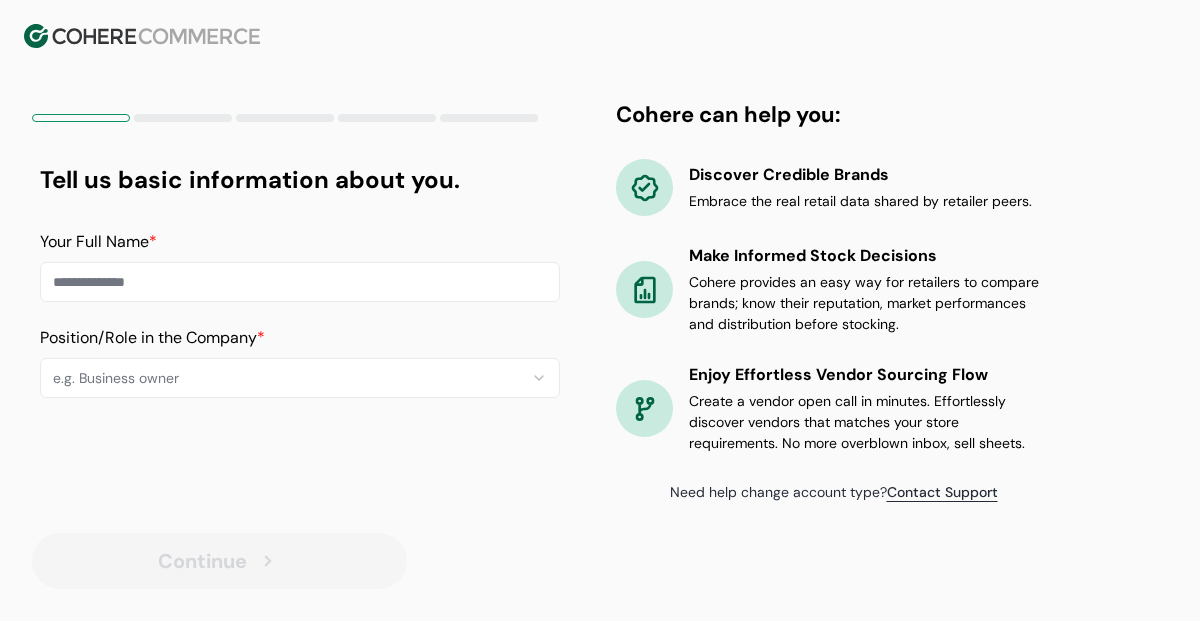 click on "Your Full Name *" at bounding box center [300, 282] 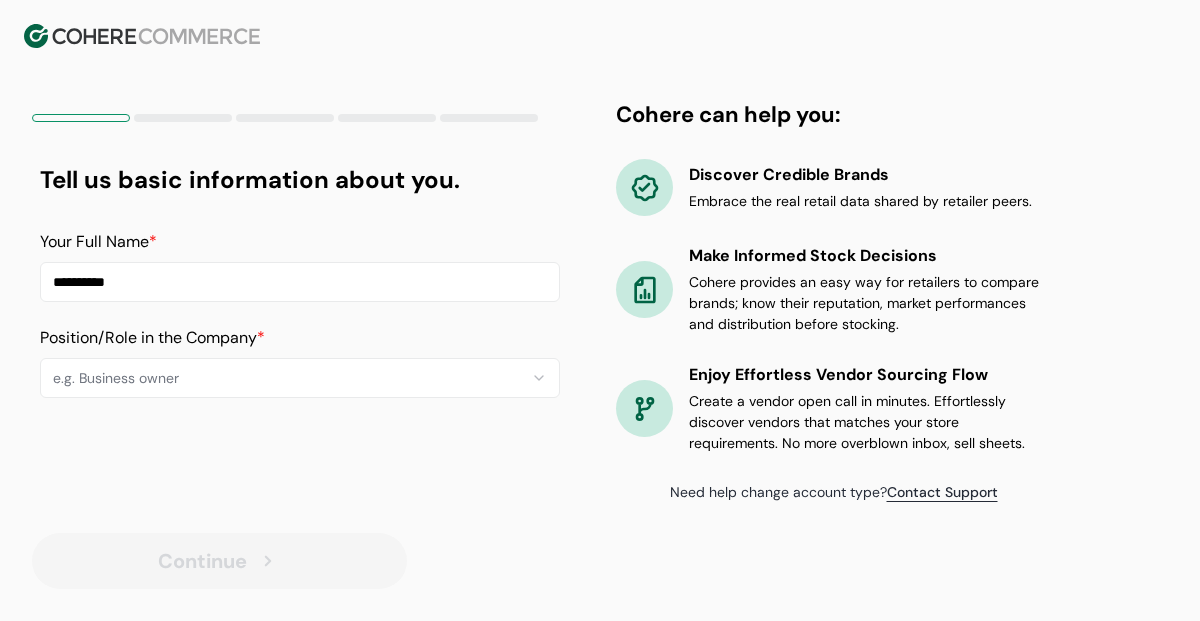 type on "**********" 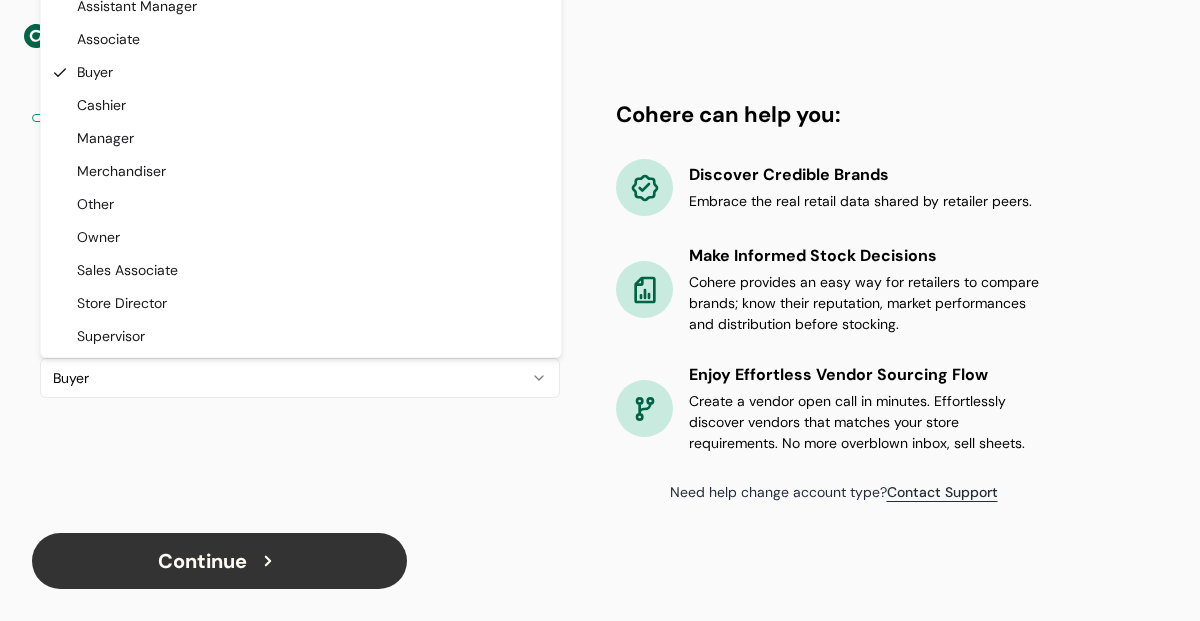 click on "**********" at bounding box center [600, 310] 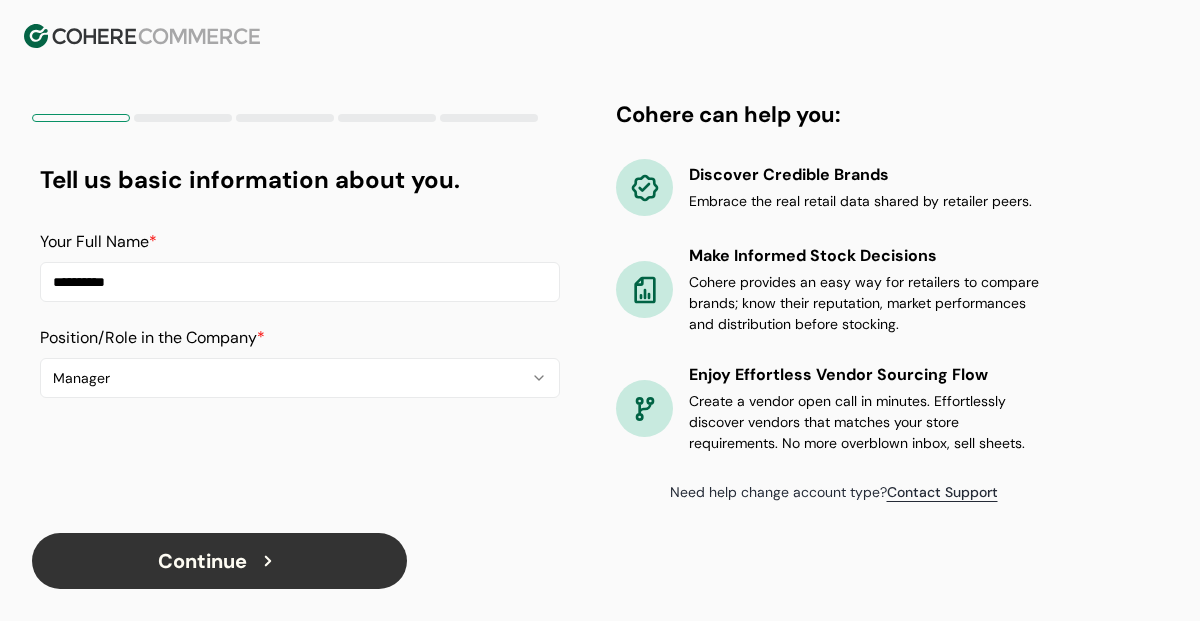click on "Continue" at bounding box center [219, 561] 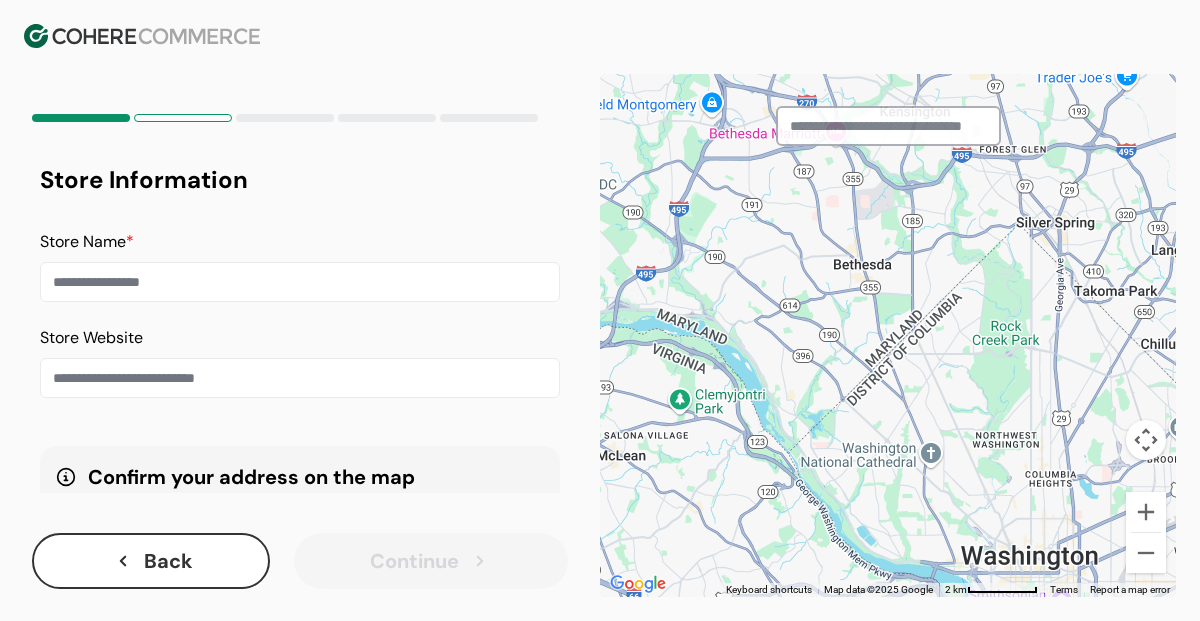 click on "Store Name  *" at bounding box center [300, 282] 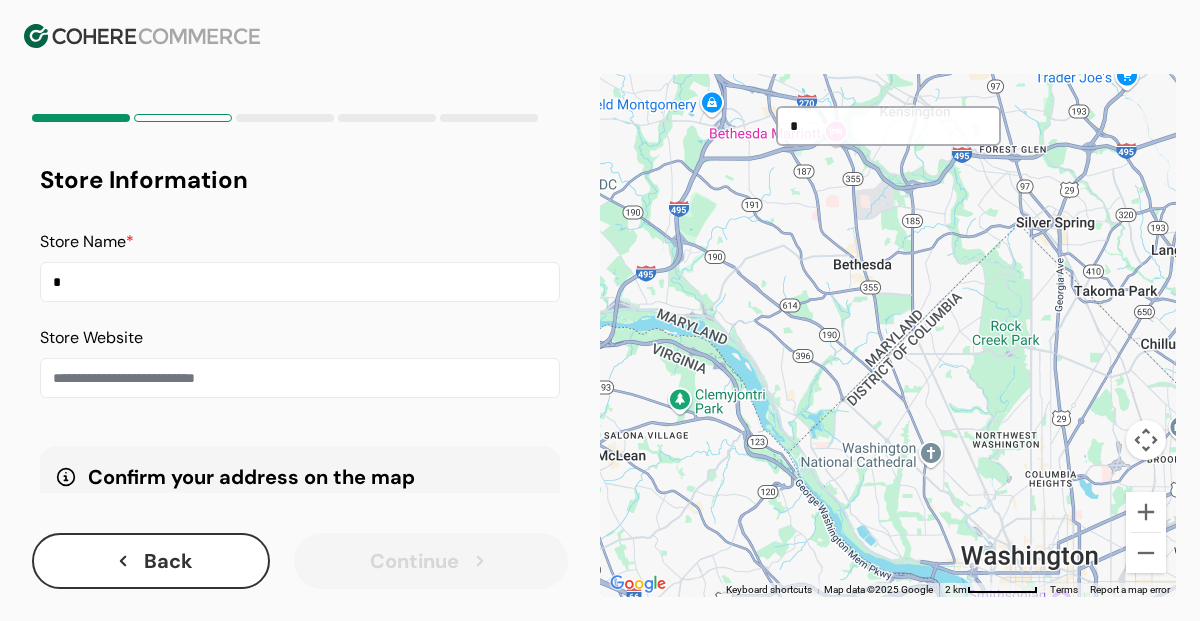 type on "**" 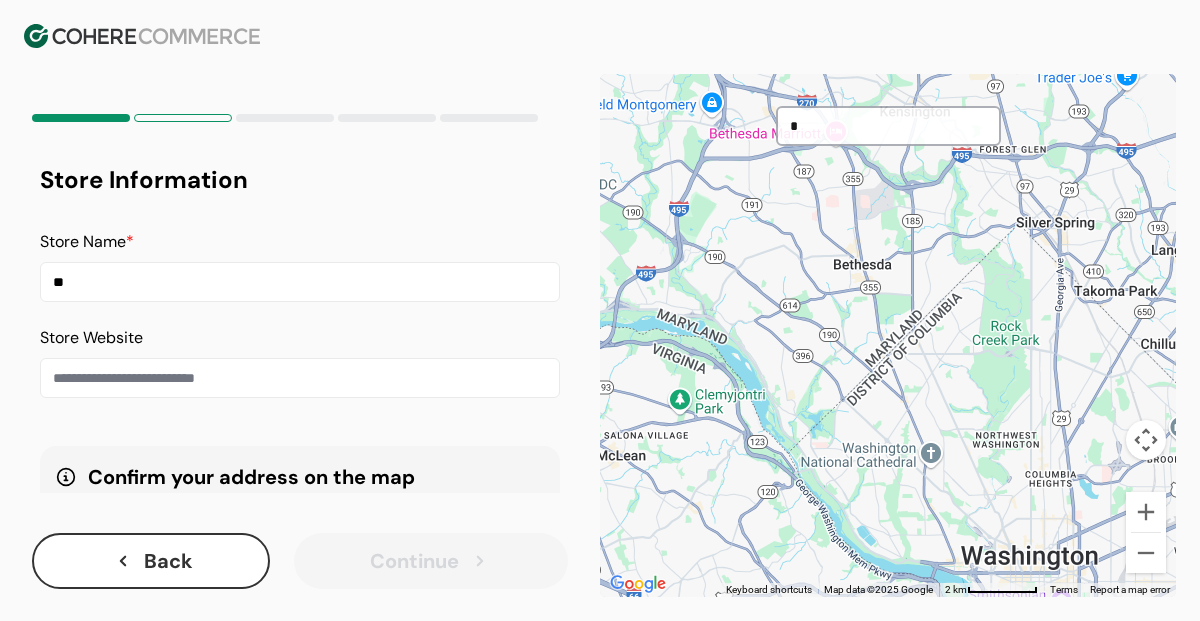 type on "**" 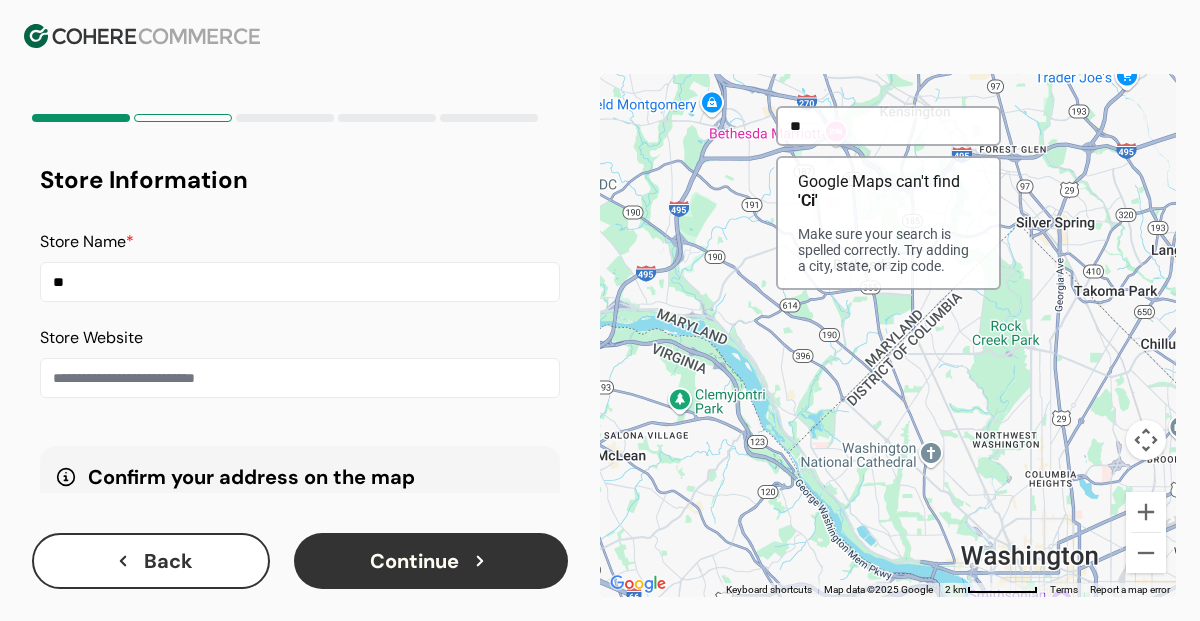 type on "***" 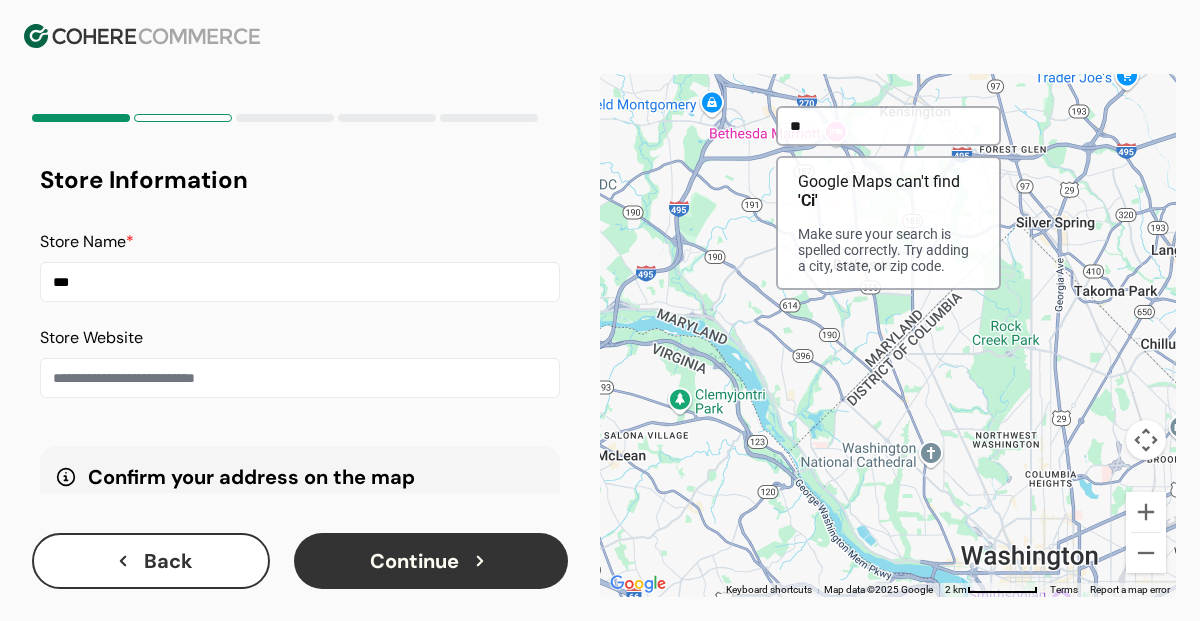 type on "***" 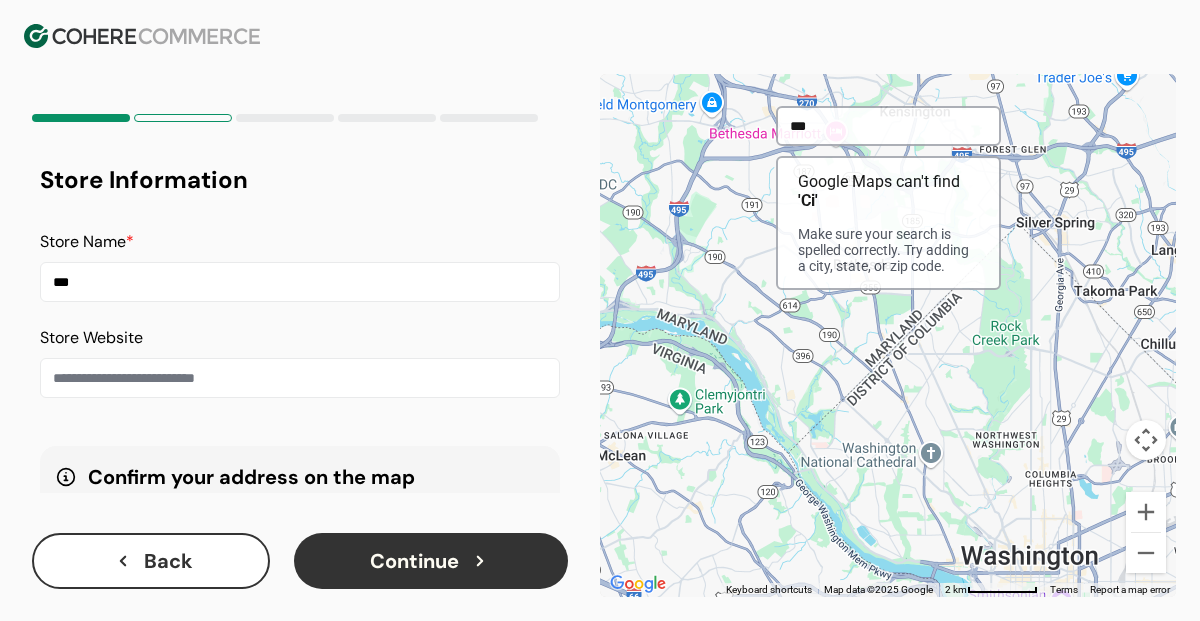 type on "****" 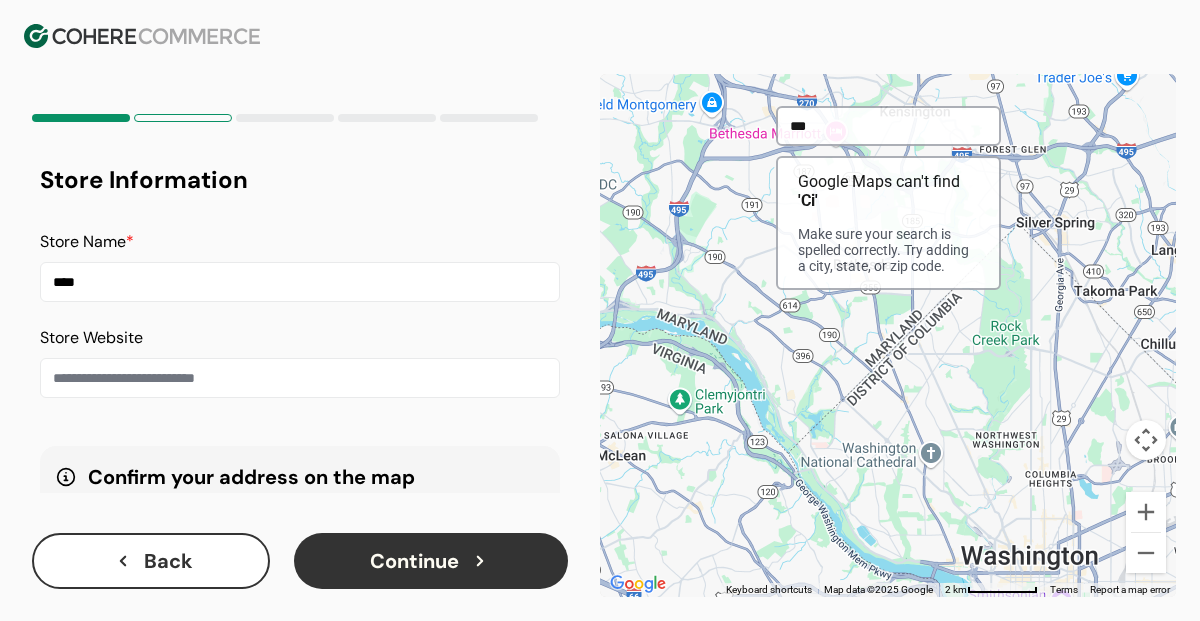 type on "****" 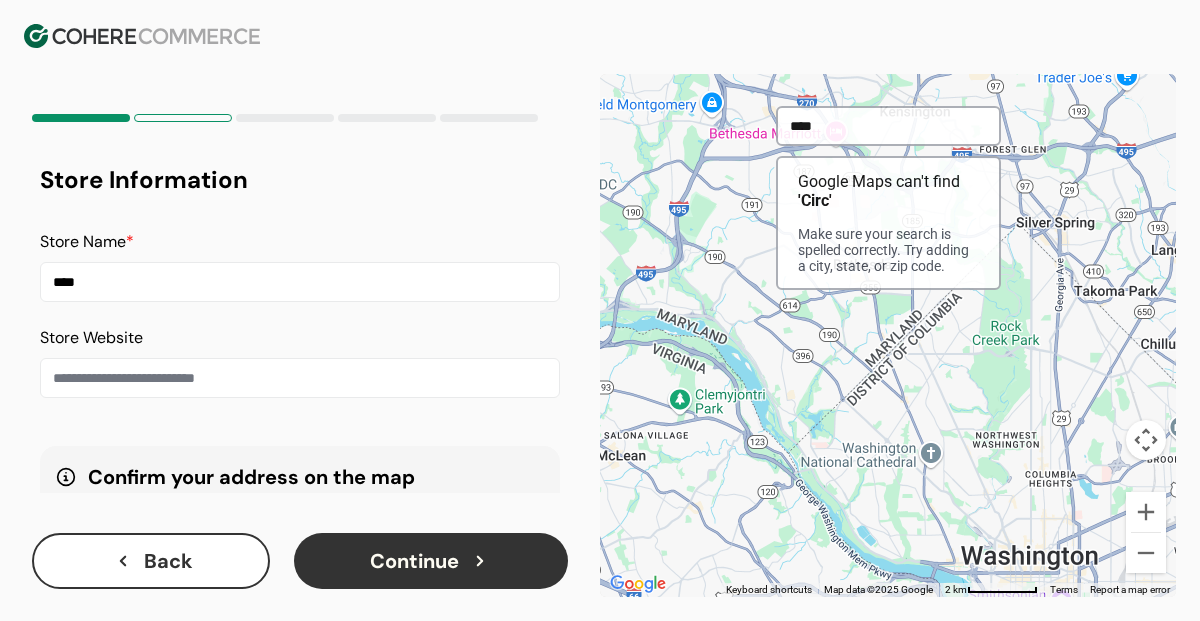 type on "*****" 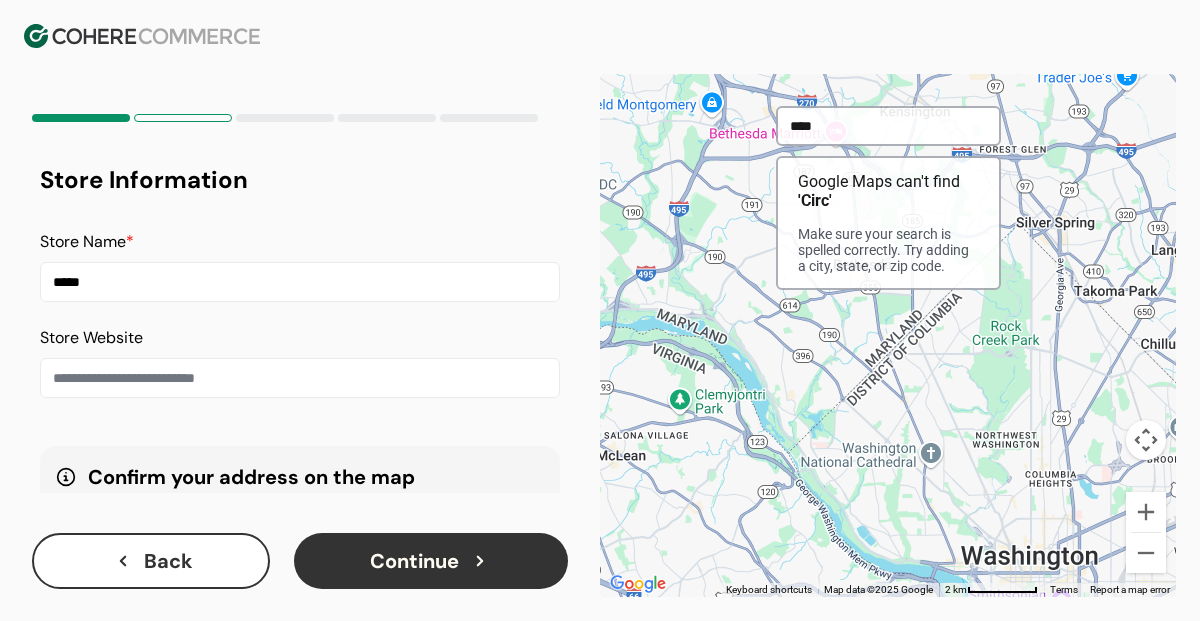 type on "*****" 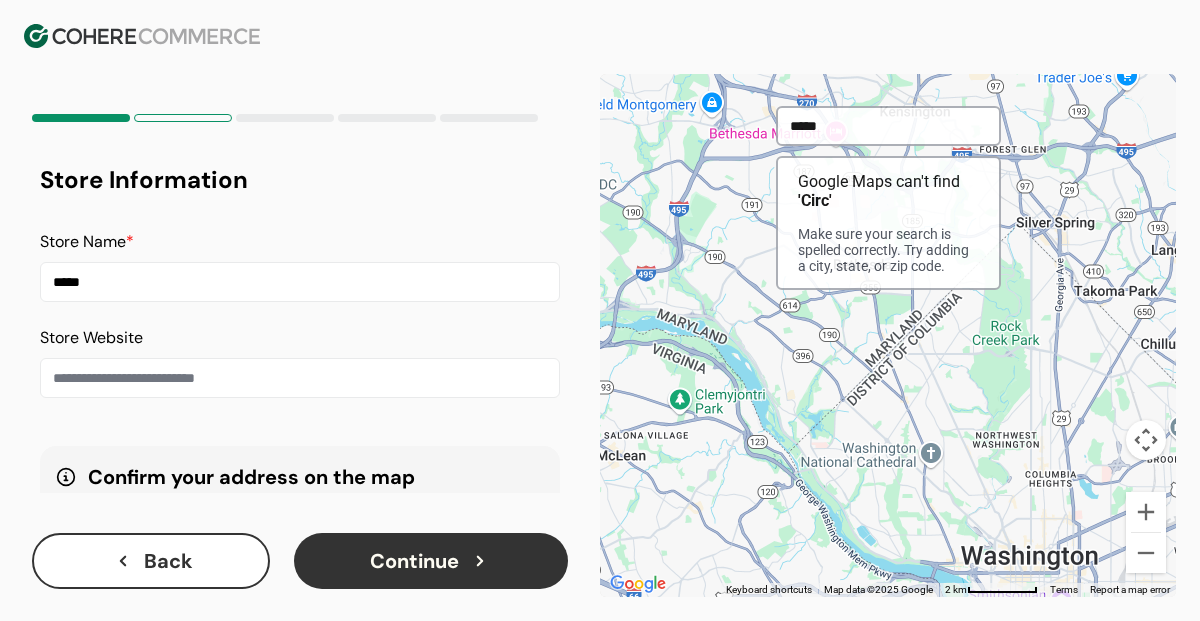type on "******" 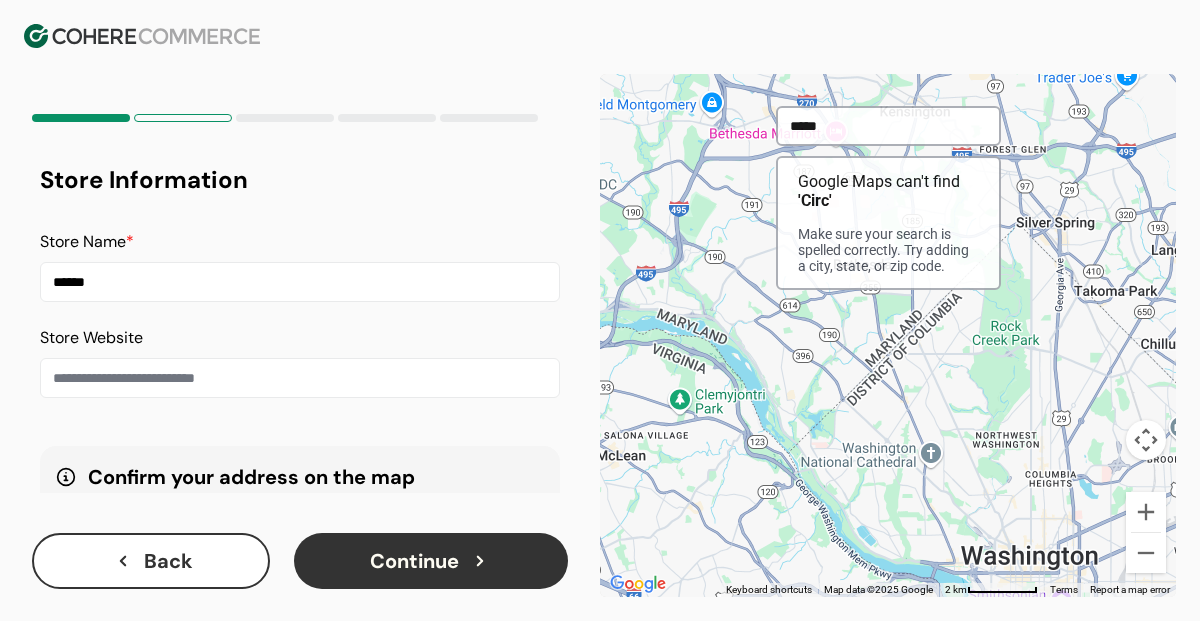 type on "******" 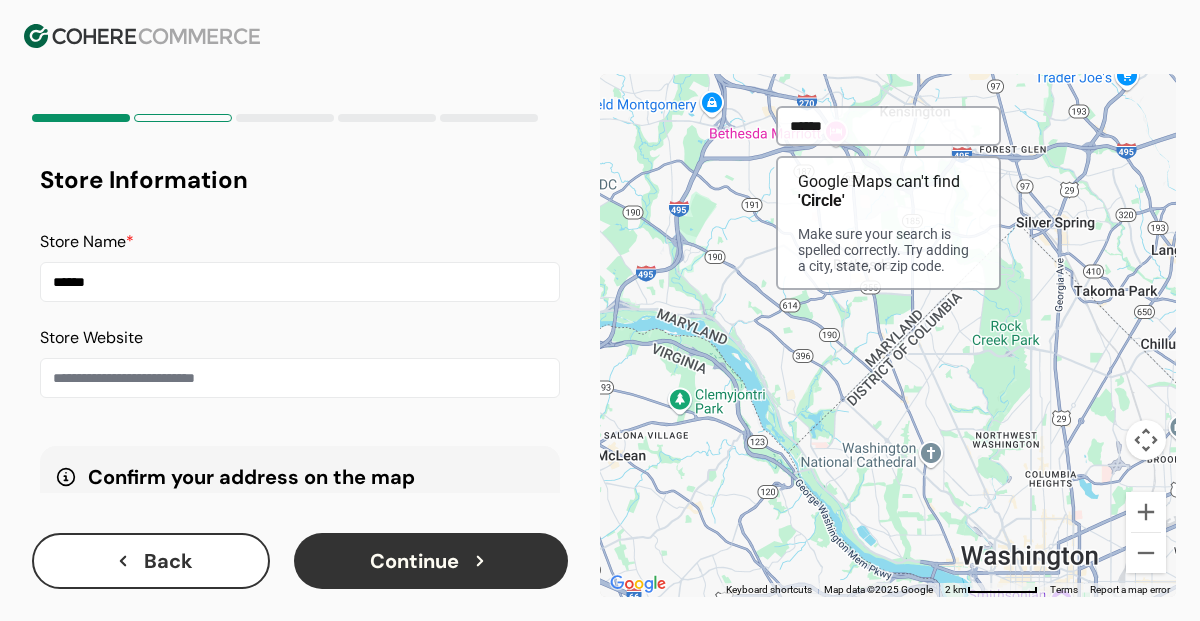 type on "******" 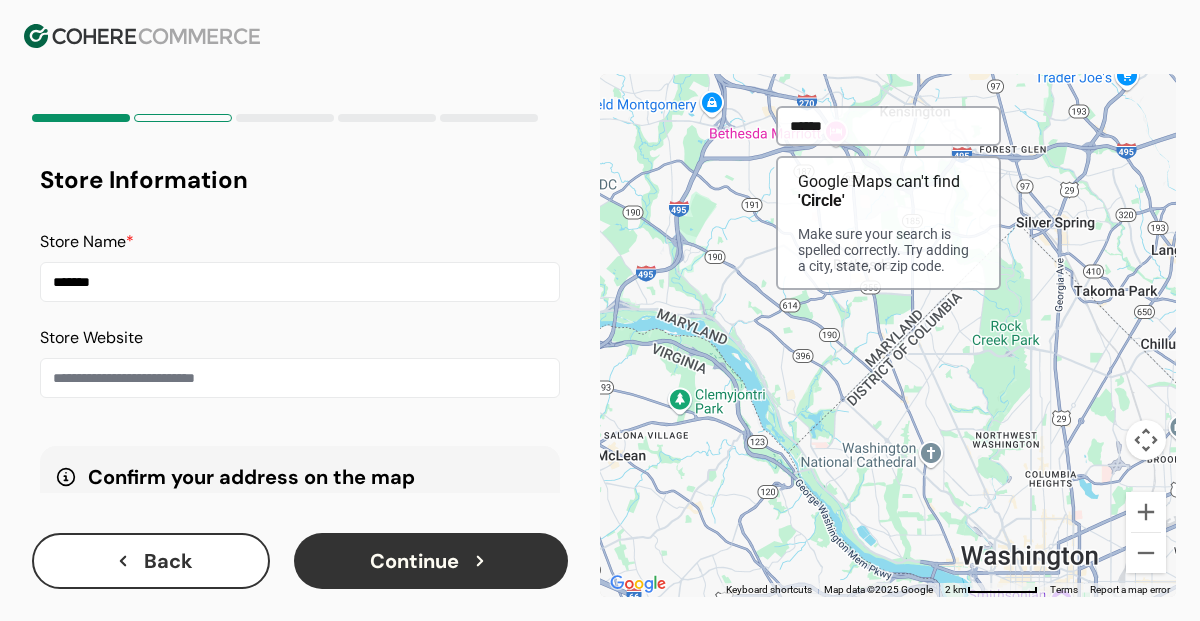 type on "******" 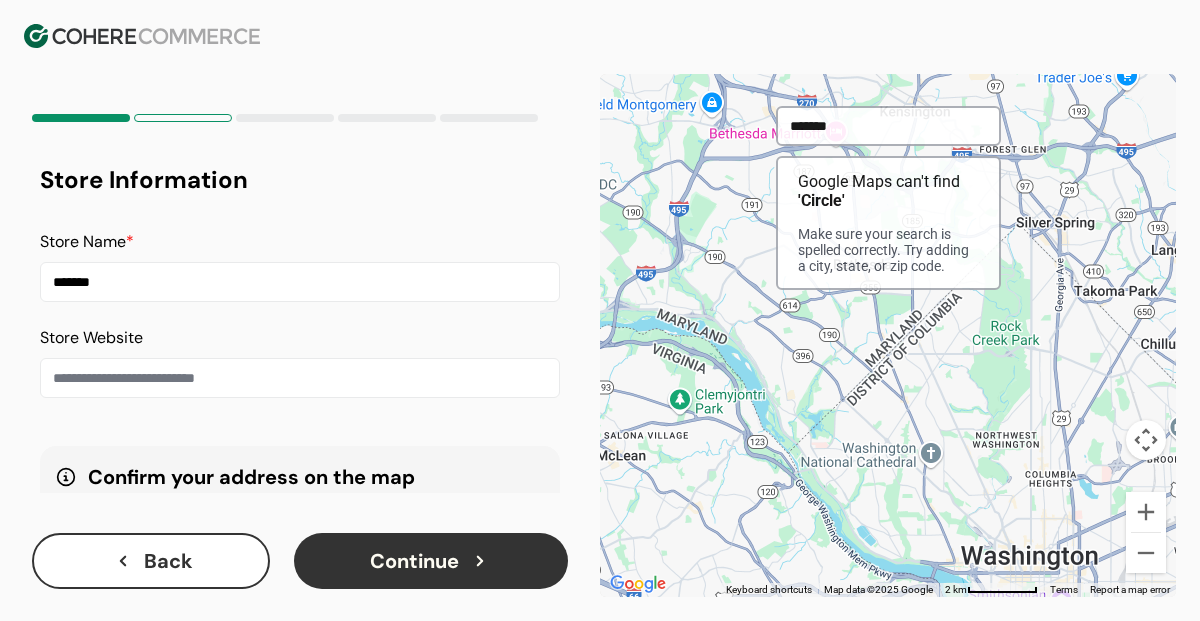 type on "********" 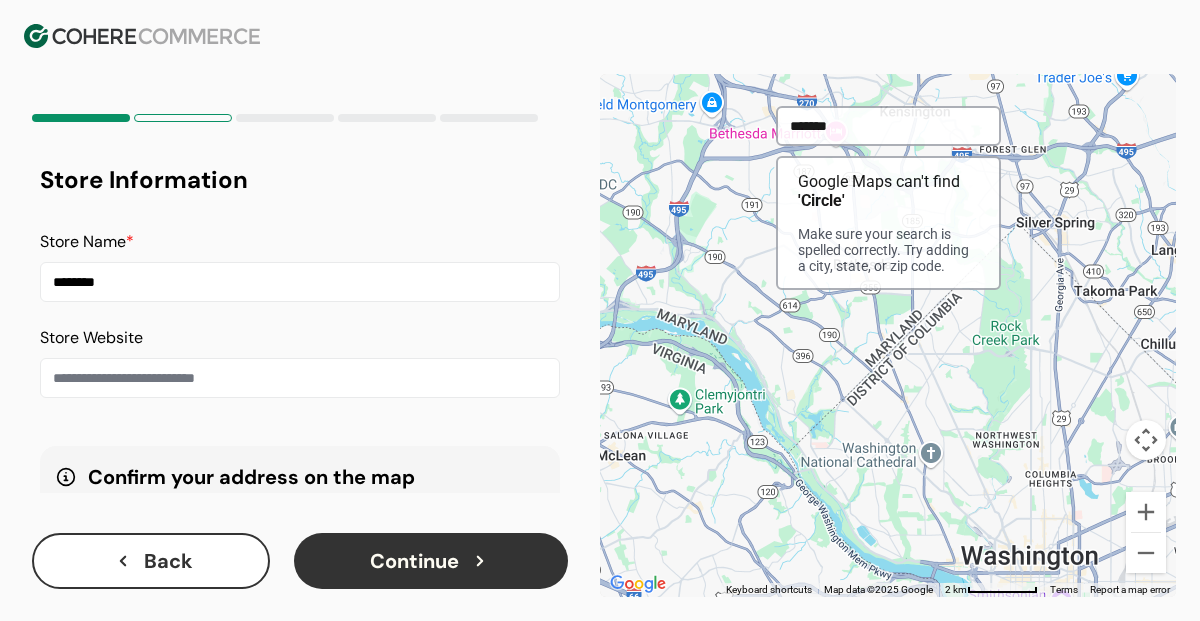 type on "********" 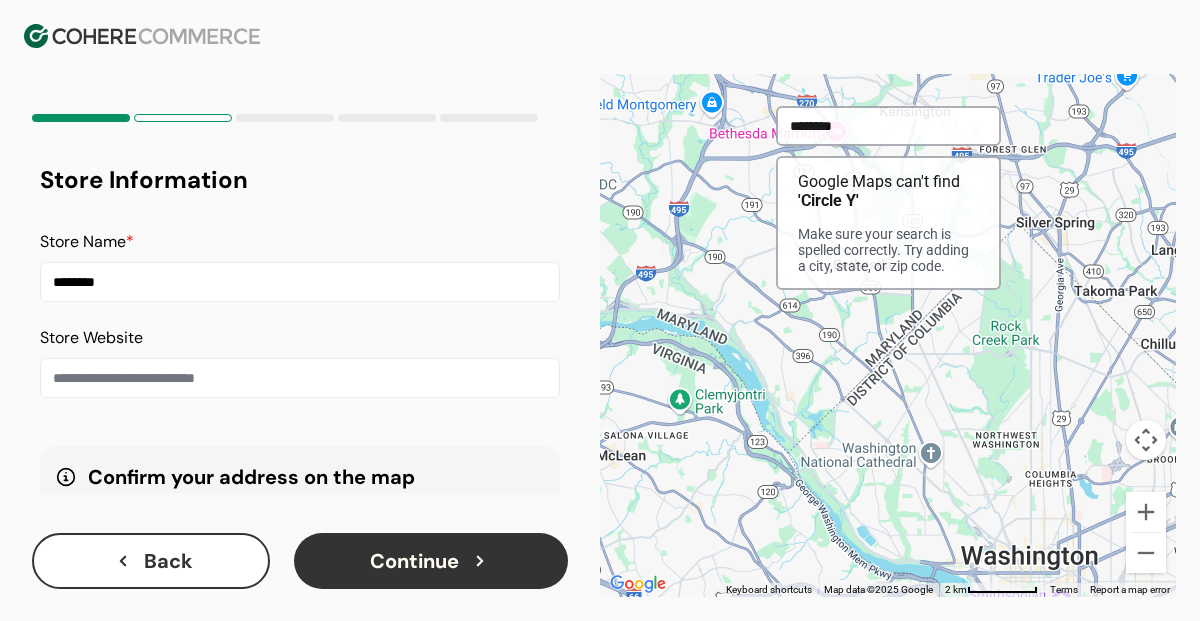 type on "*********" 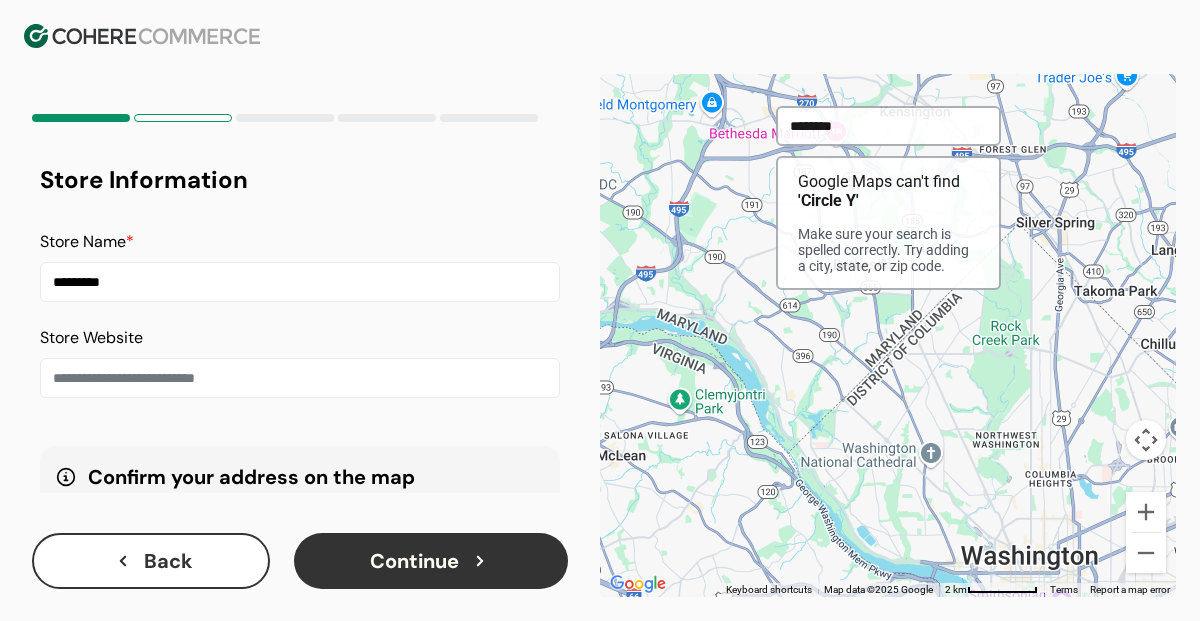 type on "*********" 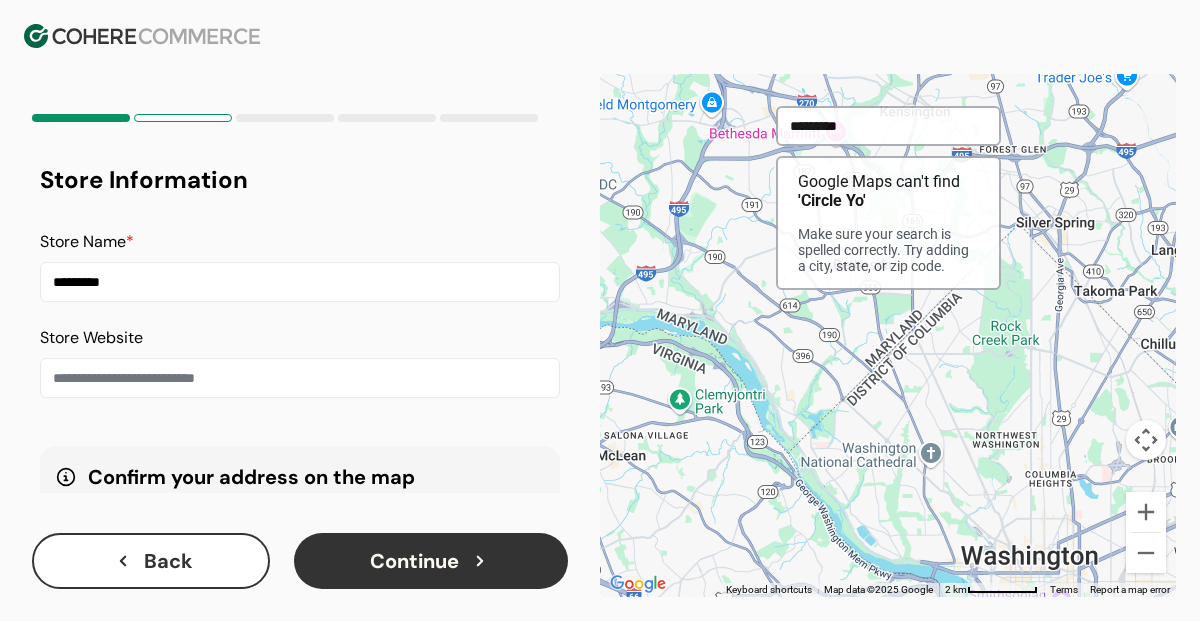 type on "**********" 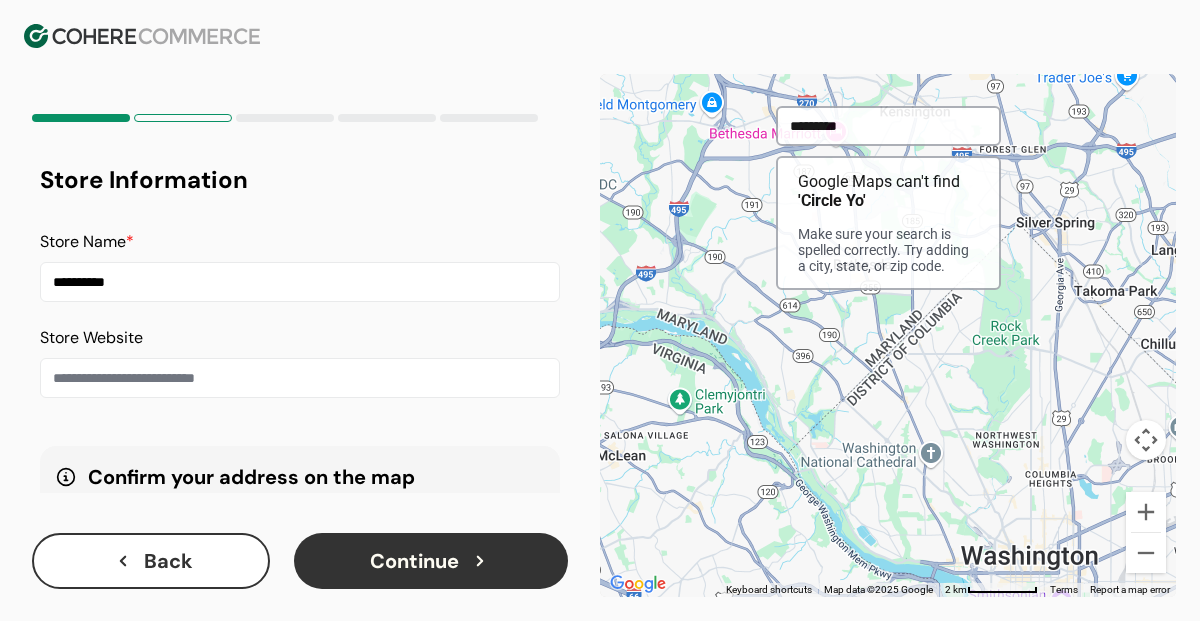 type on "**********" 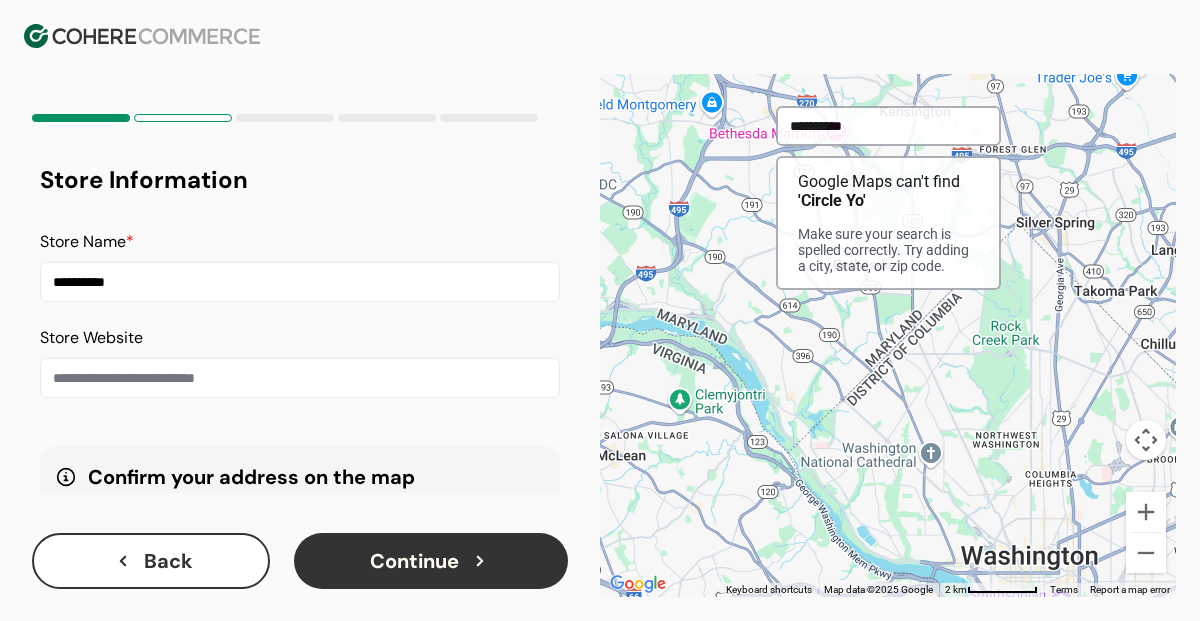 type on "**********" 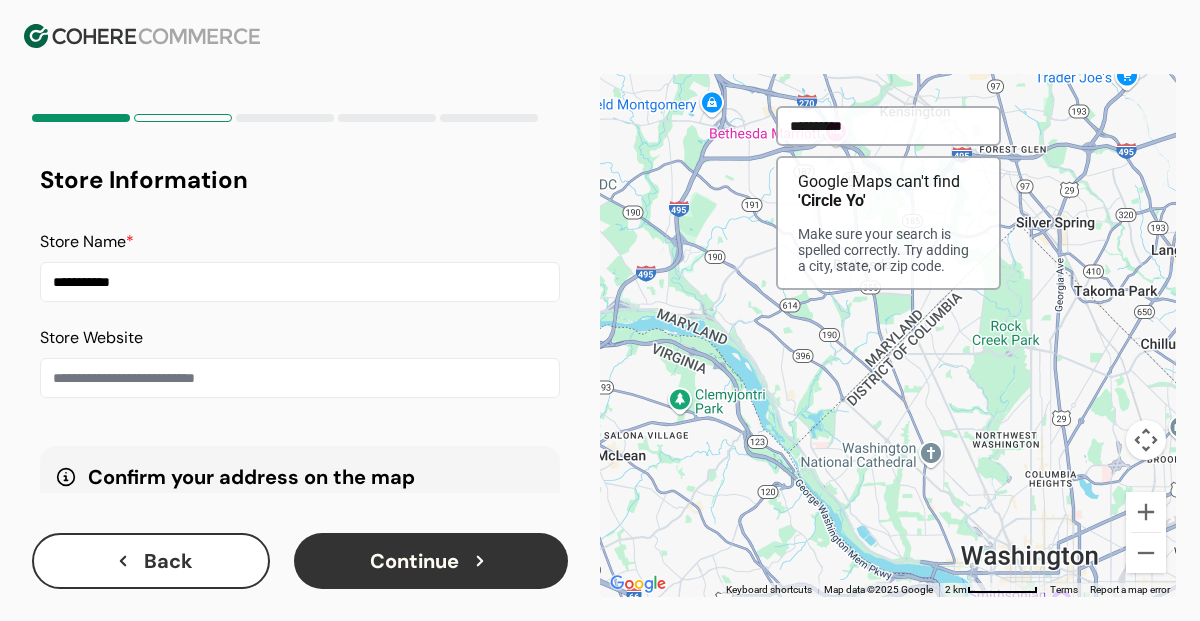 type on "**********" 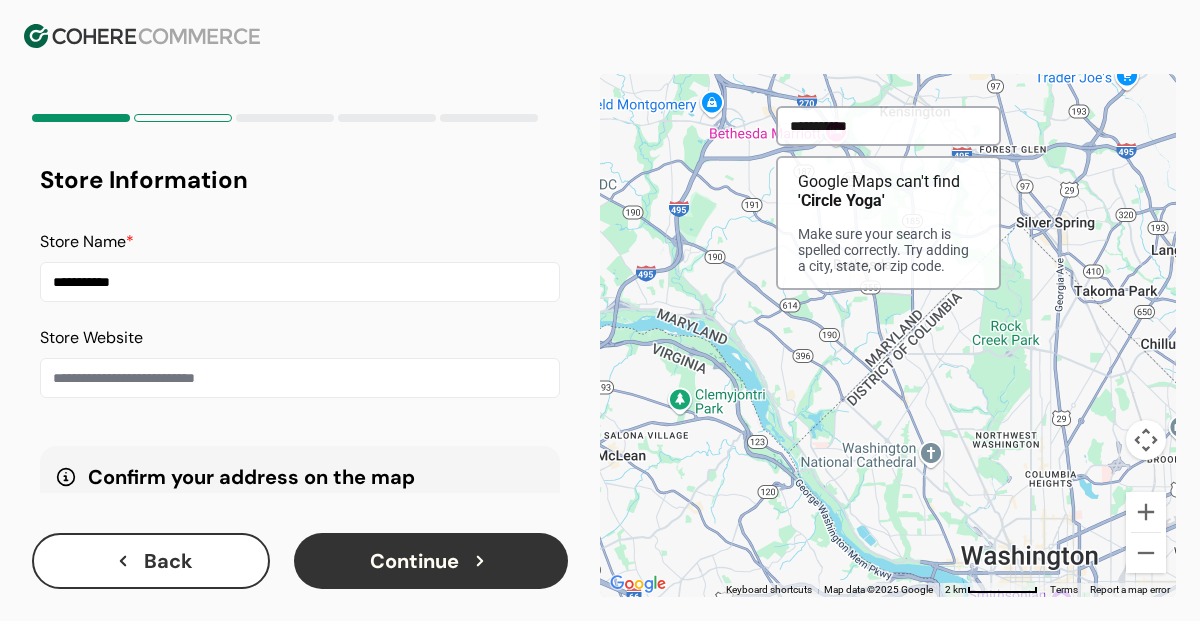 type on "**********" 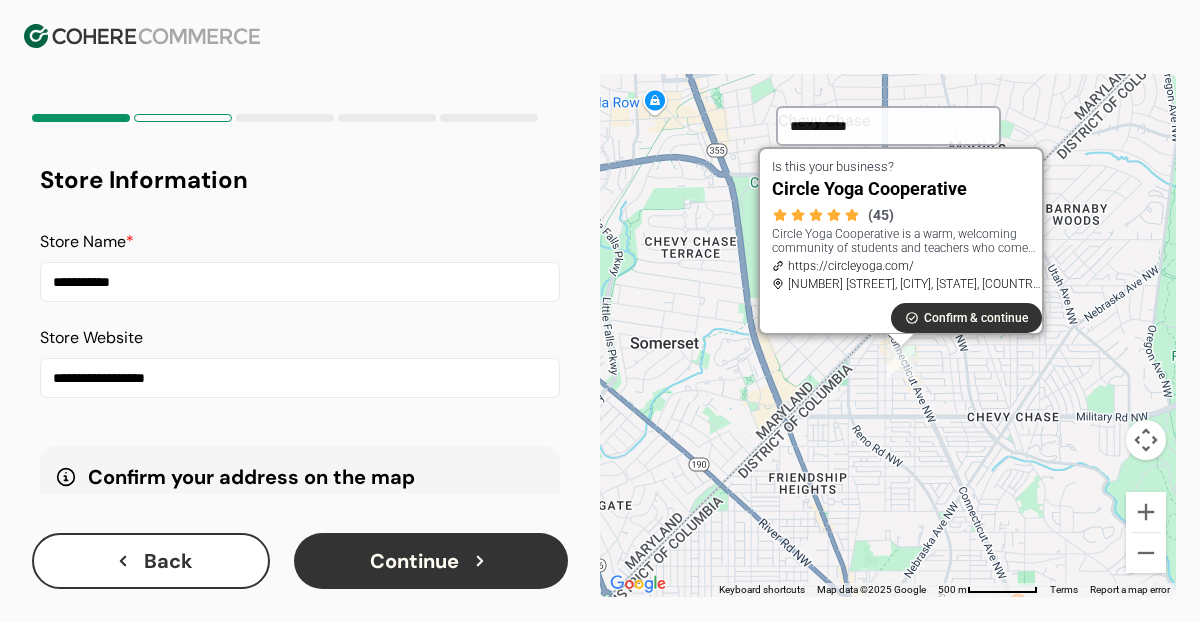 type on "**********" 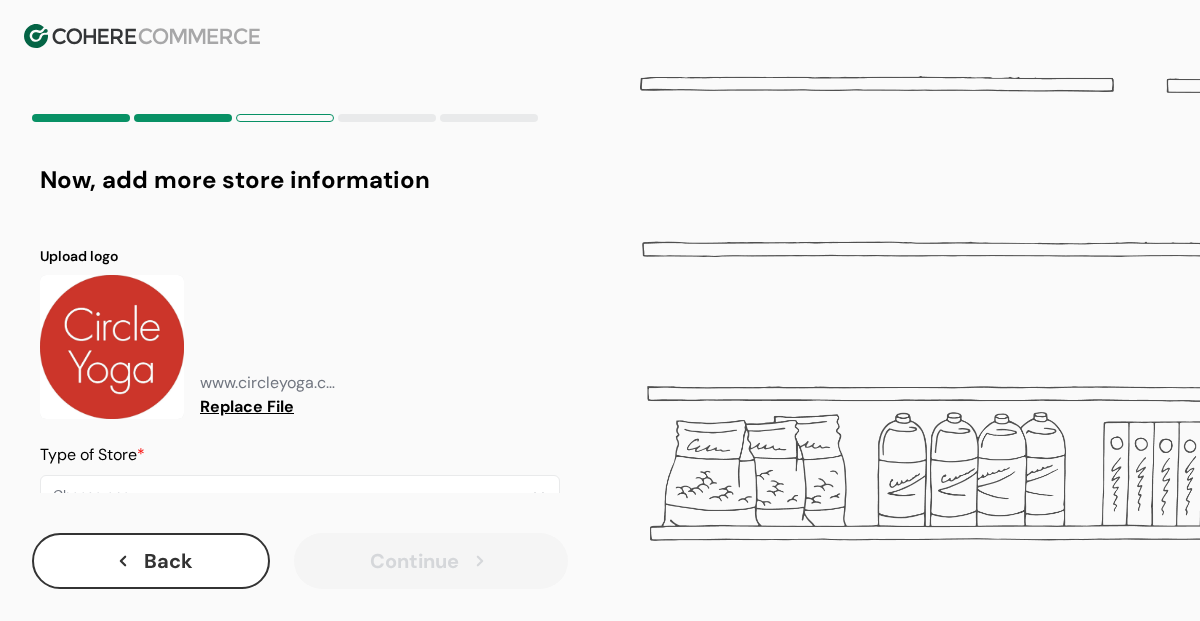 click on "**********" at bounding box center [300, 479] 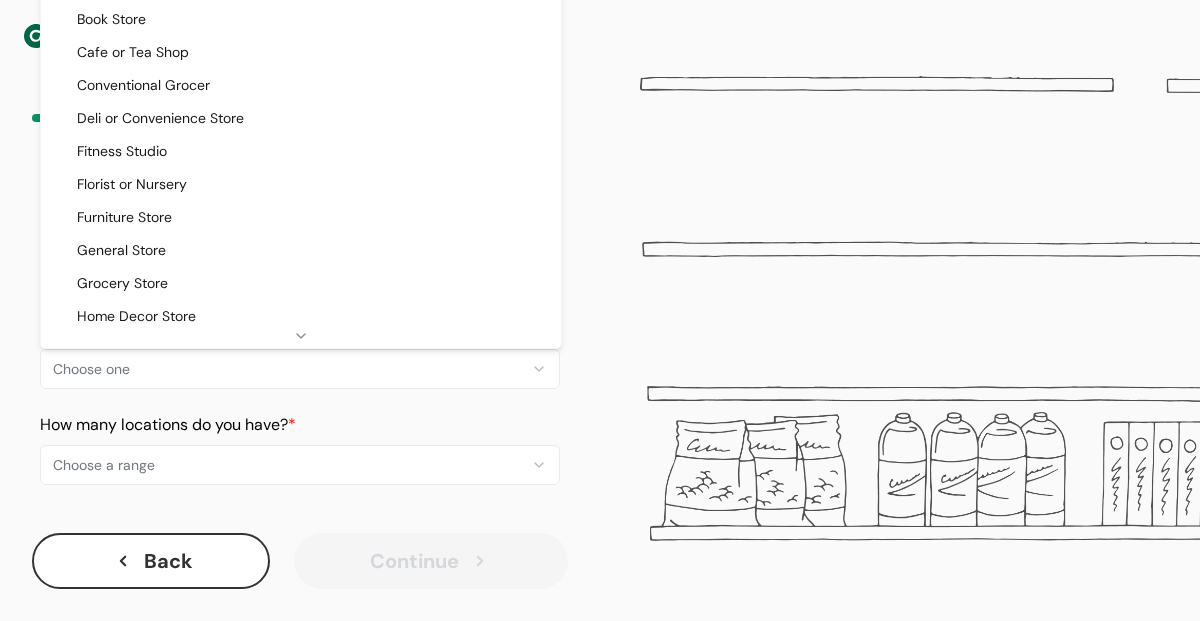 click on "**********" at bounding box center (600, 310) 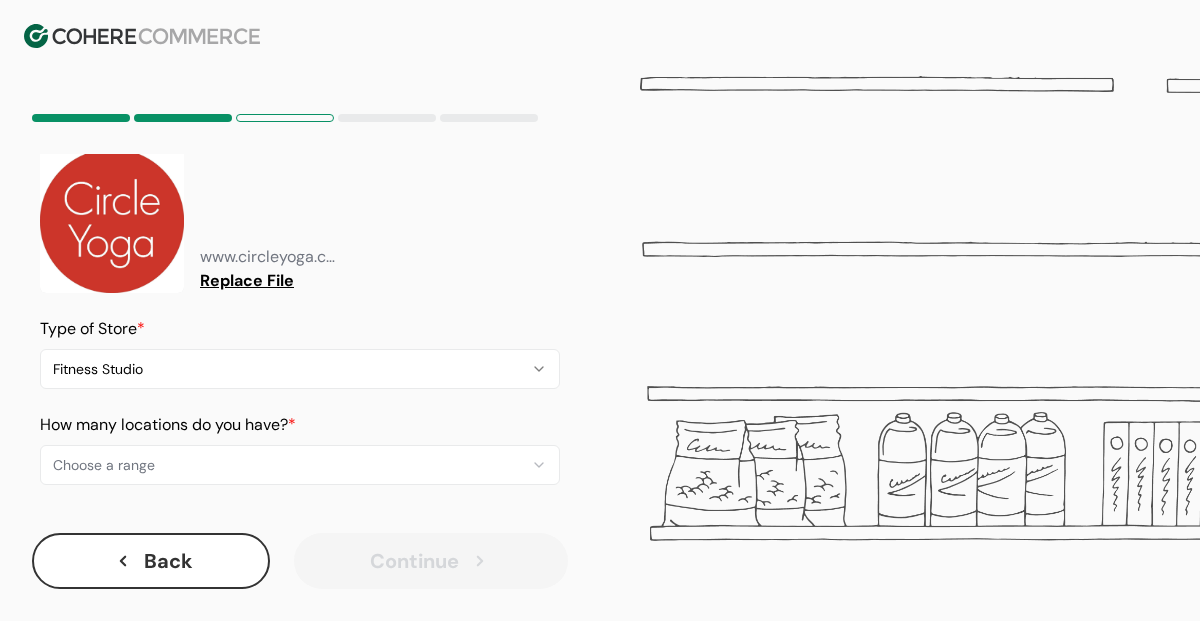 click on "**********" at bounding box center (600, 310) 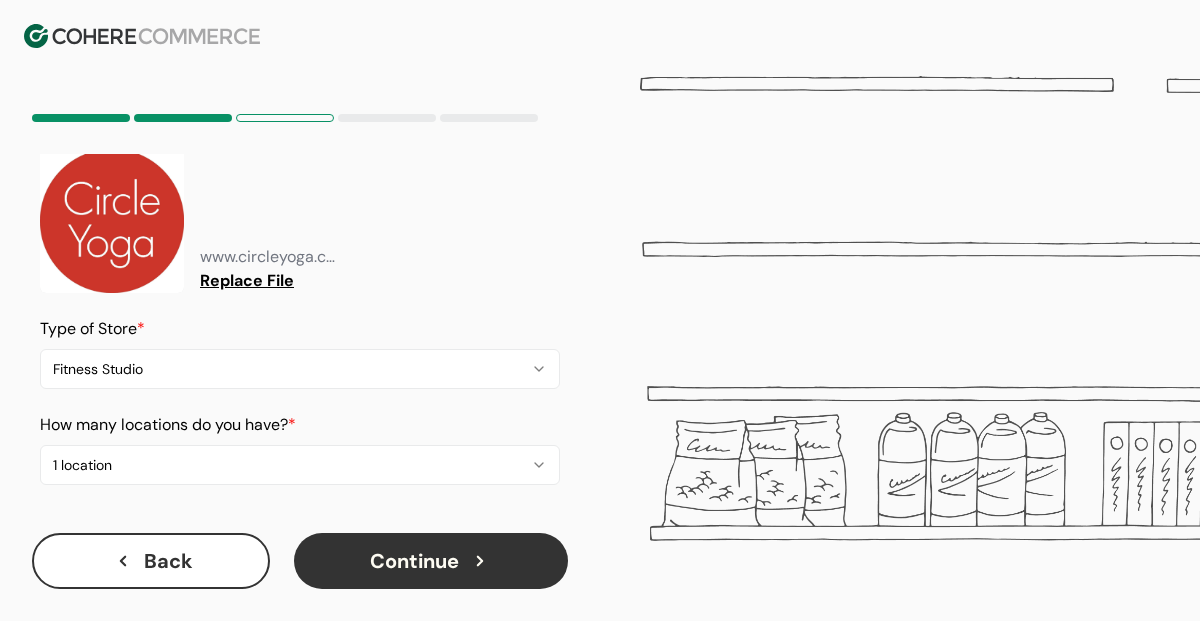 click on "Continue" at bounding box center [431, 561] 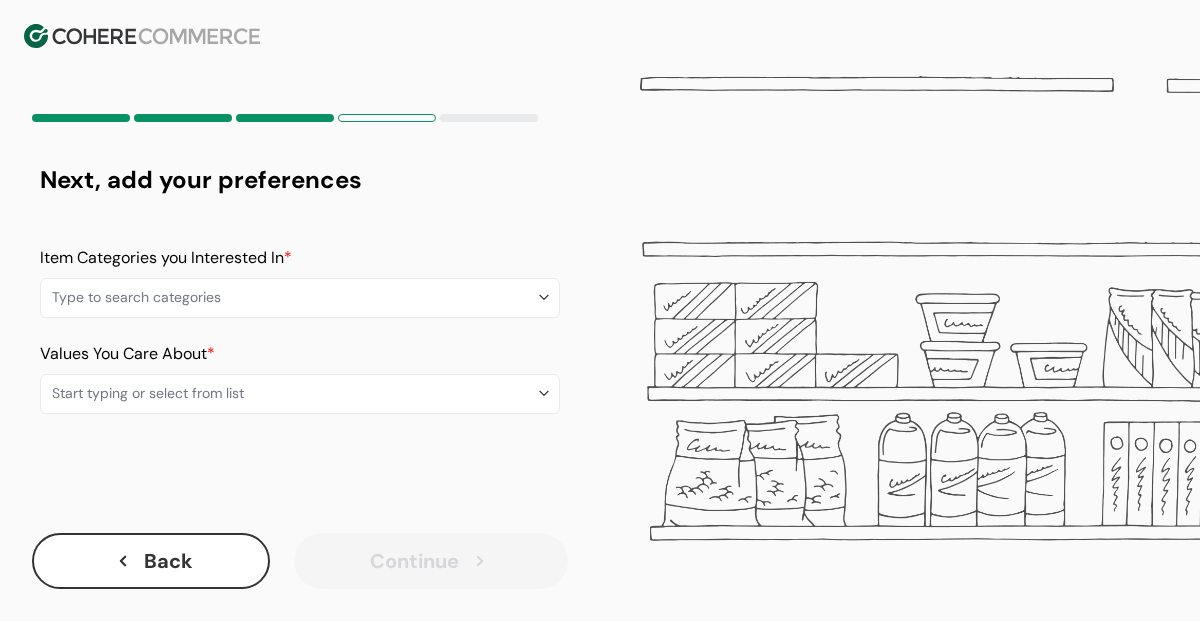 click on "Type to search categories" at bounding box center (294, 297) 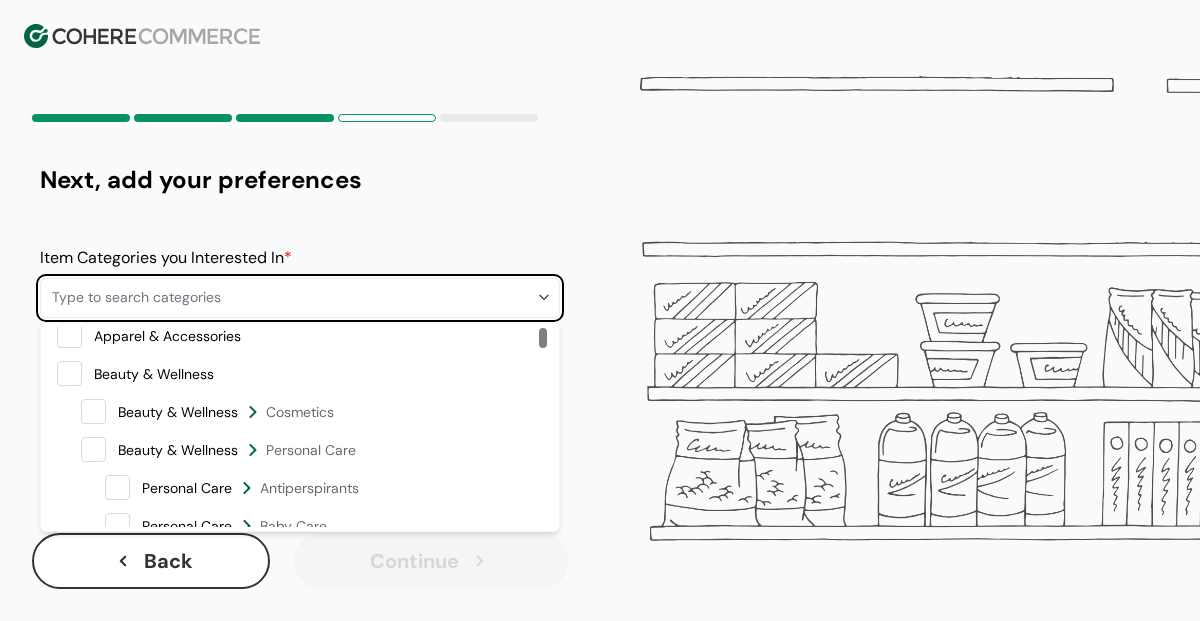 scroll, scrollTop: 0, scrollLeft: 0, axis: both 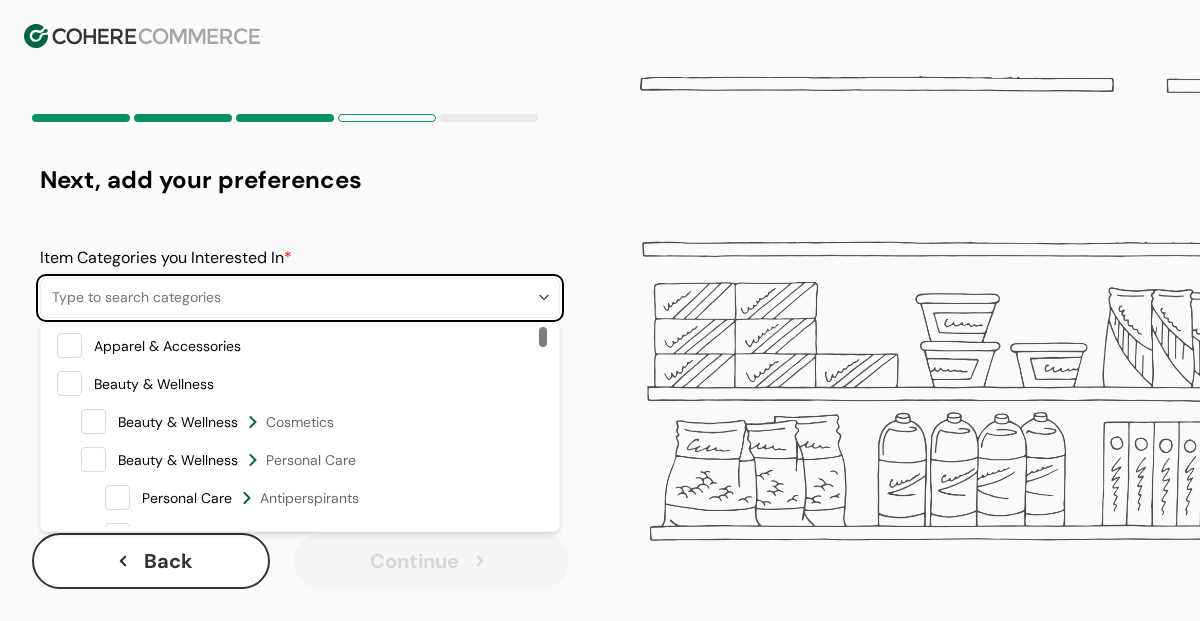 click on "Beauty & Wellness" at bounding box center [154, 384] 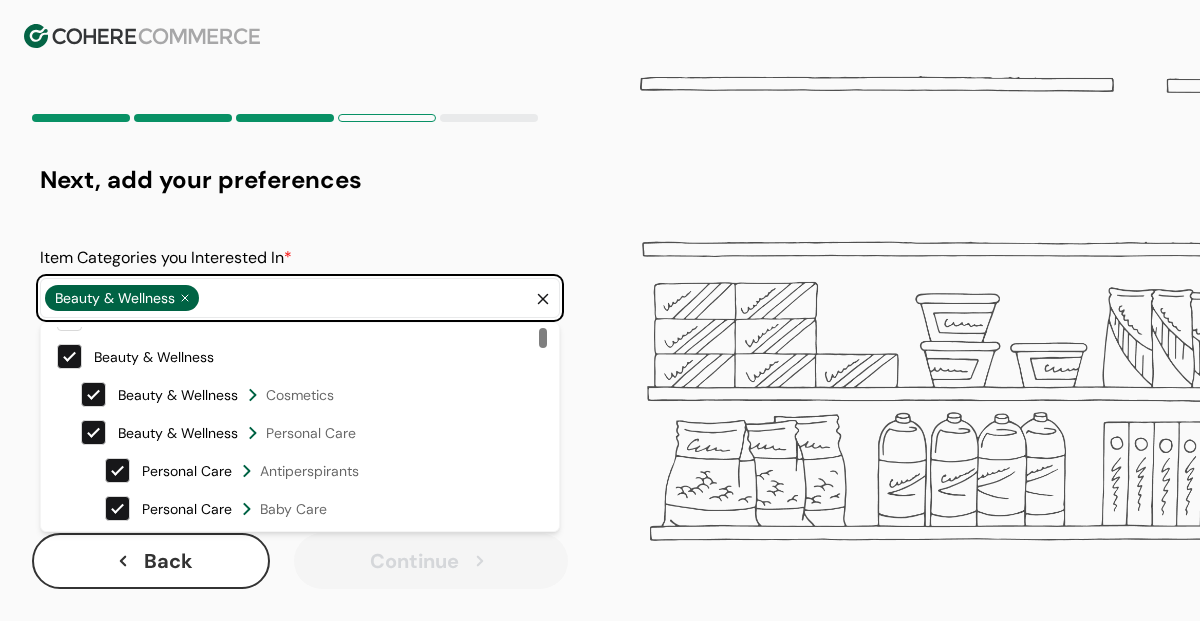 scroll, scrollTop: 29, scrollLeft: 0, axis: vertical 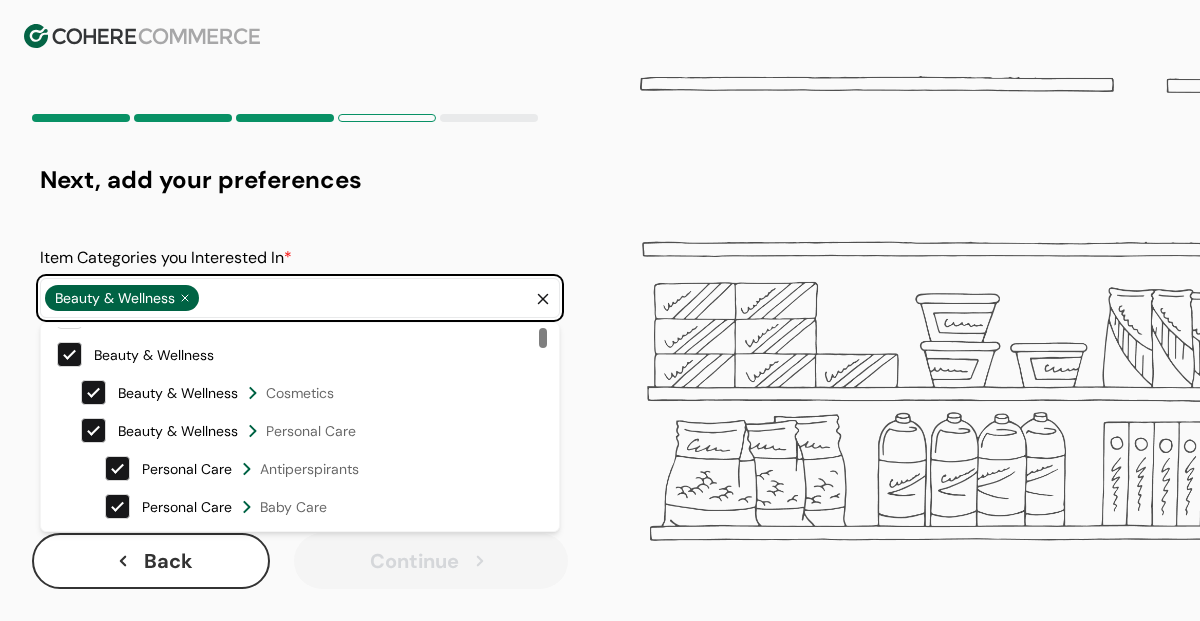 click at bounding box center (93, 392) 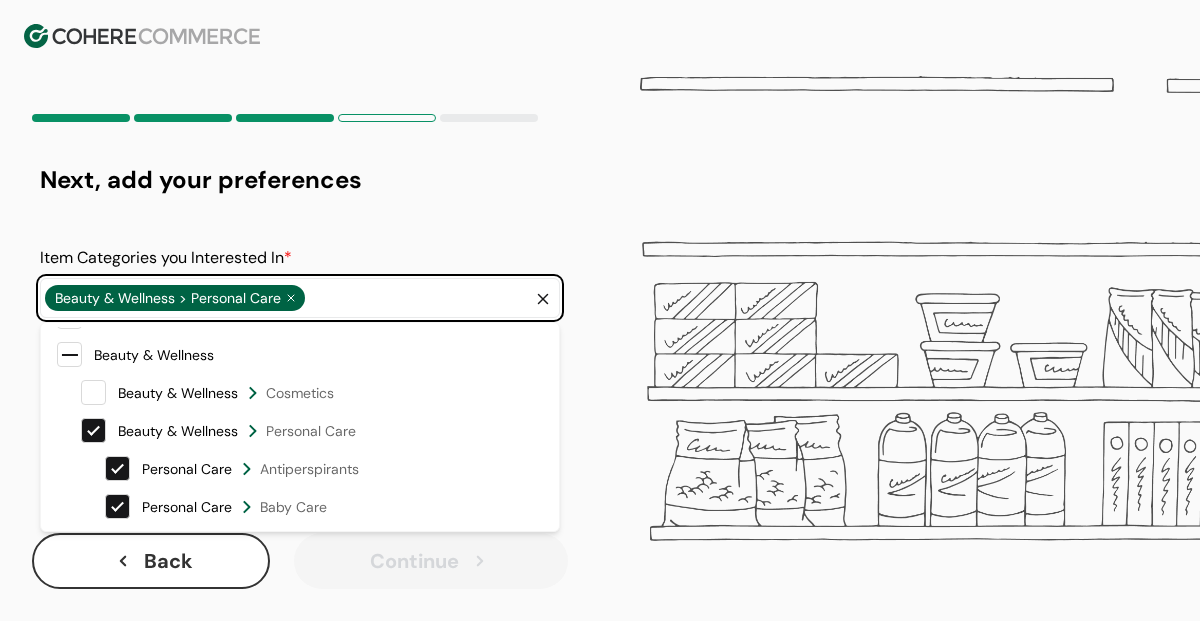 click at bounding box center [93, 430] 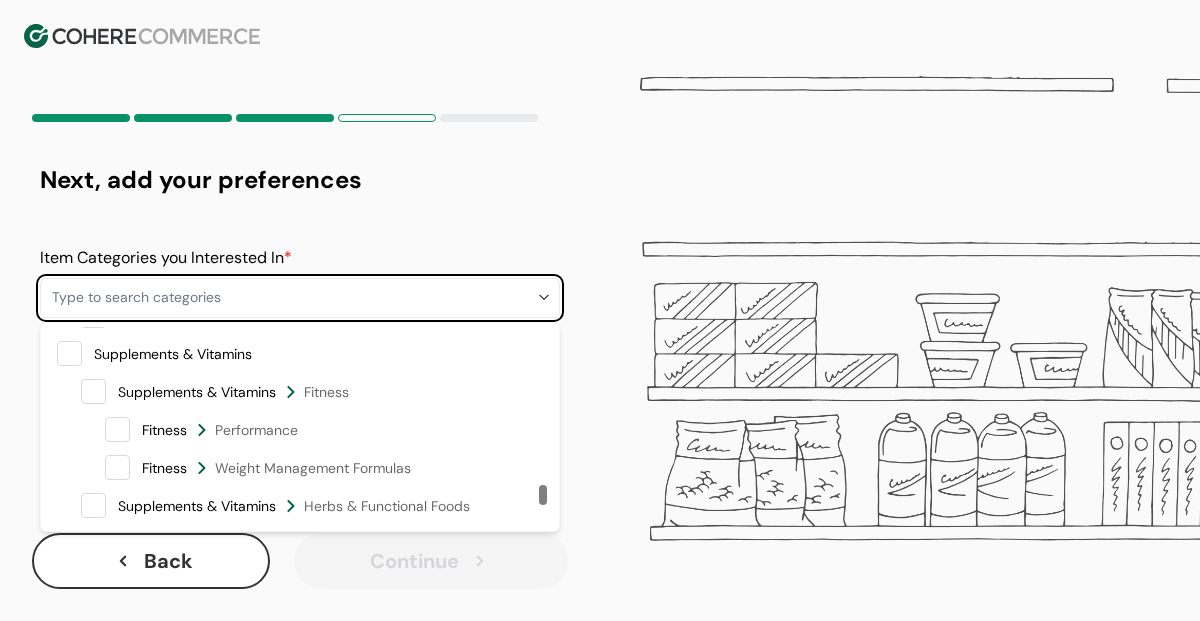 scroll, scrollTop: 3826, scrollLeft: 0, axis: vertical 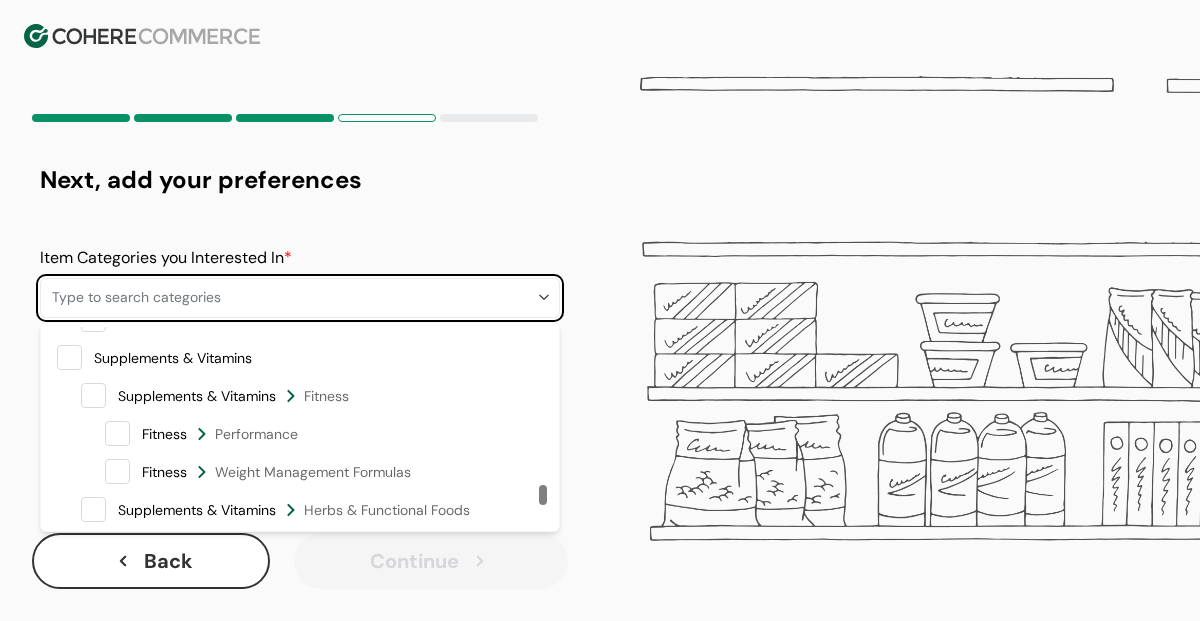 click at bounding box center (117, 433) 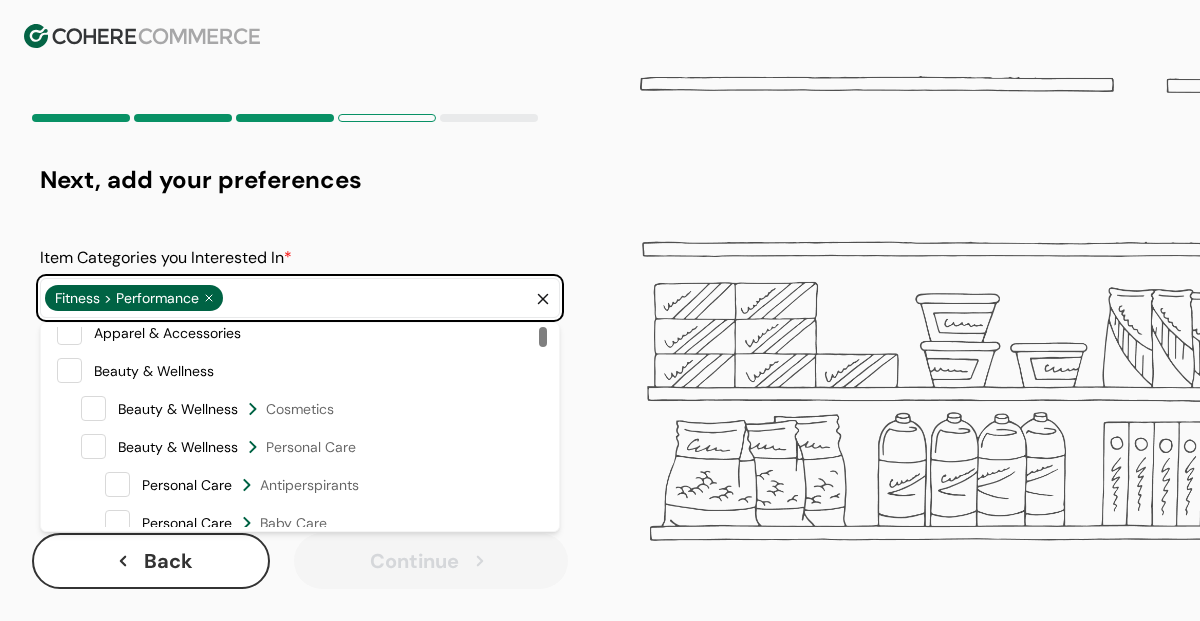 scroll, scrollTop: 0, scrollLeft: 0, axis: both 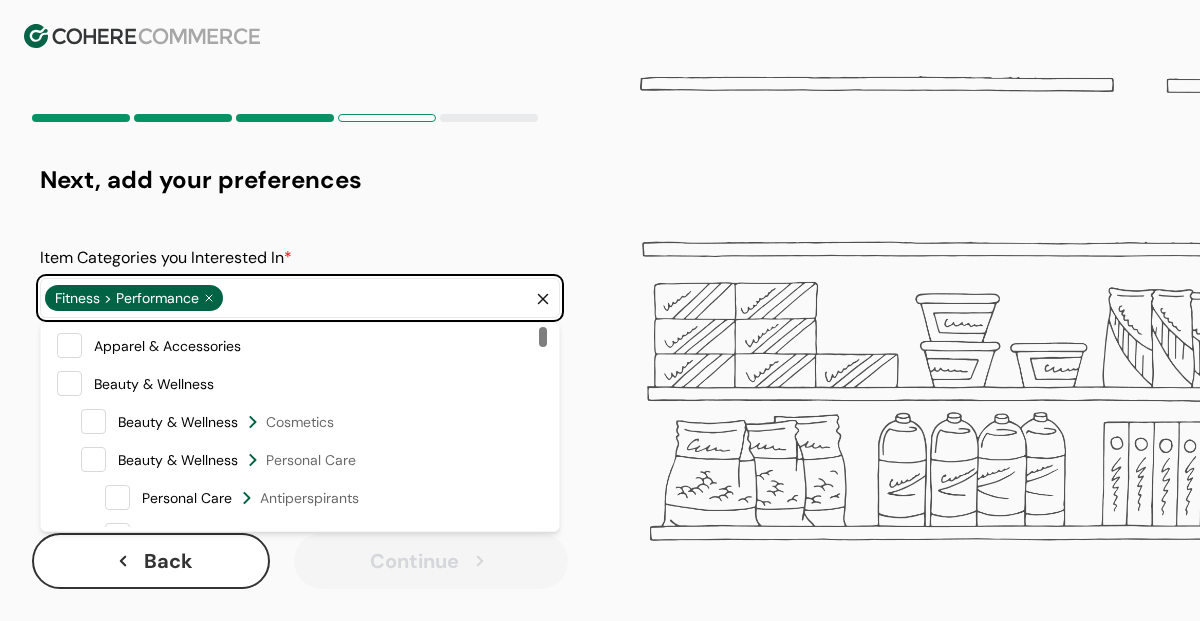 click at bounding box center (93, 459) 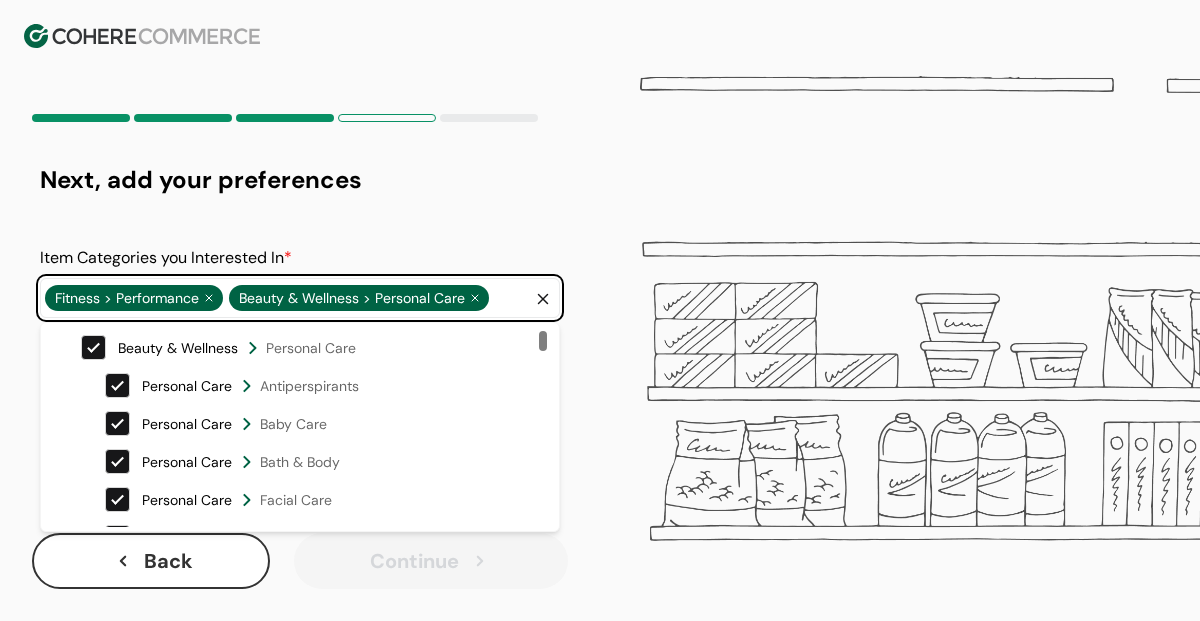 scroll, scrollTop: 94, scrollLeft: 0, axis: vertical 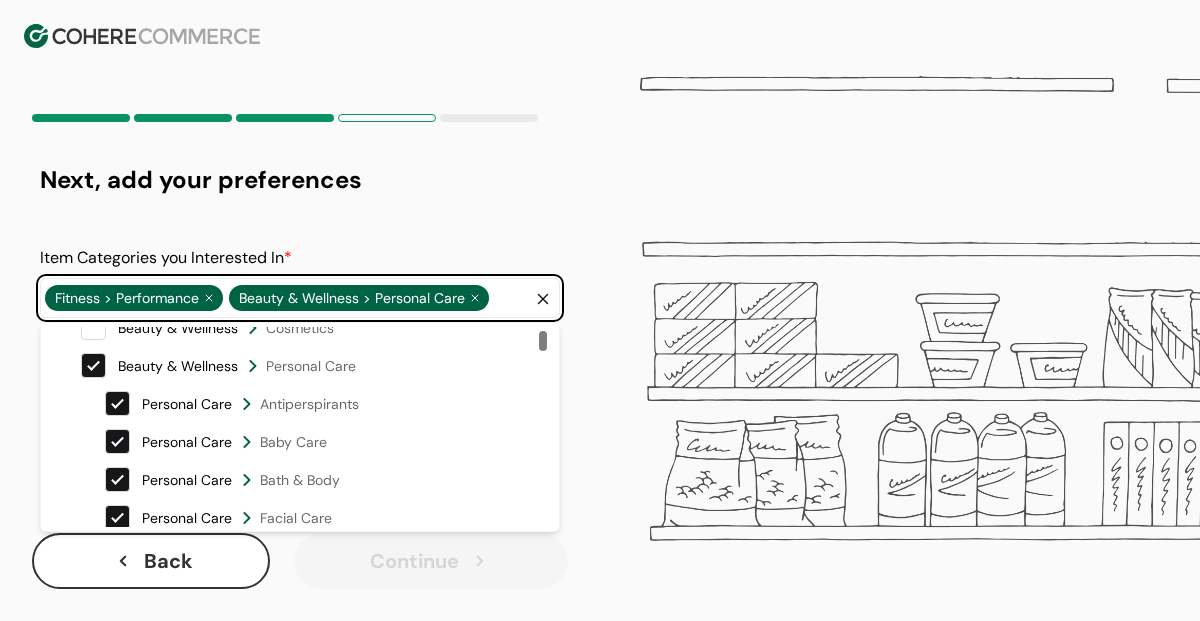 click at bounding box center [117, 403] 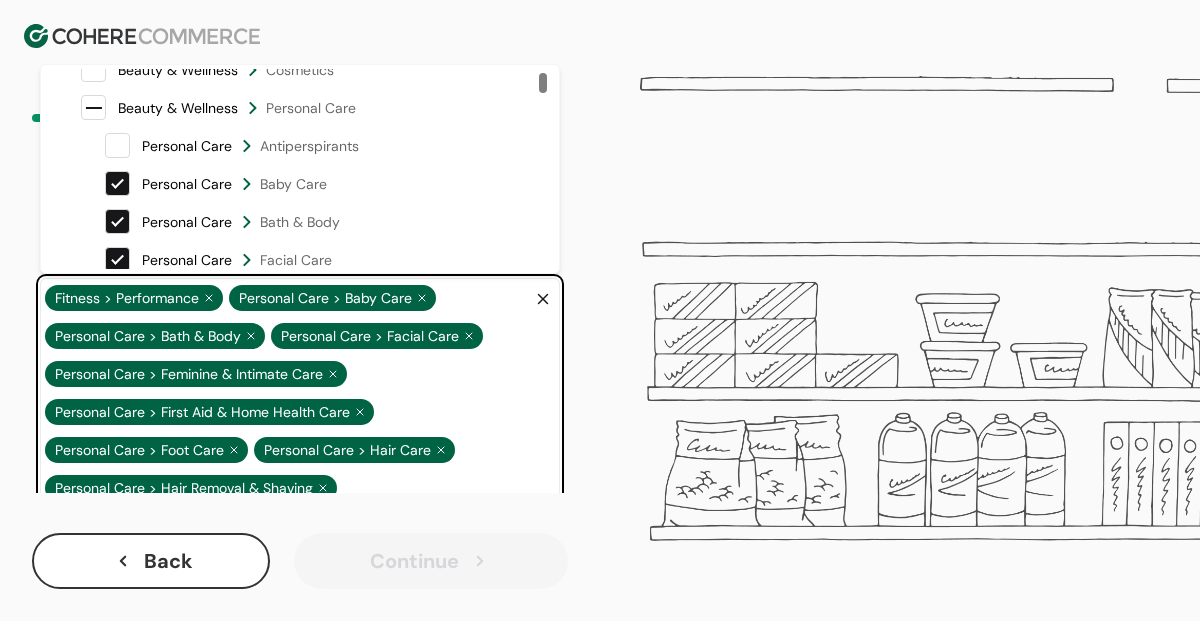 click 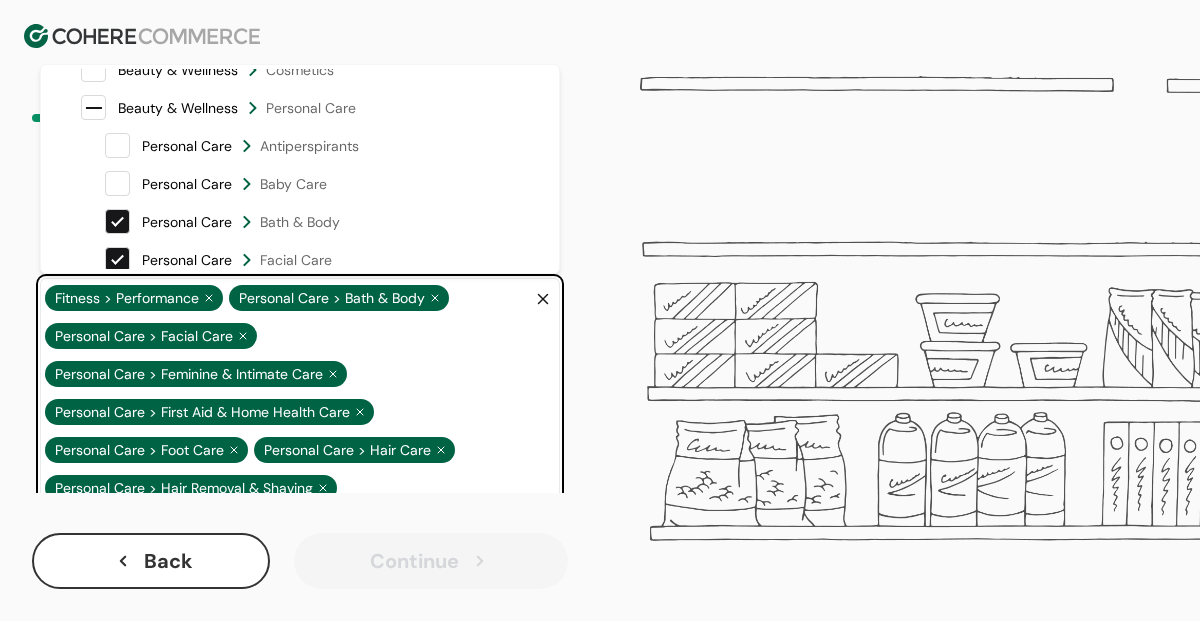 click 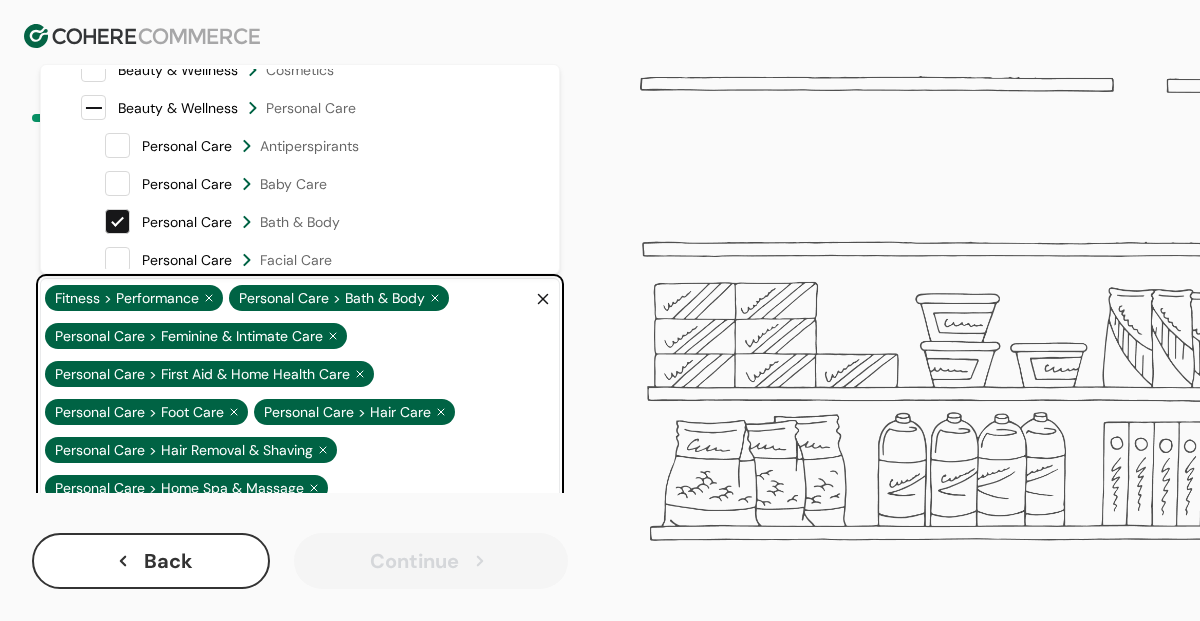 click 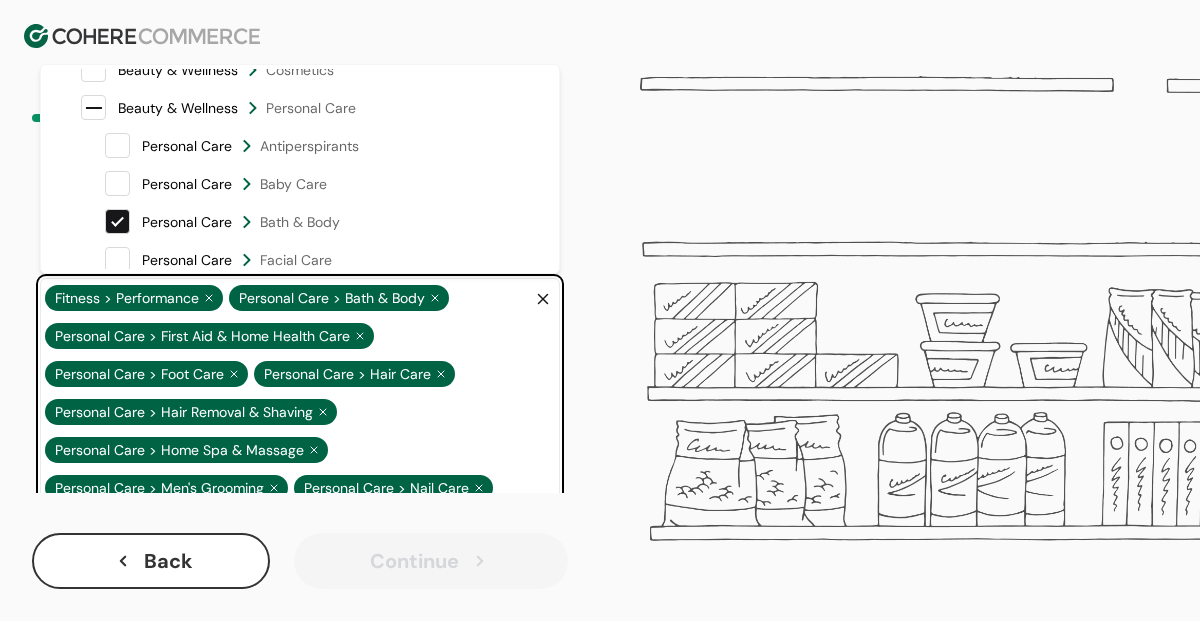 click 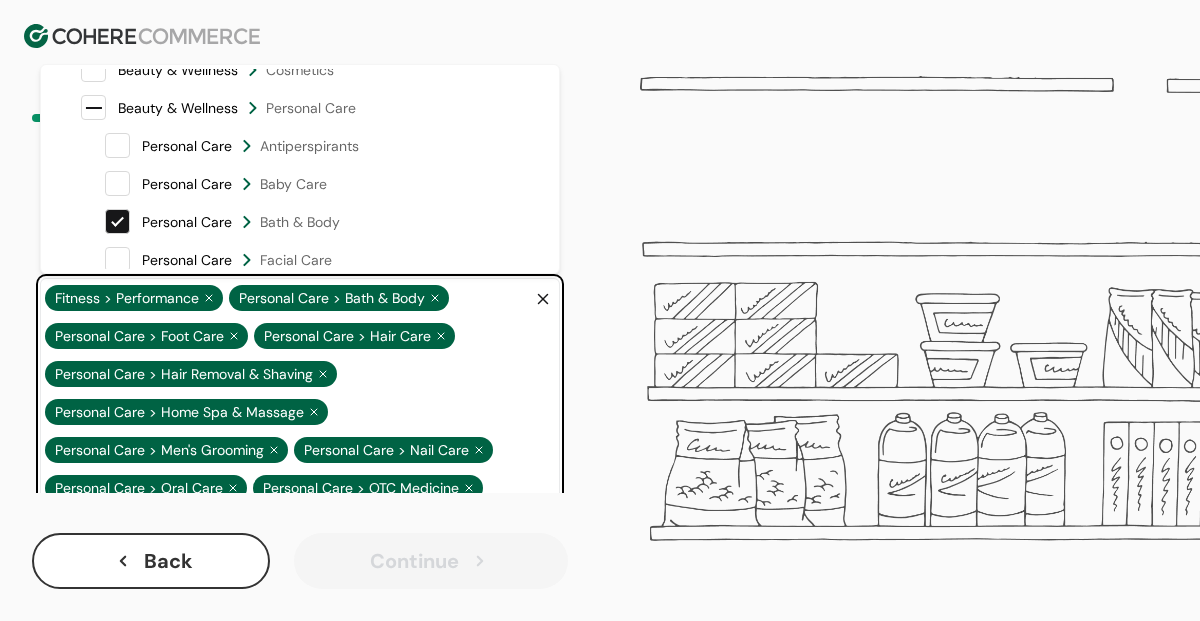 click 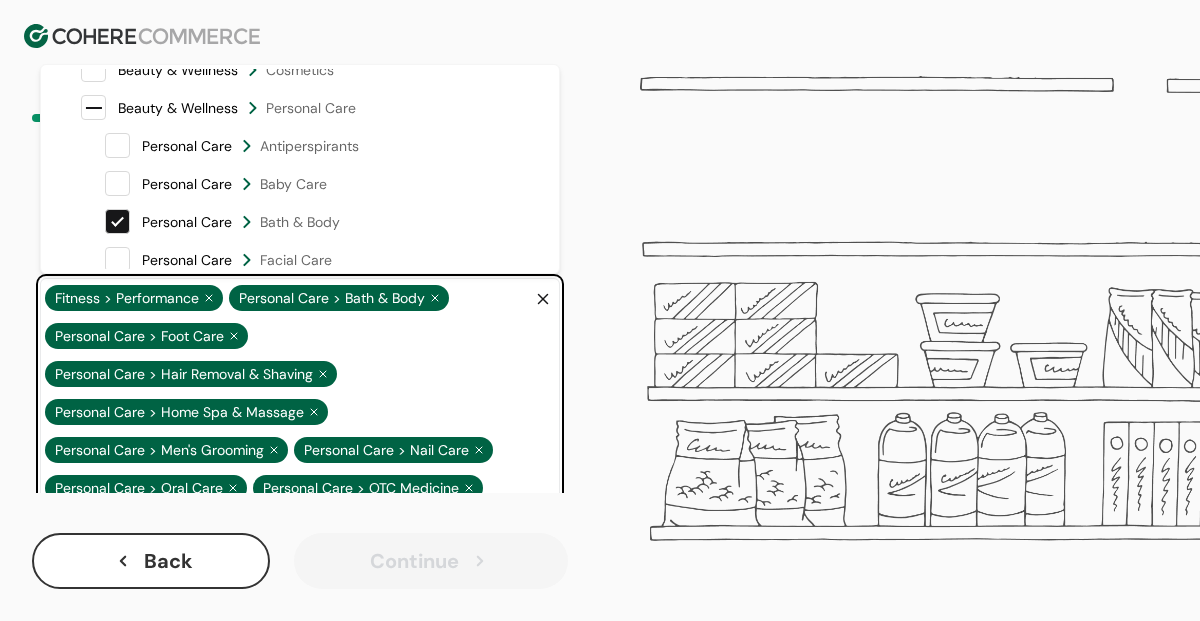 click 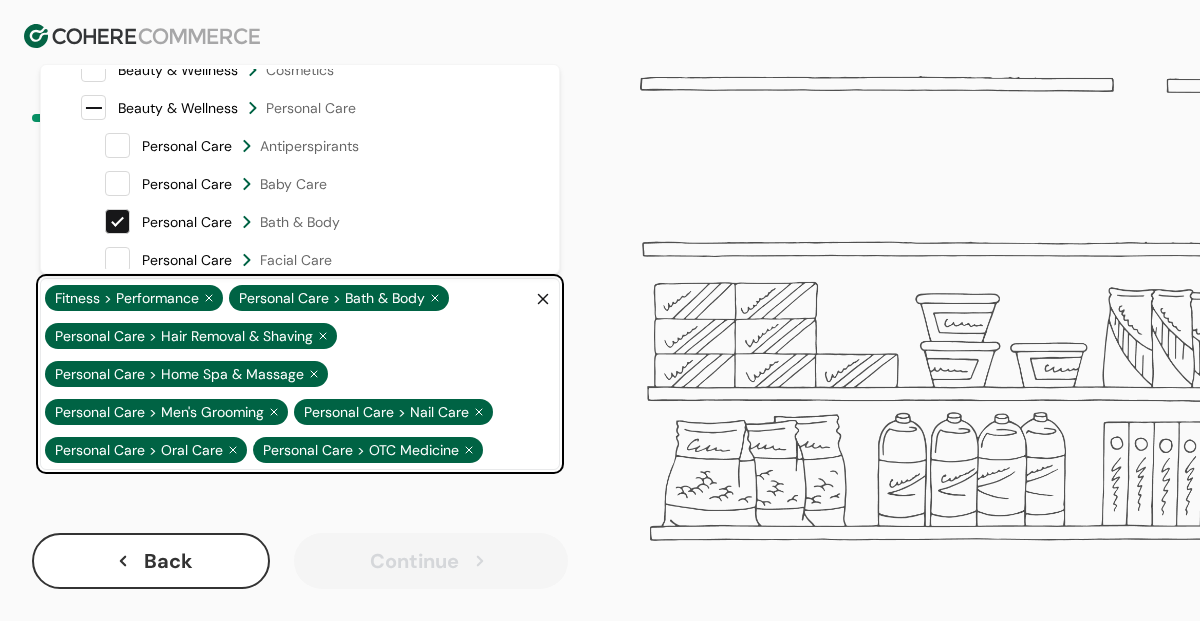 click 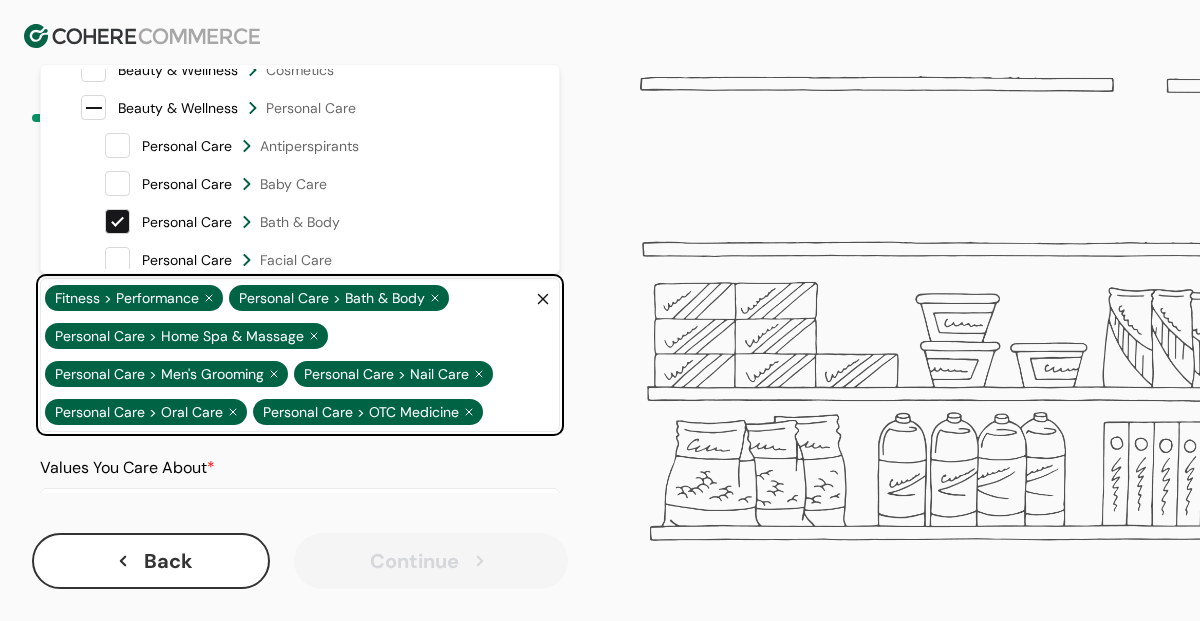 click 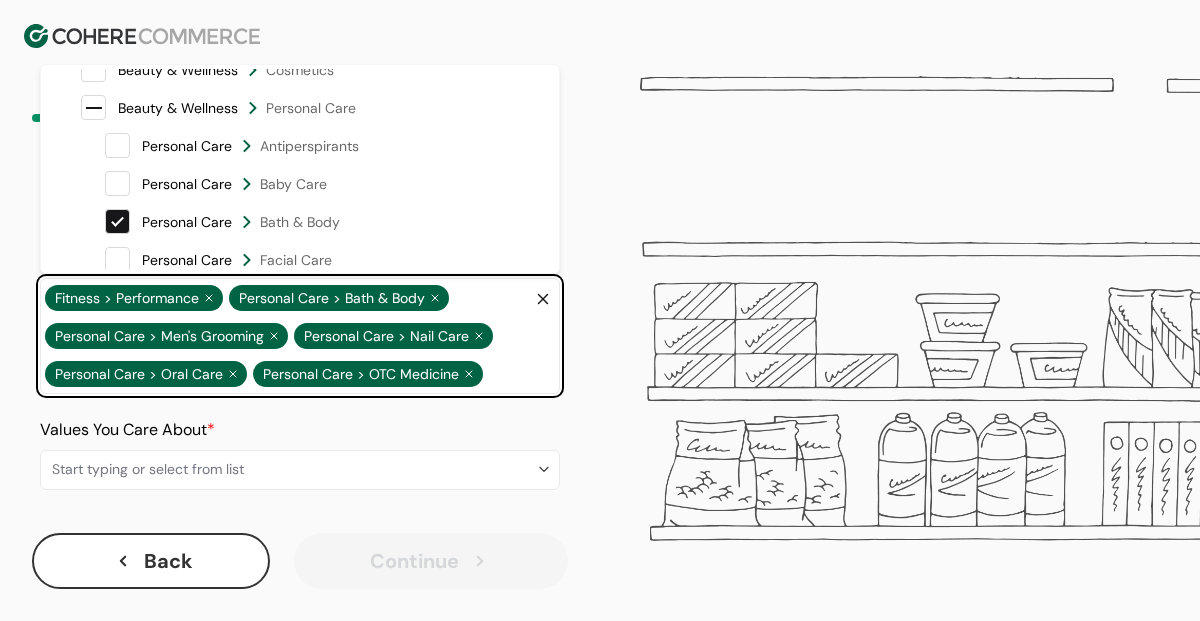 click 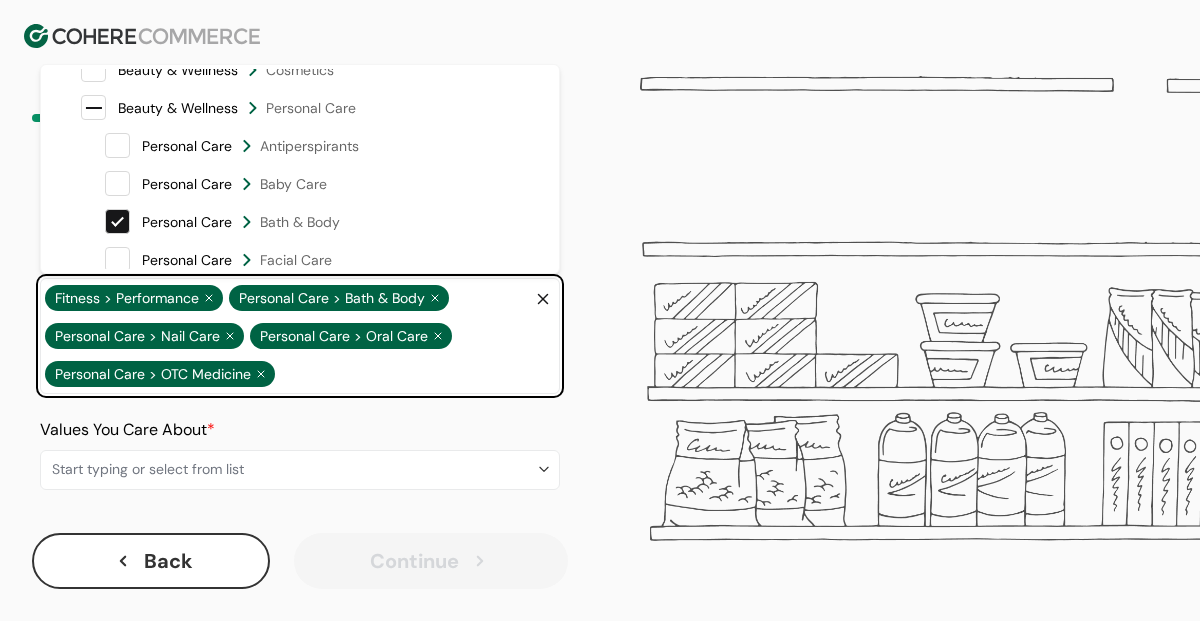 click 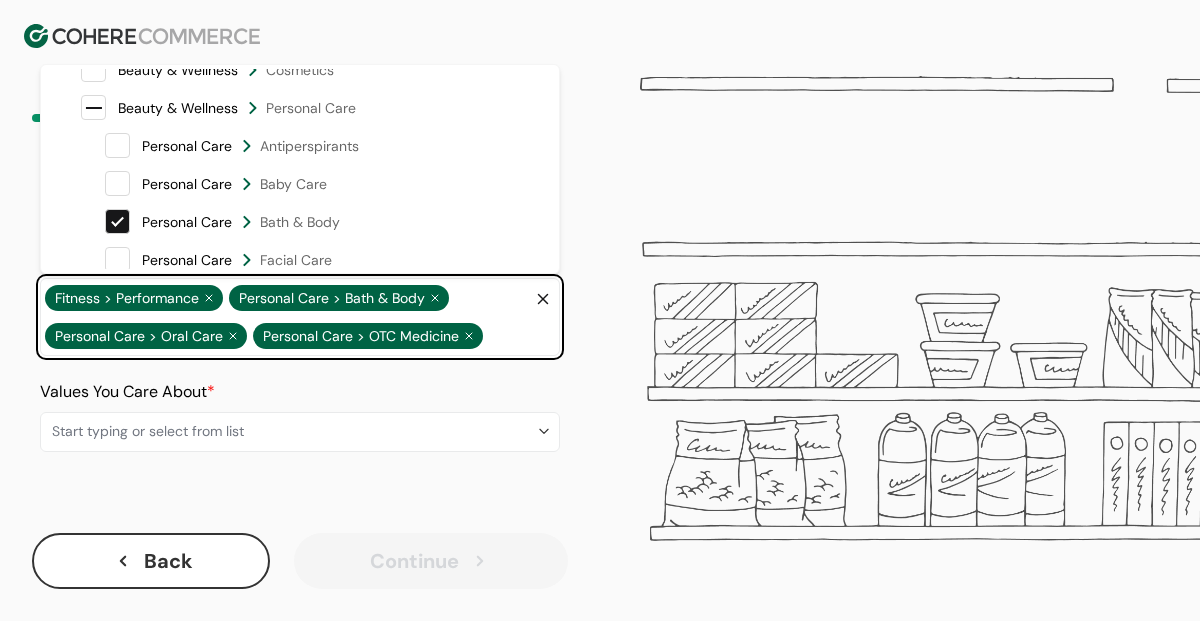 click 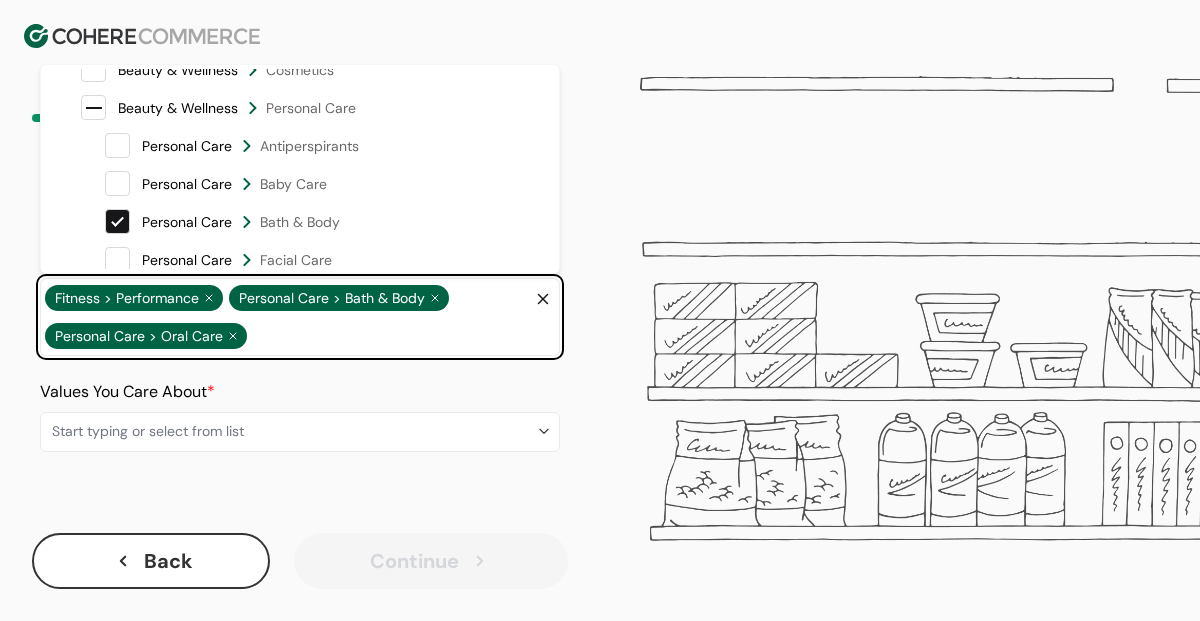 click 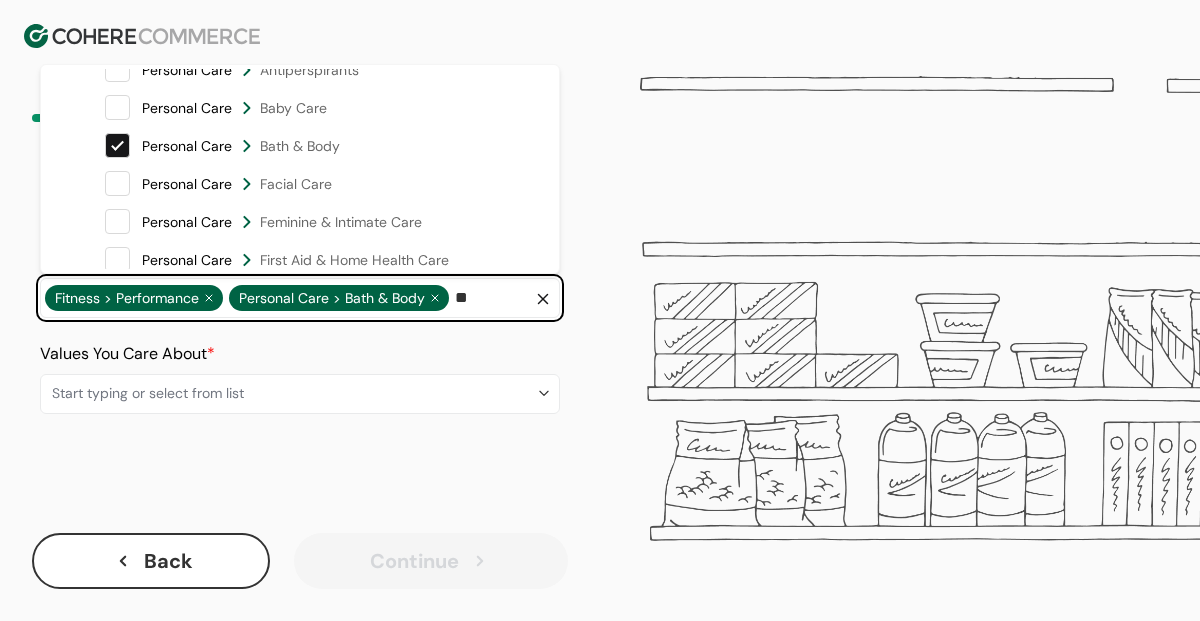 type on "*" 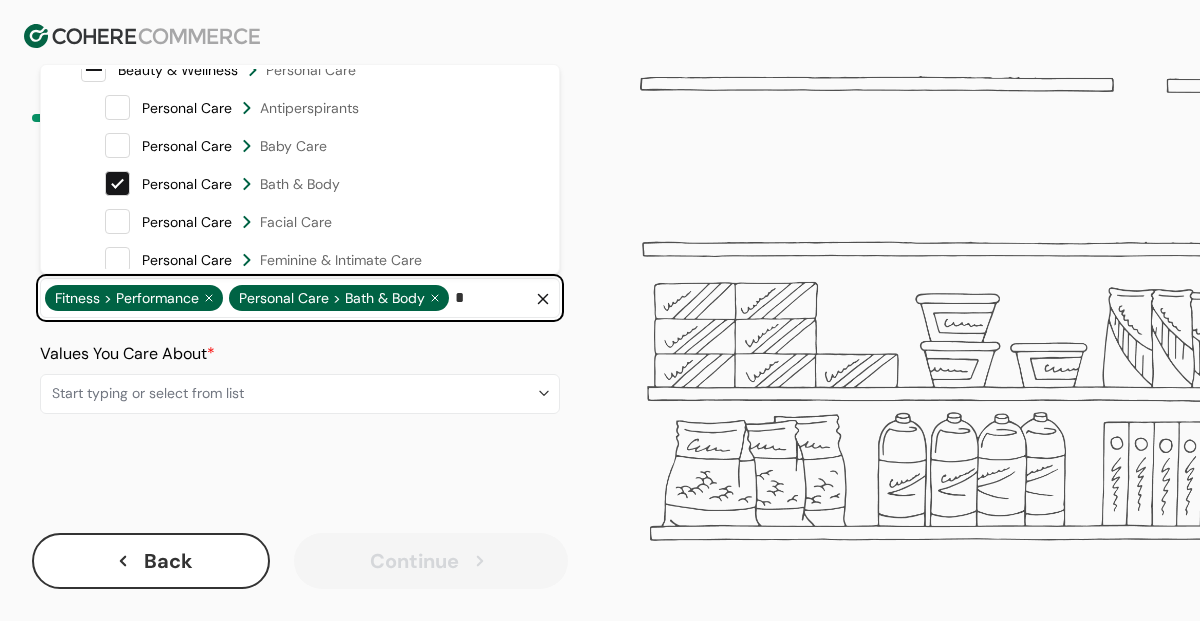 type 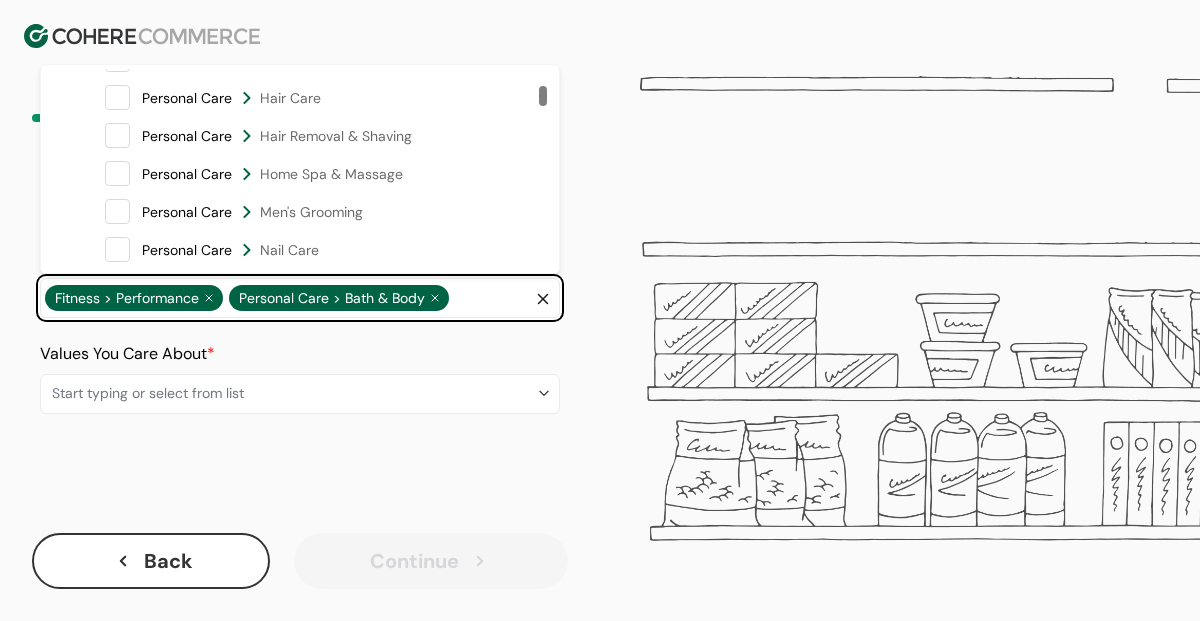 scroll, scrollTop: 411, scrollLeft: 0, axis: vertical 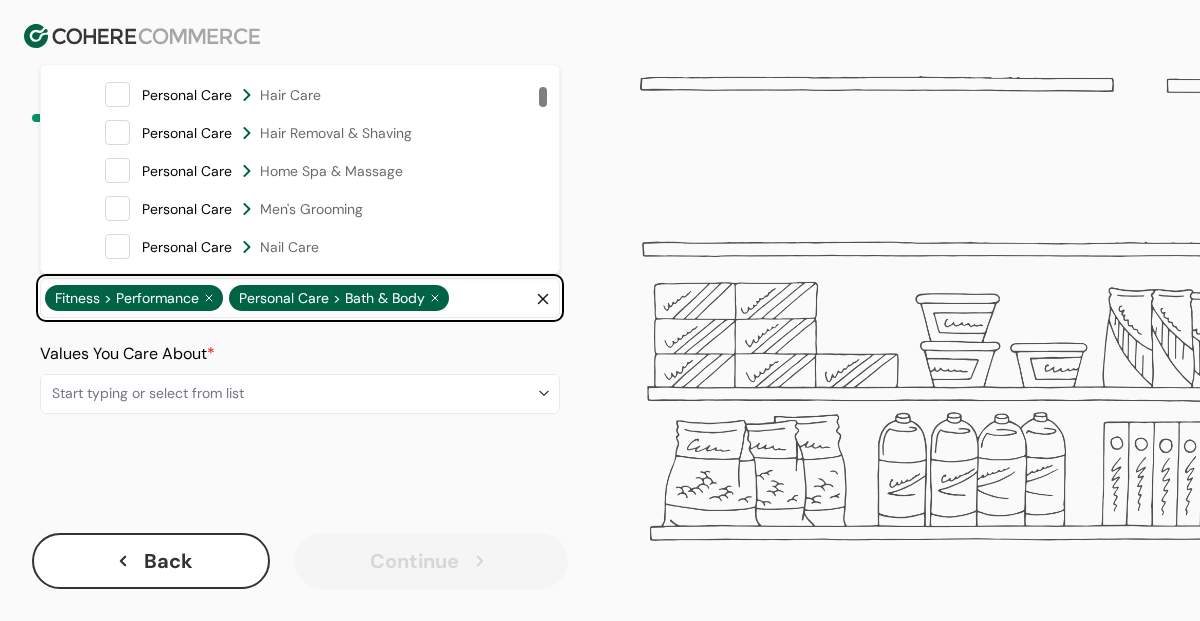 click at bounding box center (117, 170) 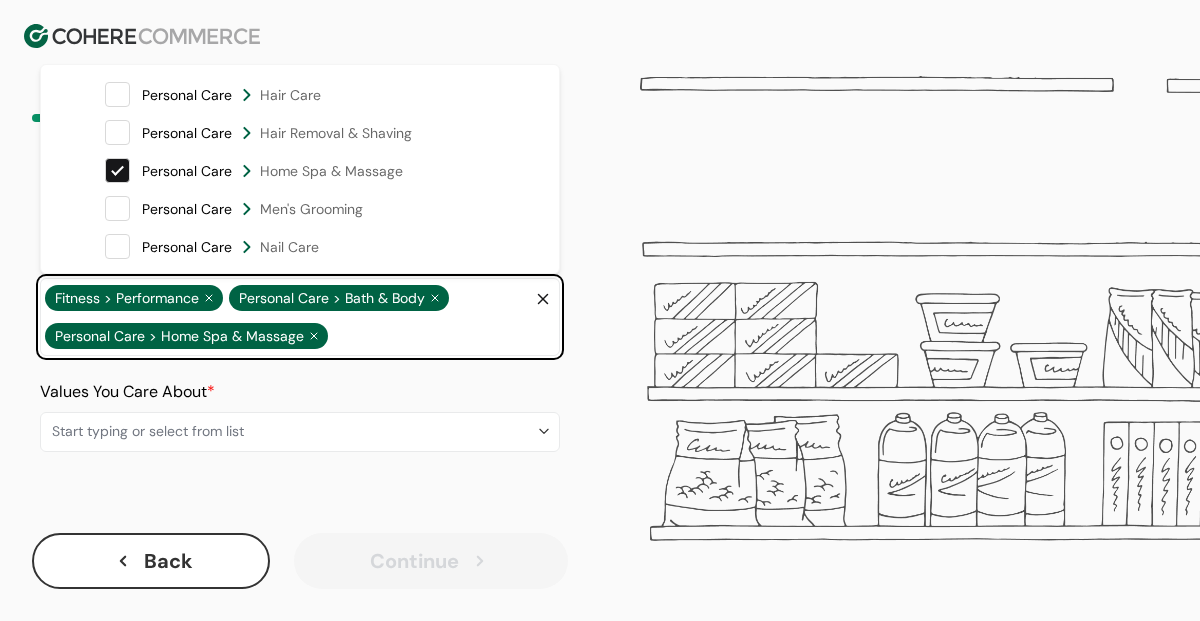 click on "Start typing or select from list" at bounding box center (294, 431) 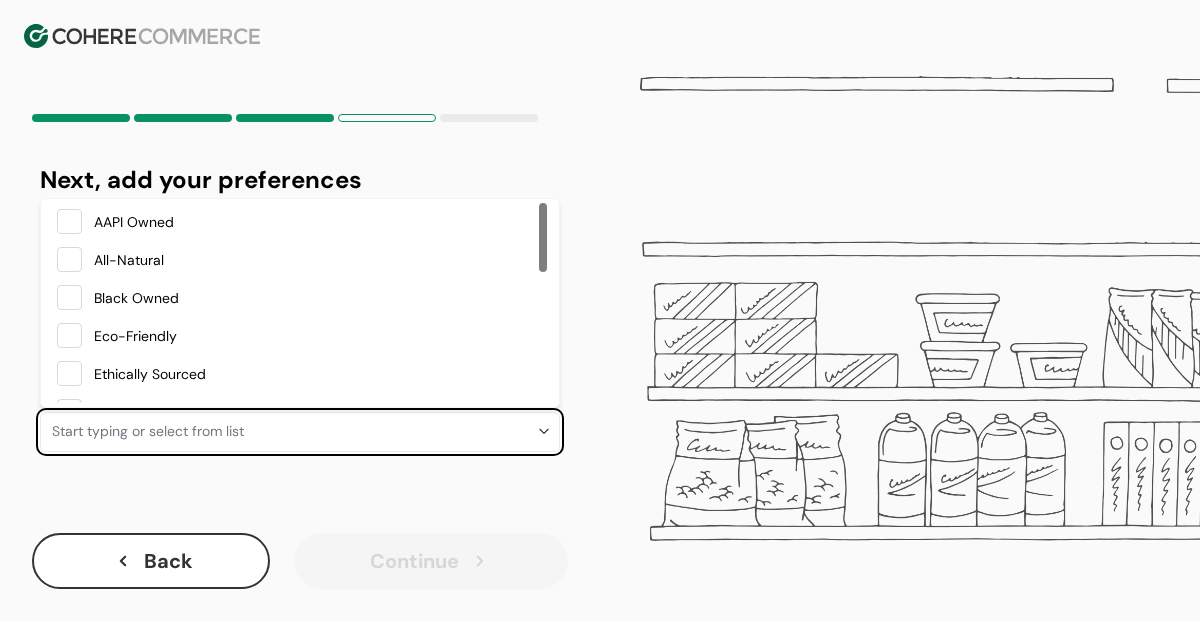click at bounding box center [69, 259] 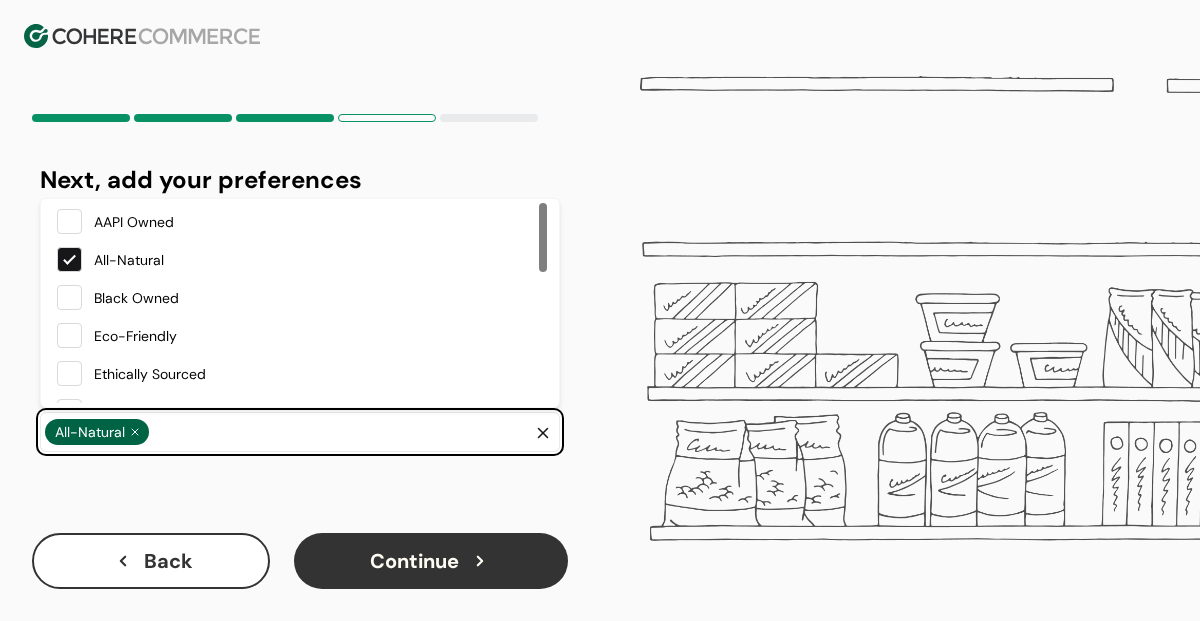 scroll, scrollTop: 4, scrollLeft: 0, axis: vertical 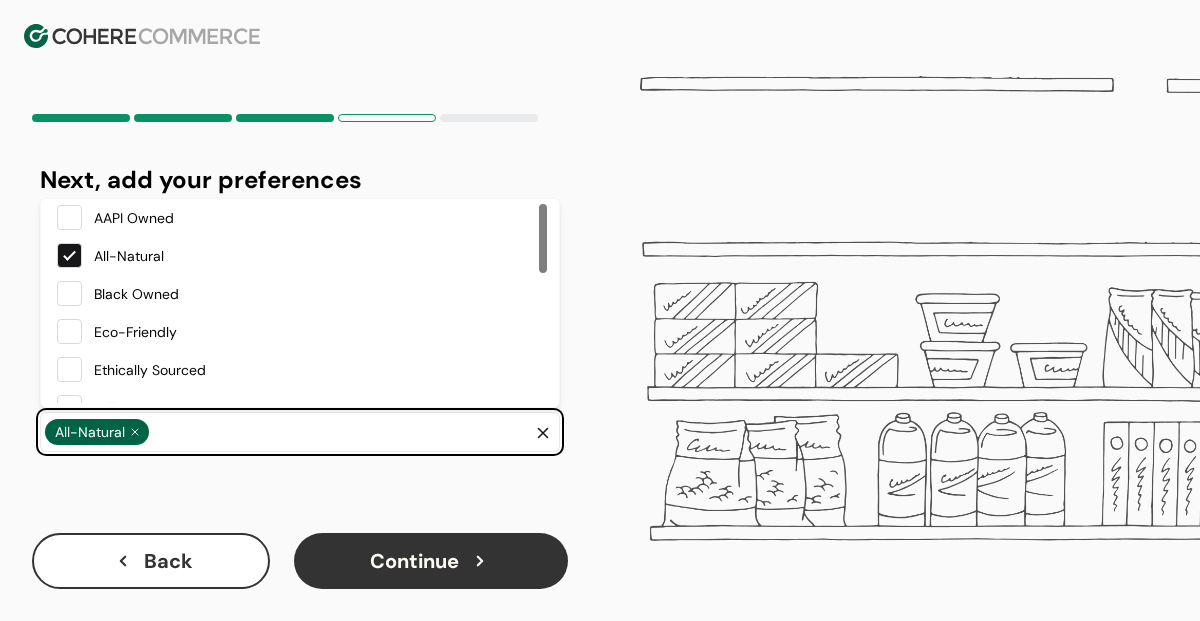click at bounding box center [69, 331] 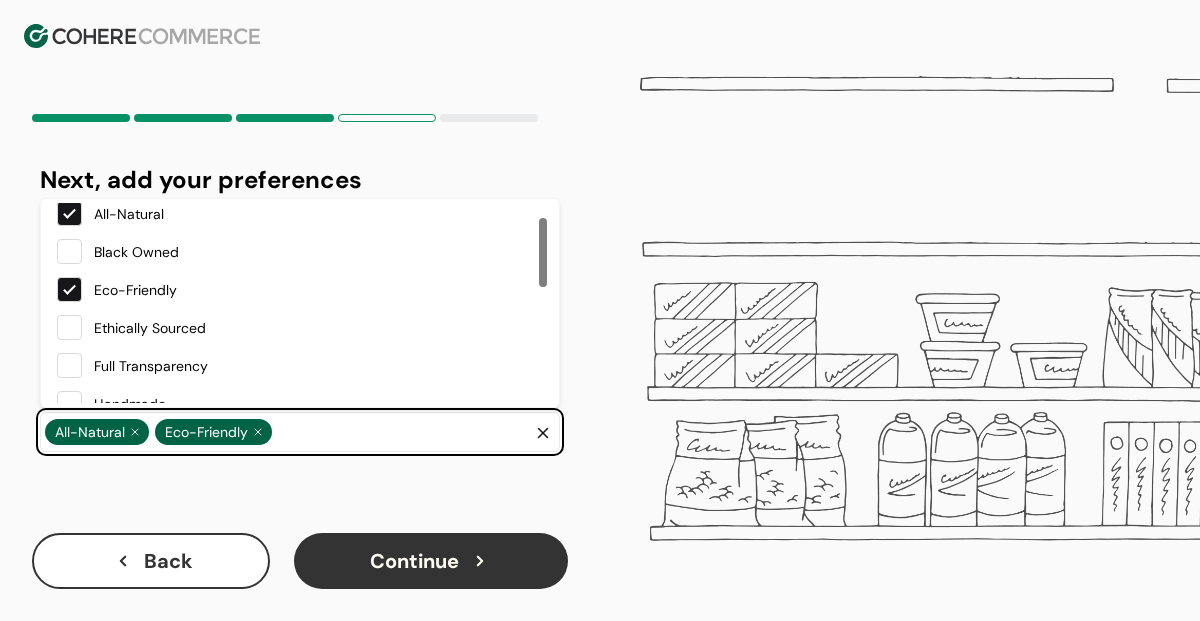 scroll, scrollTop: 49, scrollLeft: 0, axis: vertical 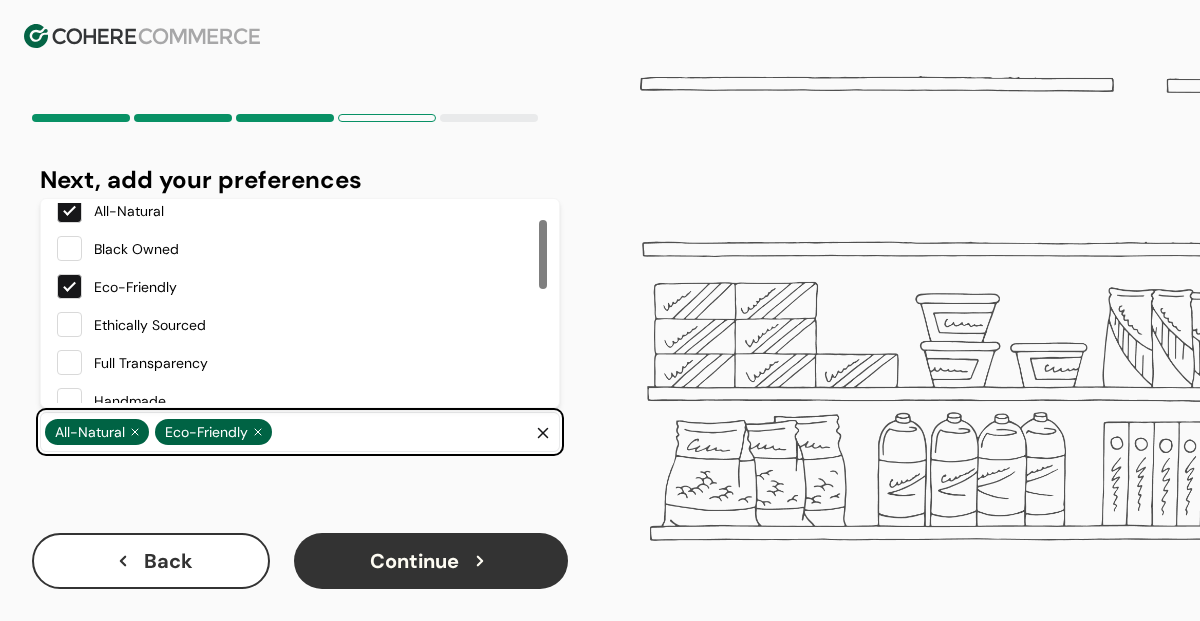 click at bounding box center (69, 248) 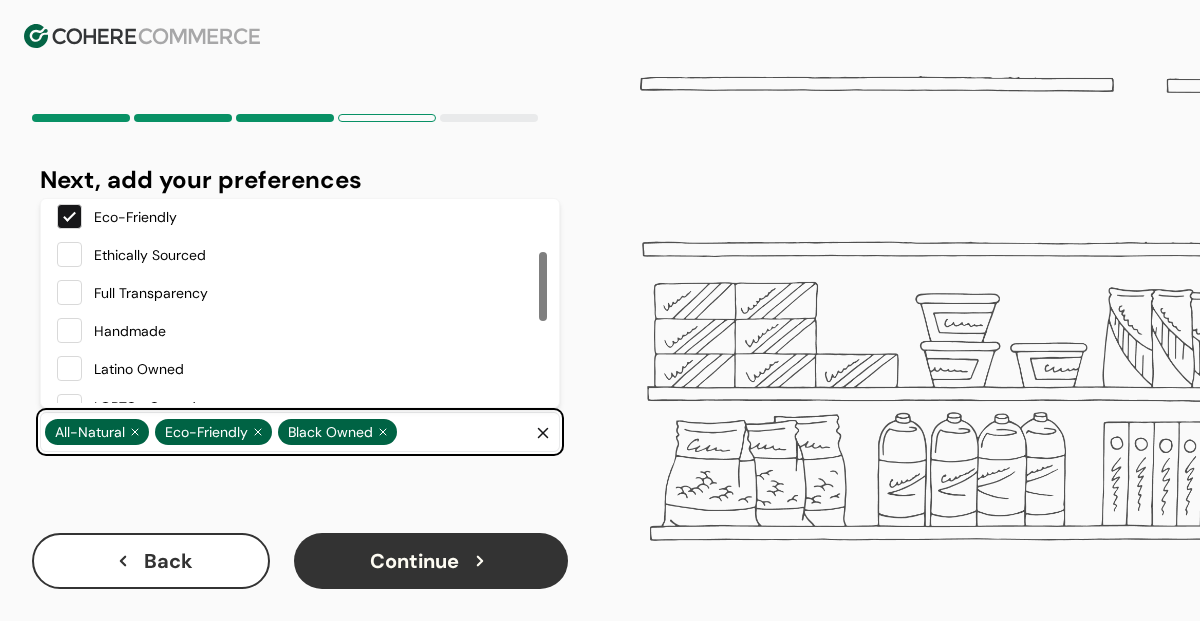 scroll, scrollTop: 165, scrollLeft: 0, axis: vertical 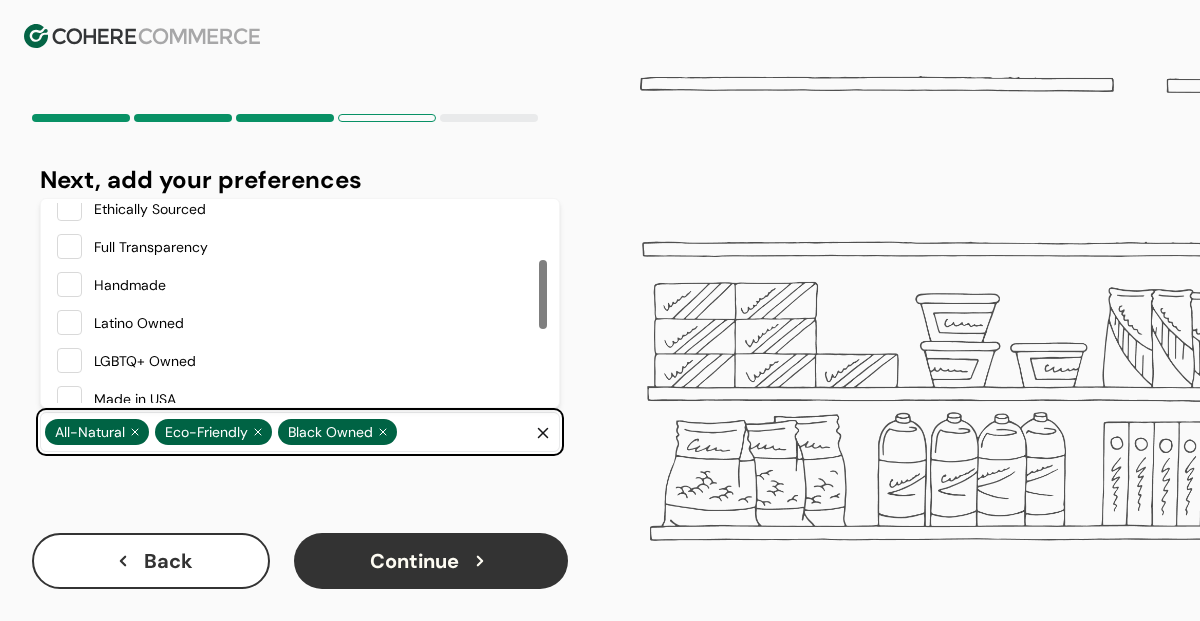 click at bounding box center [69, 208] 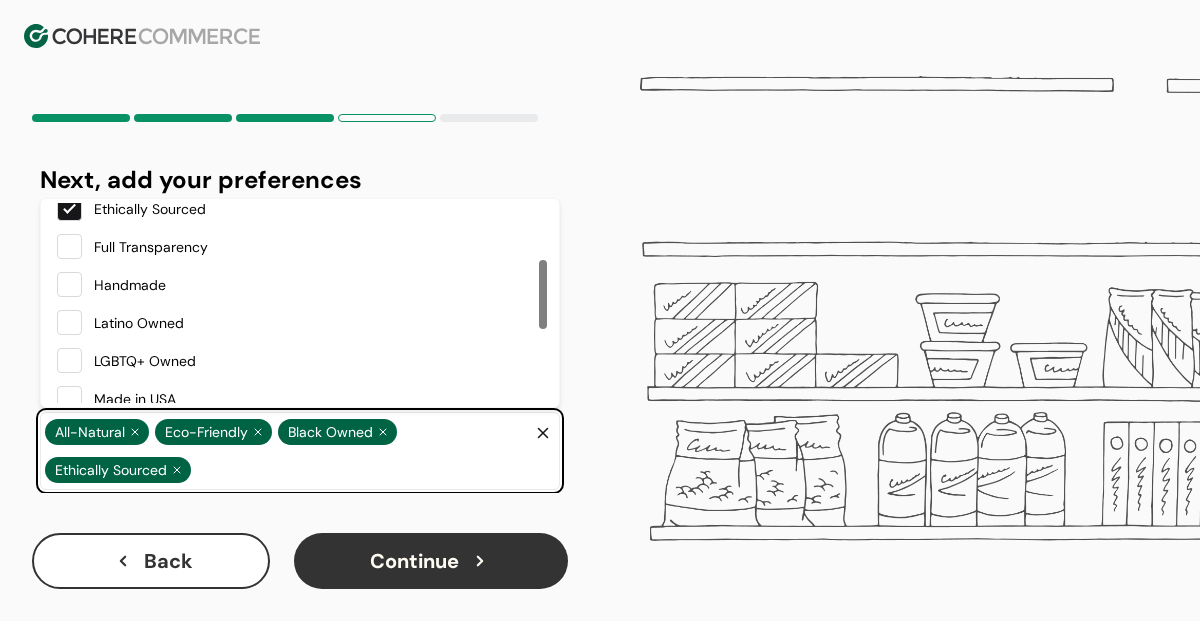 click at bounding box center (69, 246) 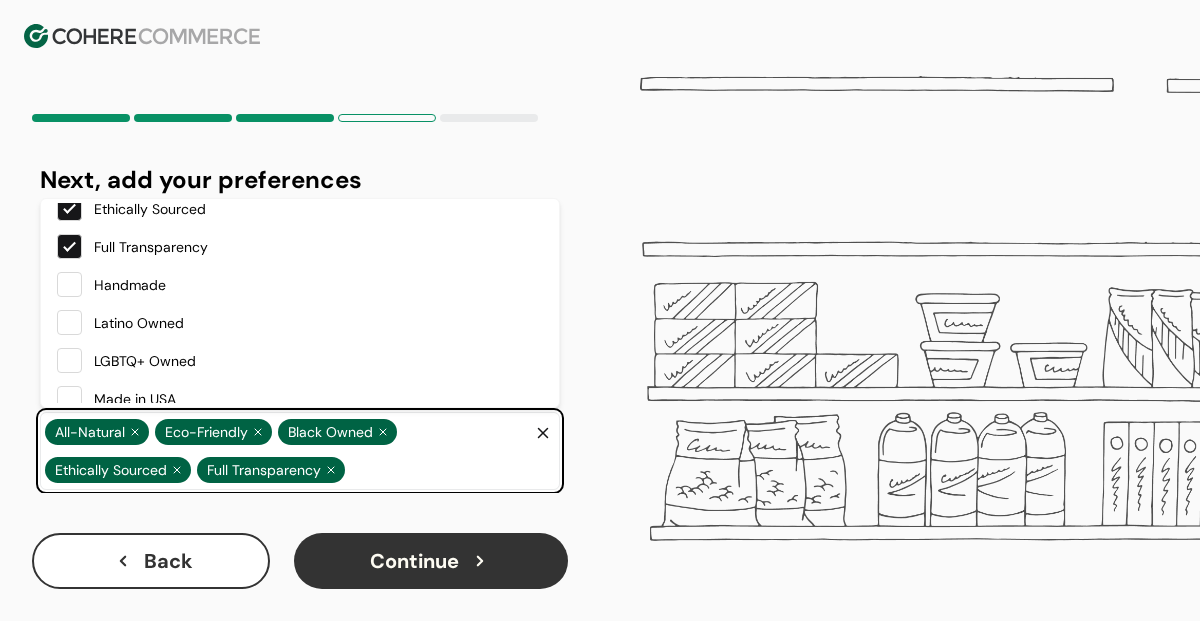 click at bounding box center [69, 284] 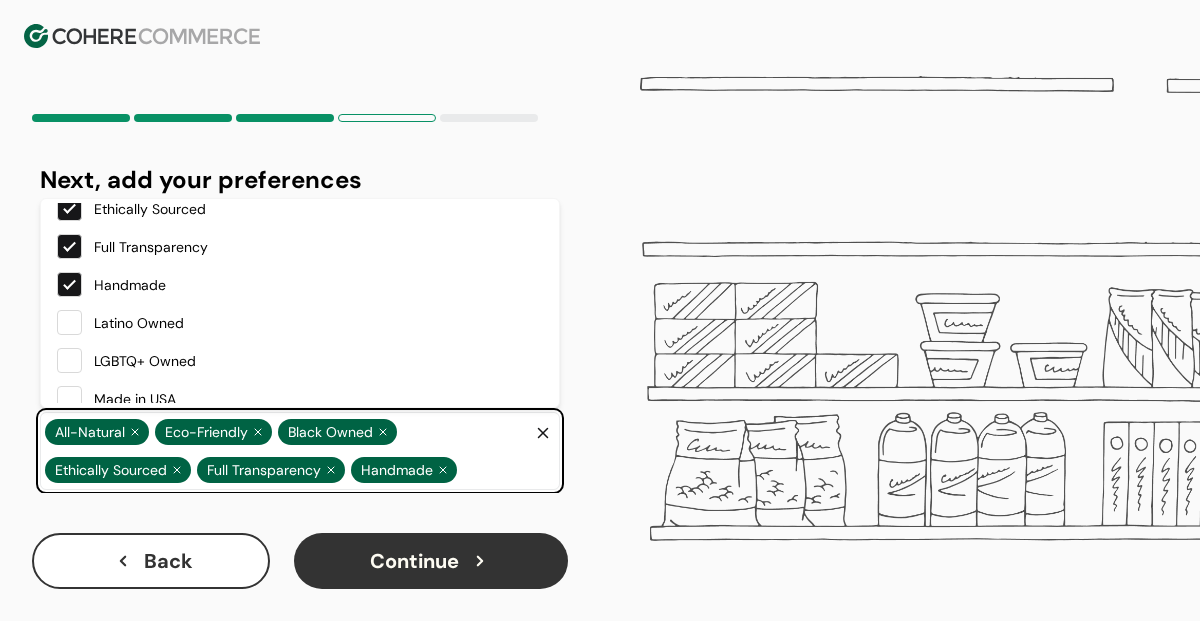 click at bounding box center [69, 322] 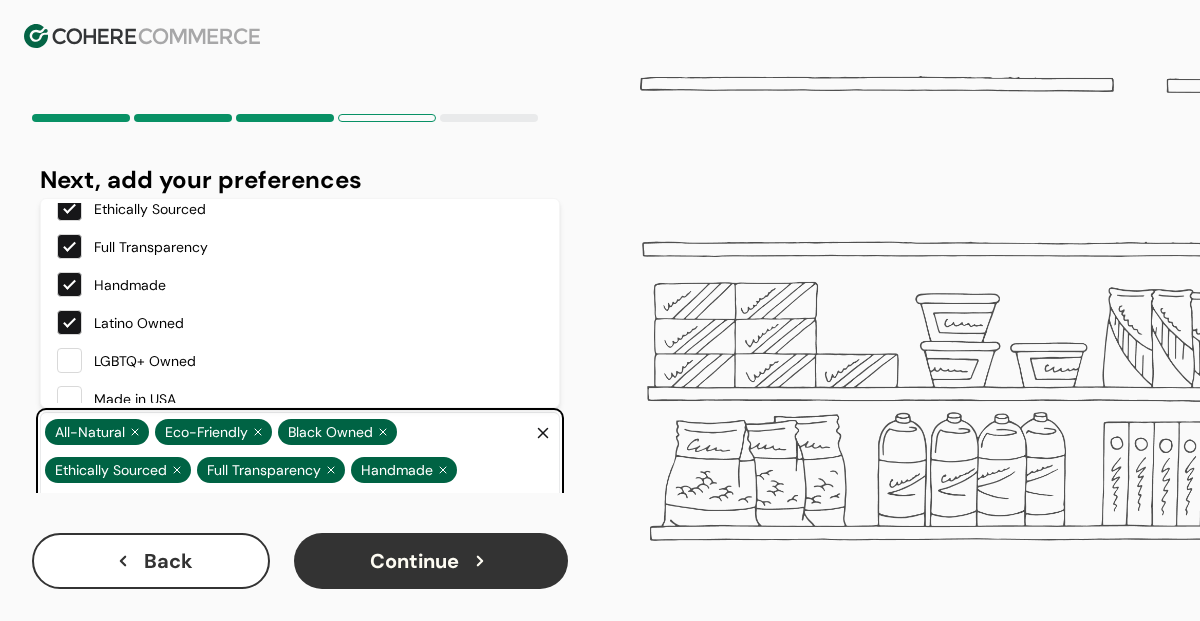 click at bounding box center [69, 360] 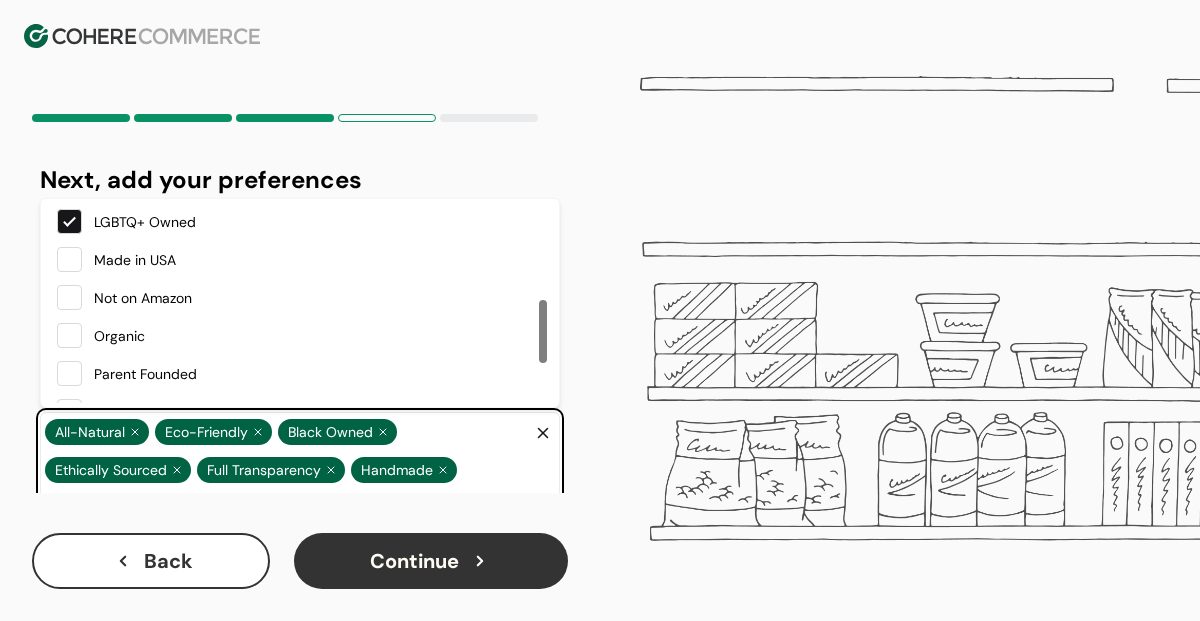 scroll, scrollTop: 335, scrollLeft: 0, axis: vertical 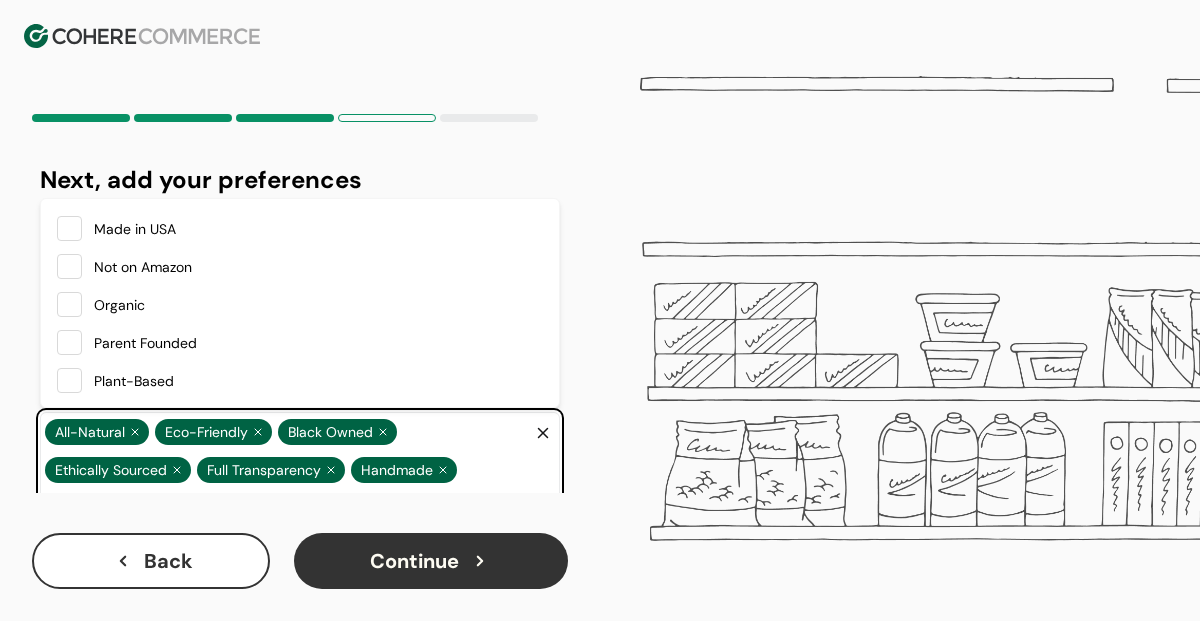 click on "Not on Amazon" at bounding box center [300, 267] 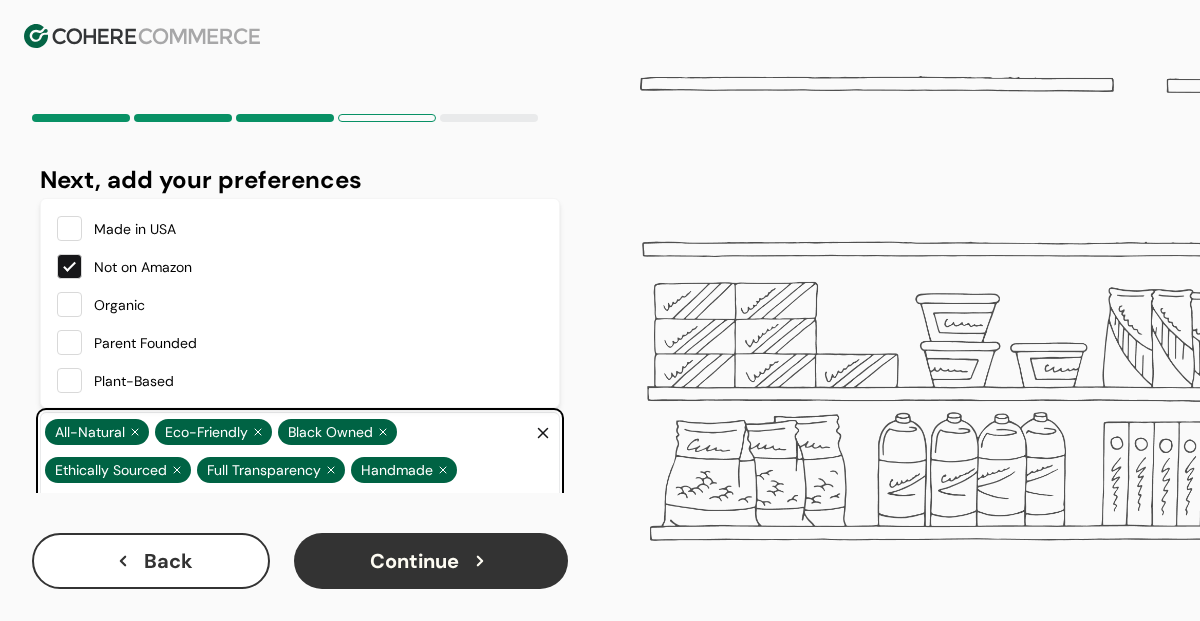 click at bounding box center [69, 304] 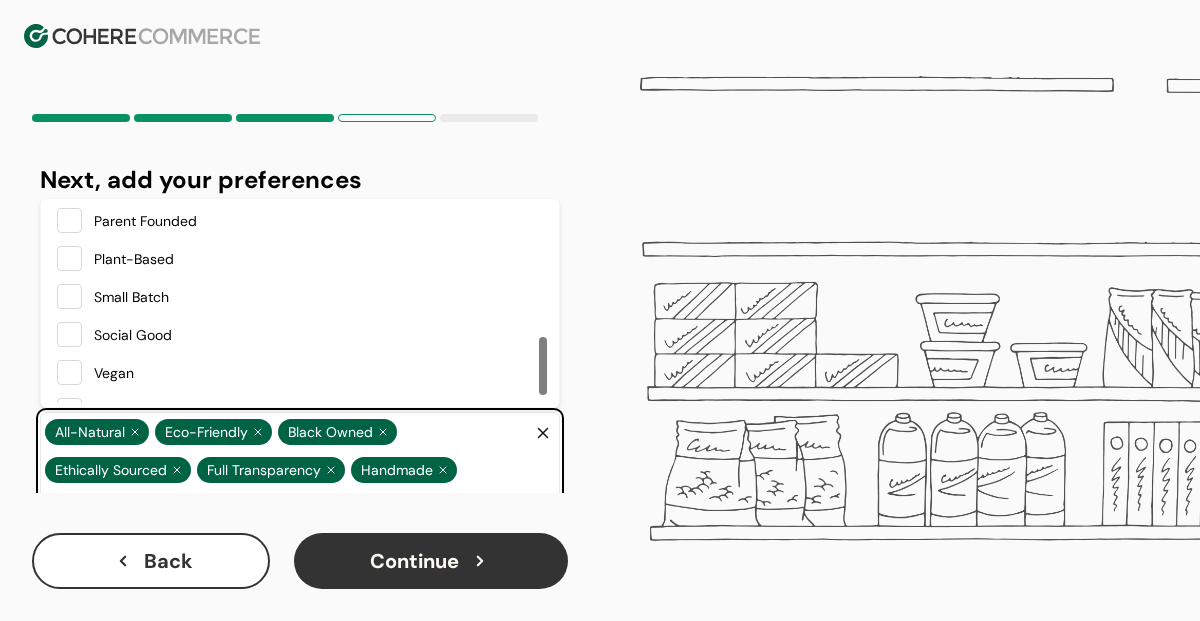 scroll, scrollTop: 458, scrollLeft: 0, axis: vertical 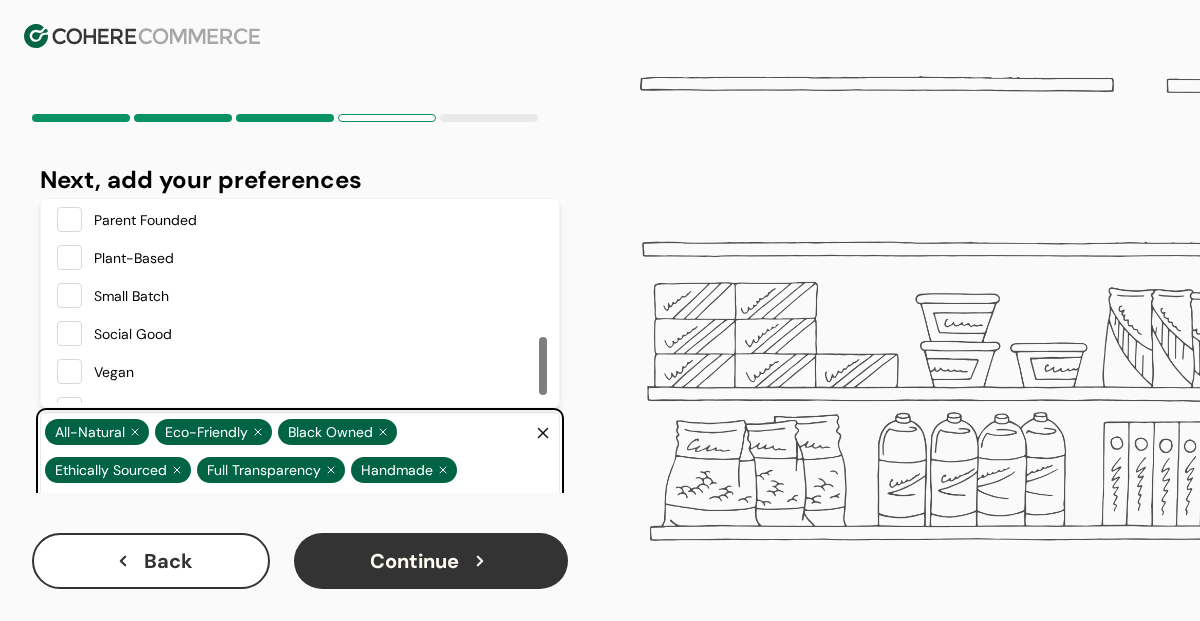 click at bounding box center [69, 257] 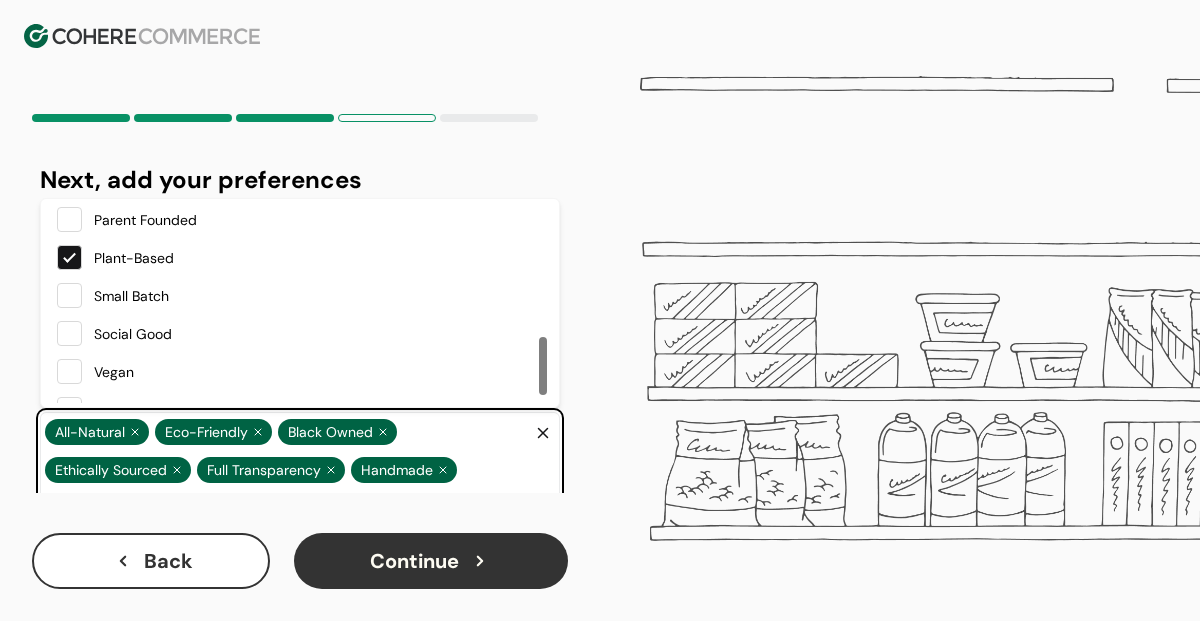 click at bounding box center (69, 295) 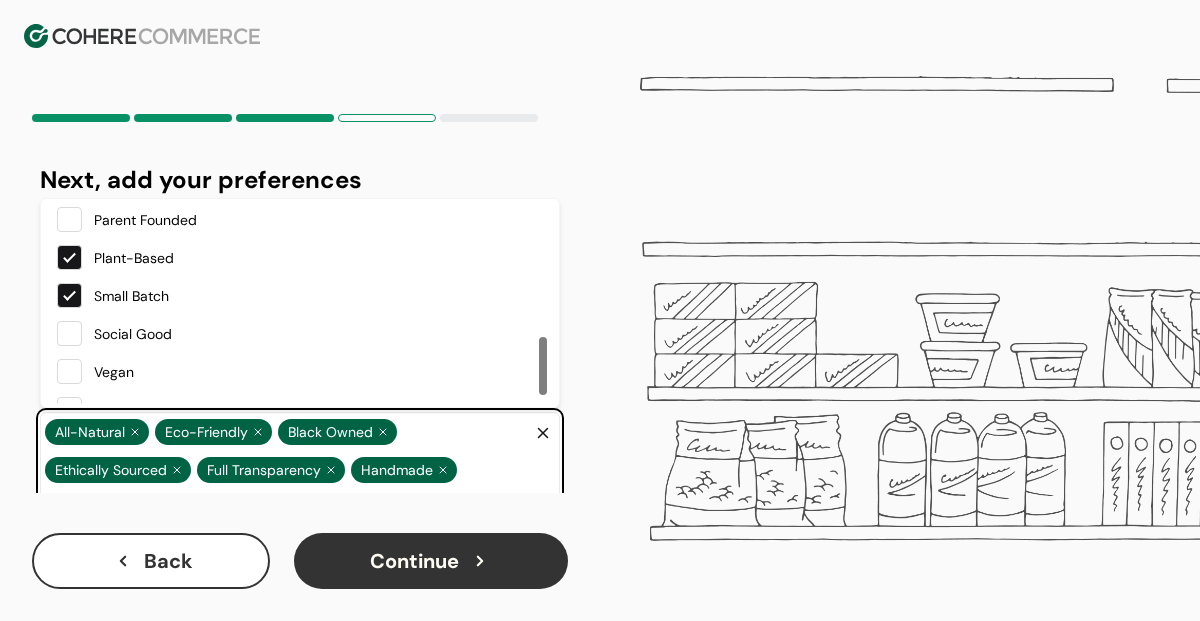 click at bounding box center (69, 333) 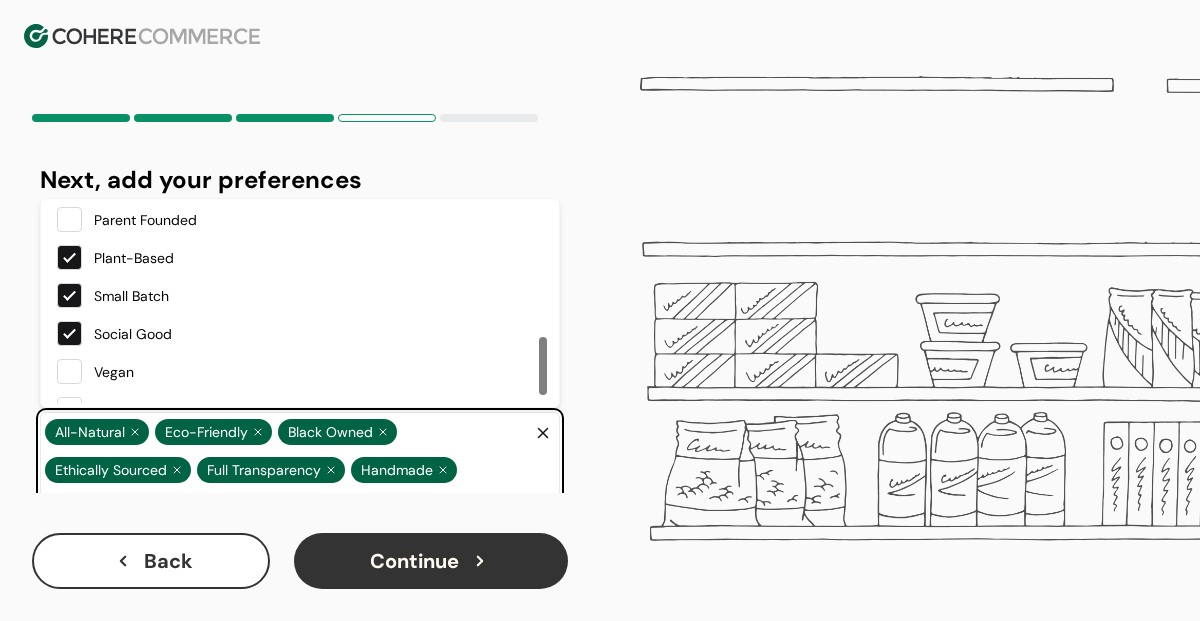 scroll, scrollTop: 484, scrollLeft: 0, axis: vertical 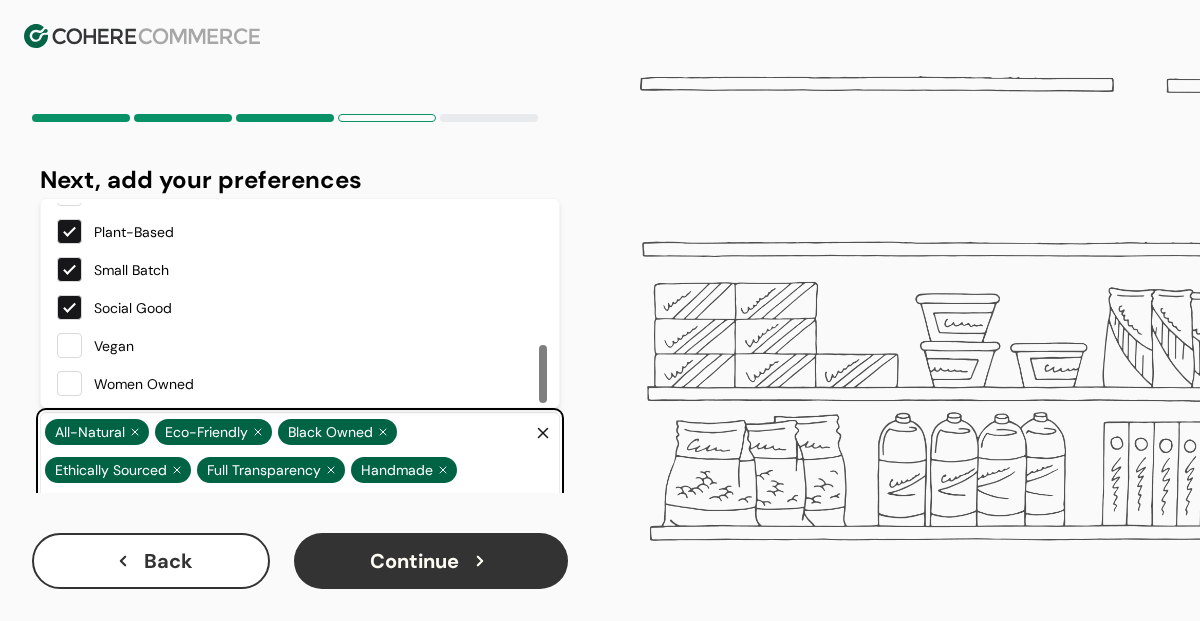 click at bounding box center (69, 383) 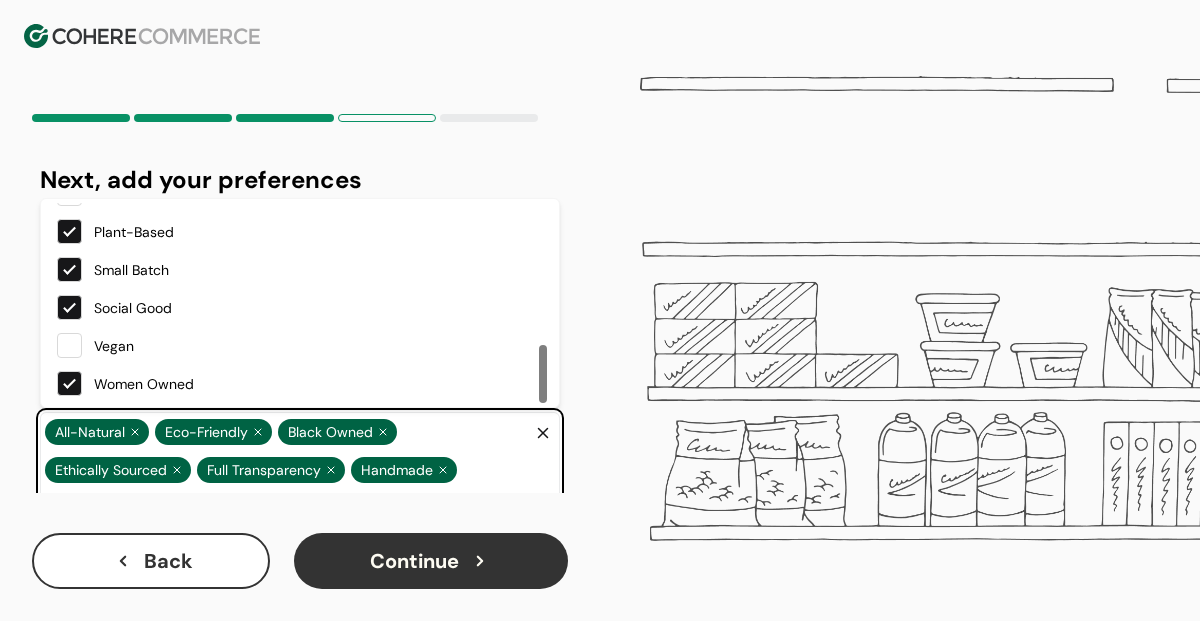 click on "Continue" at bounding box center (431, 561) 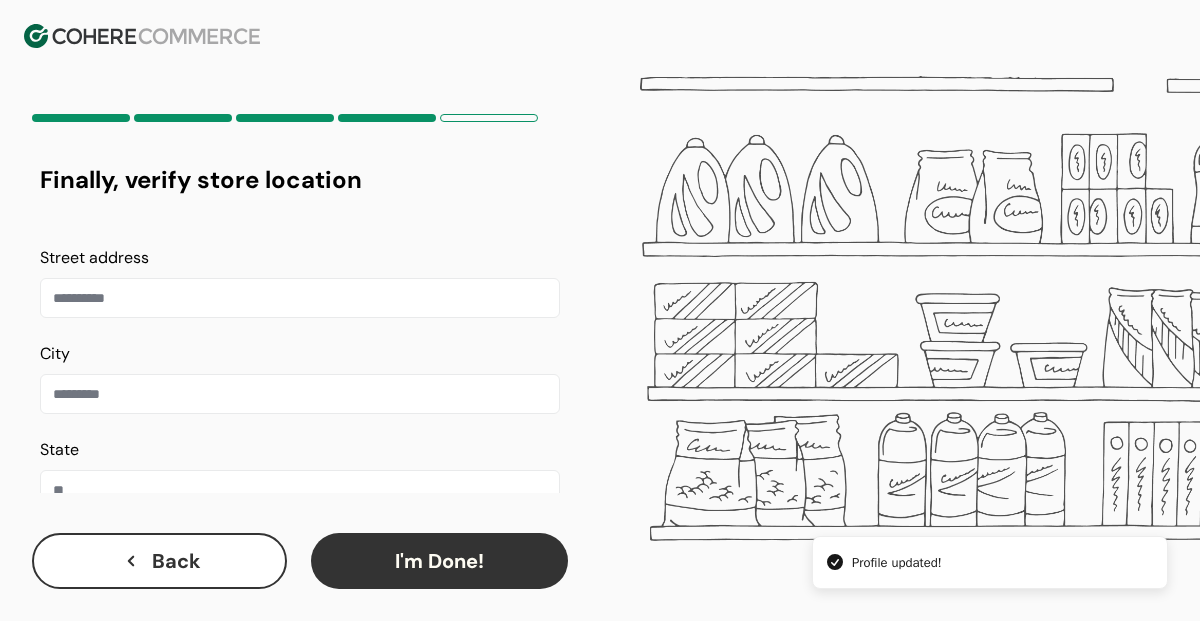 click at bounding box center (300, 298) 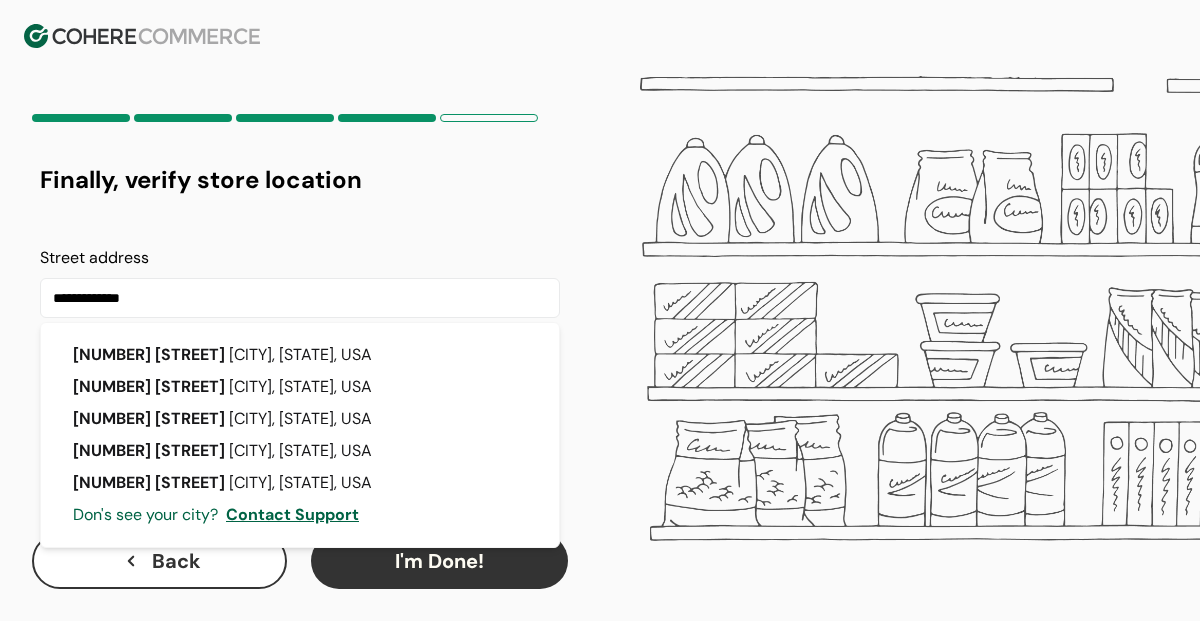 click on "3838 Northampton Street Northwest" at bounding box center (149, 354) 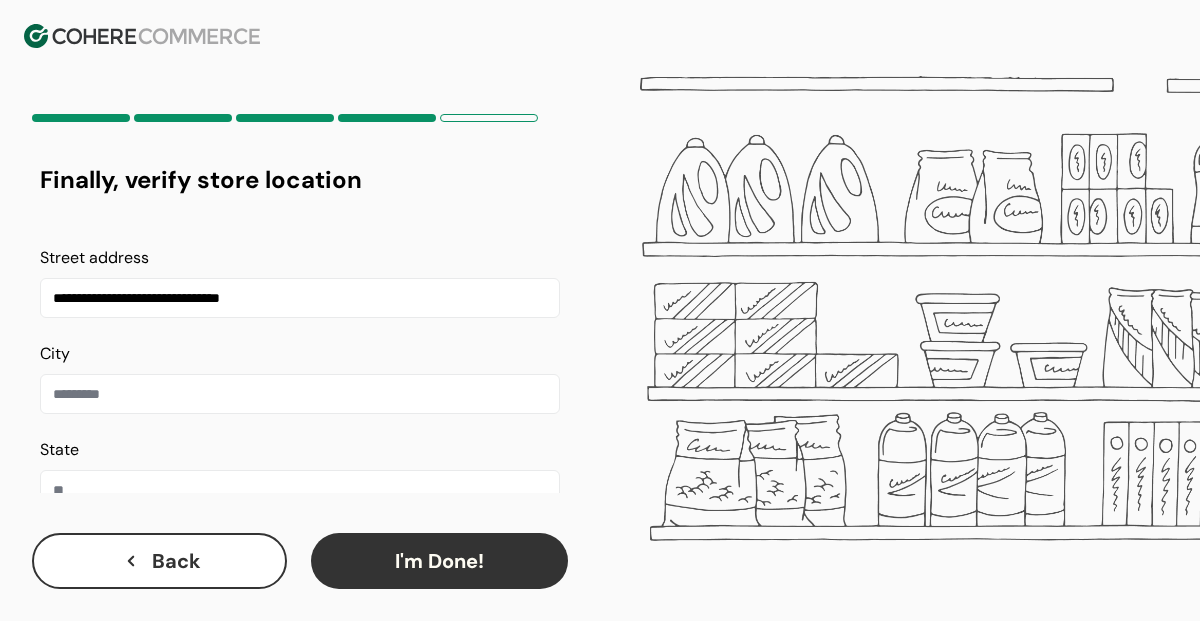 type on "**********" 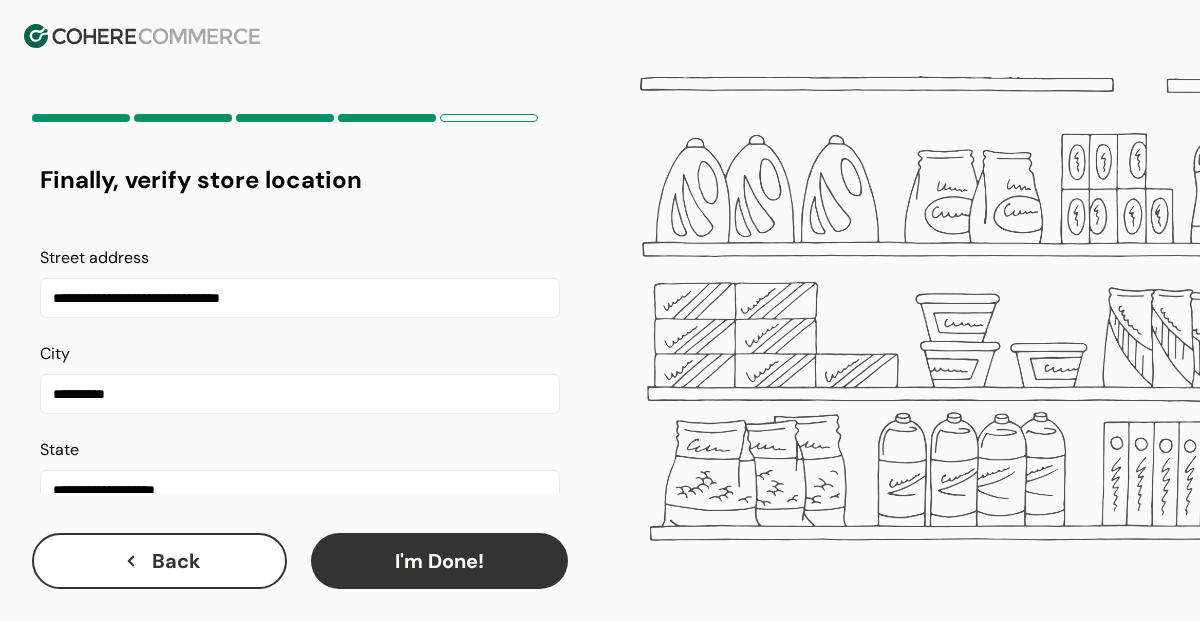 scroll, scrollTop: 121, scrollLeft: 0, axis: vertical 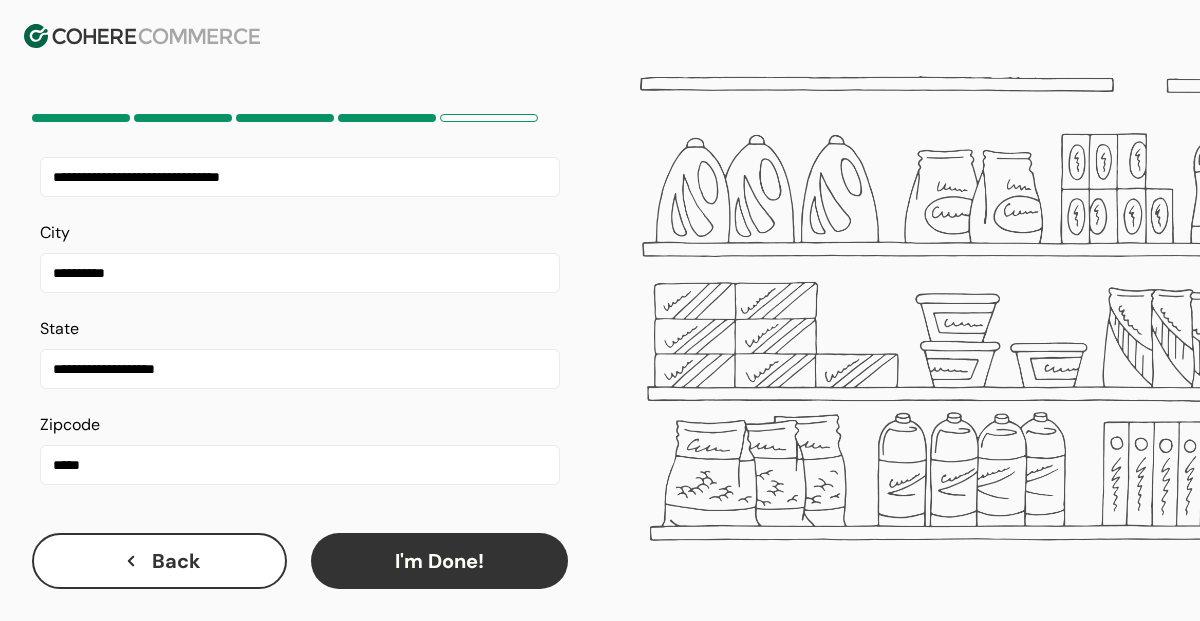 click on "I'm Done!" at bounding box center [439, 561] 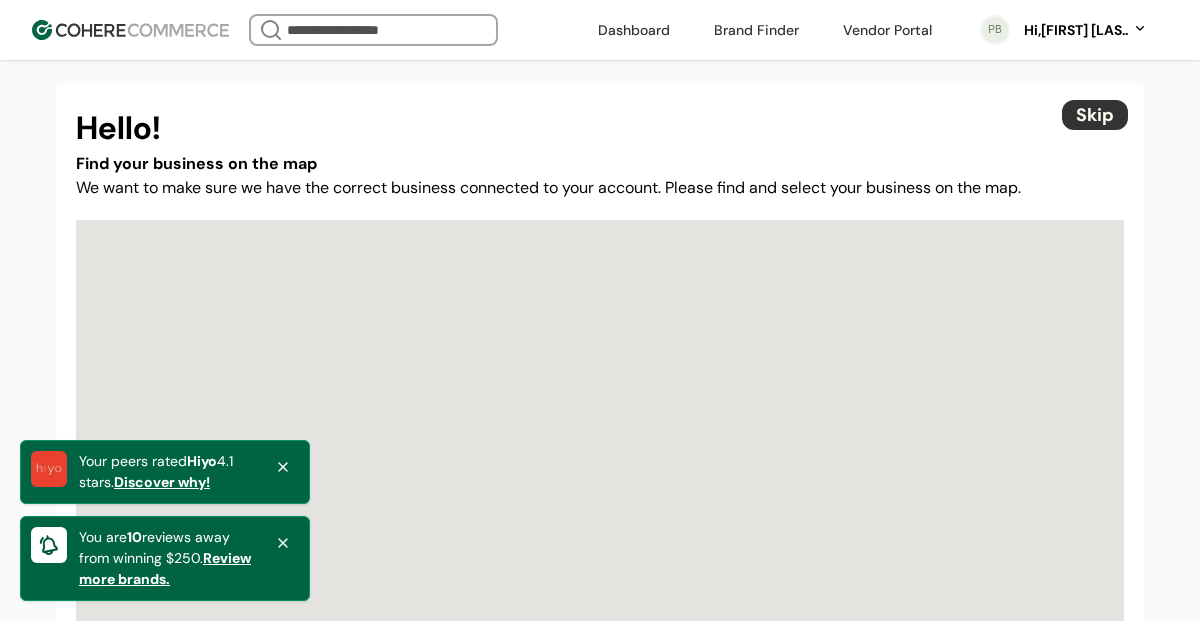 scroll, scrollTop: 0, scrollLeft: 0, axis: both 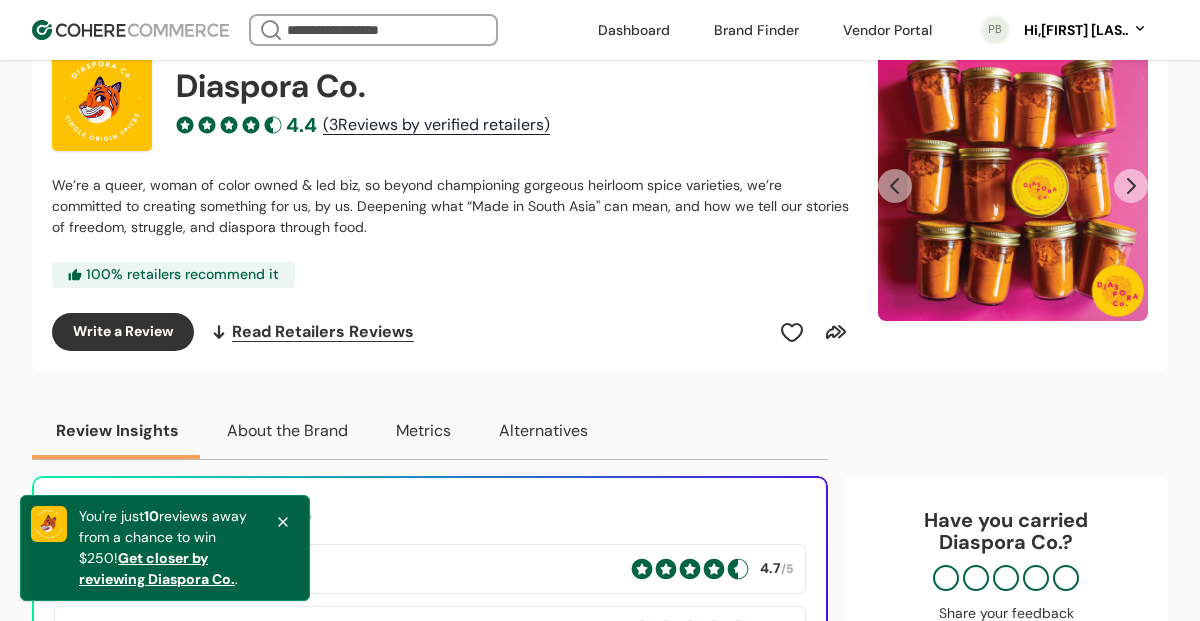click on "Write a Review" at bounding box center (123, 332) 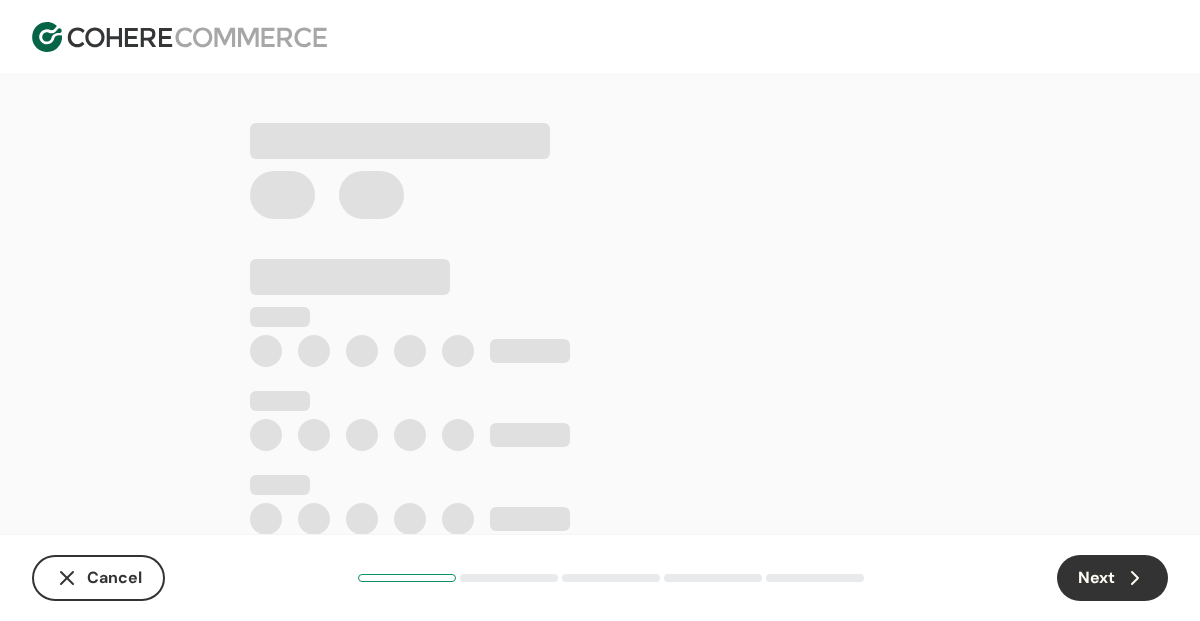 scroll, scrollTop: 0, scrollLeft: 0, axis: both 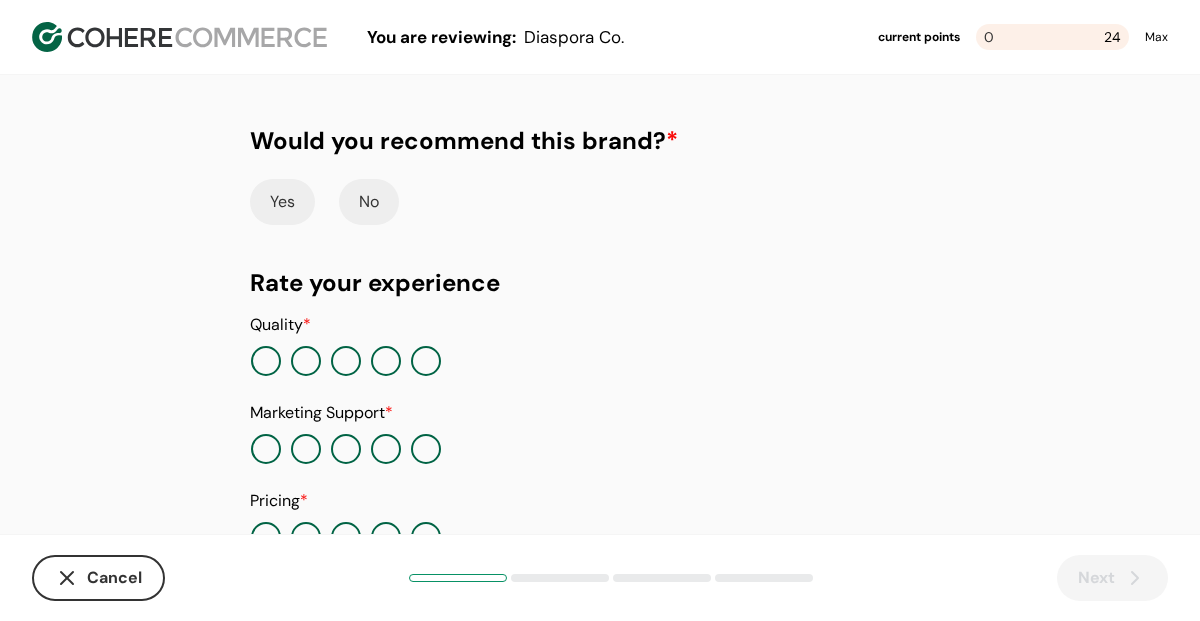 click on "Yes" at bounding box center [282, 202] 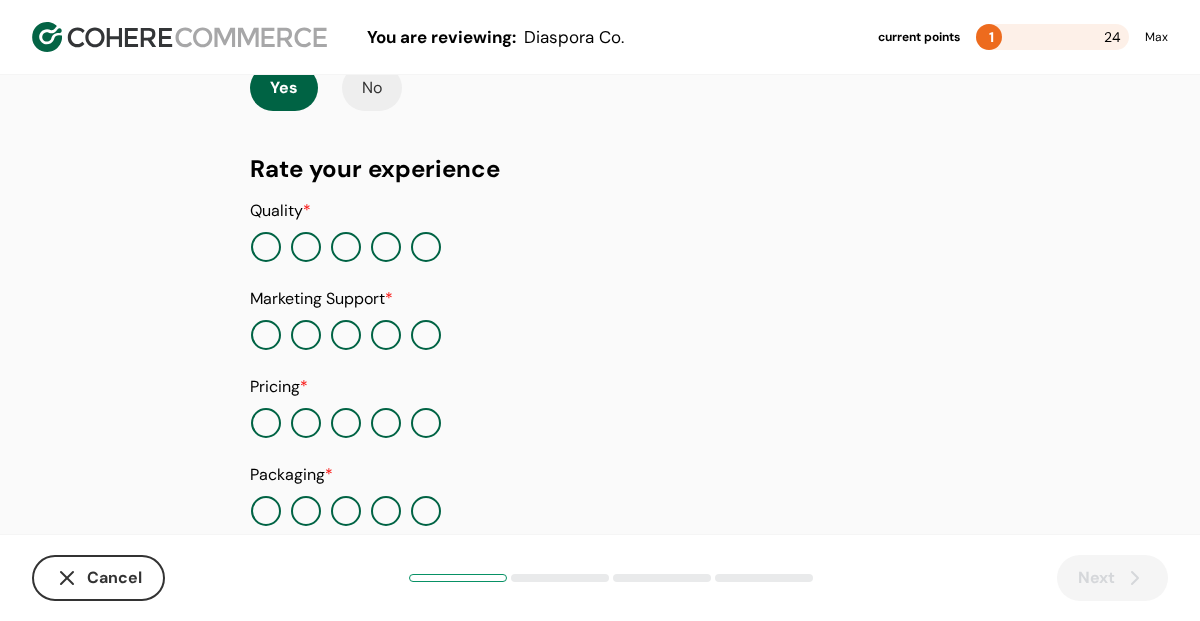 scroll, scrollTop: 125, scrollLeft: 0, axis: vertical 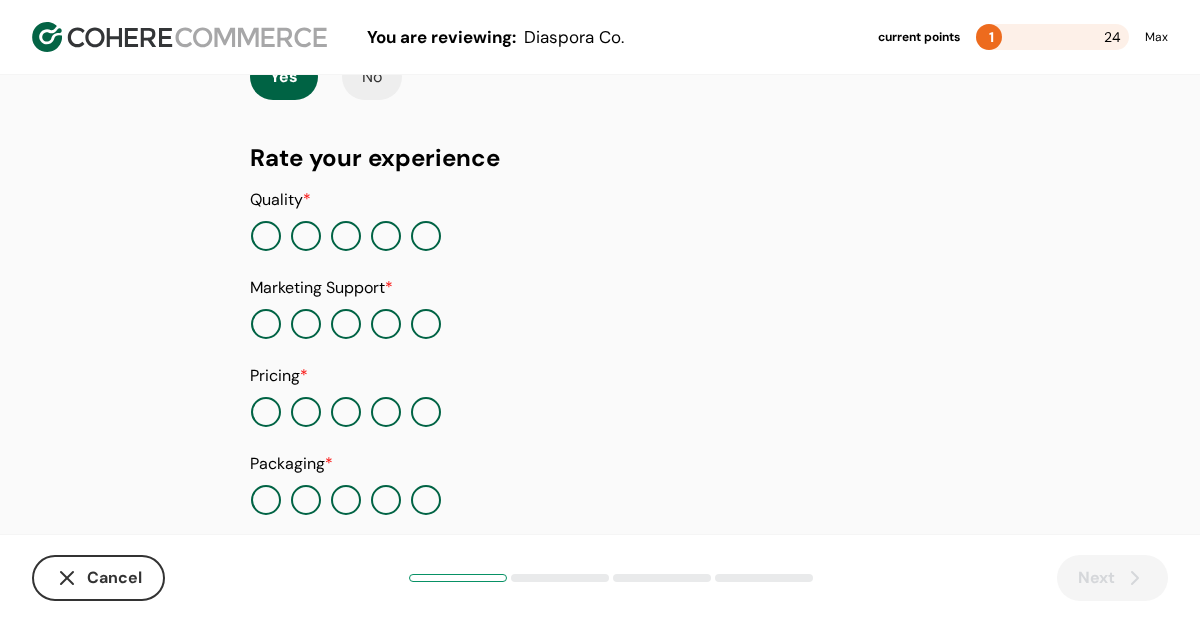 click at bounding box center [426, 236] 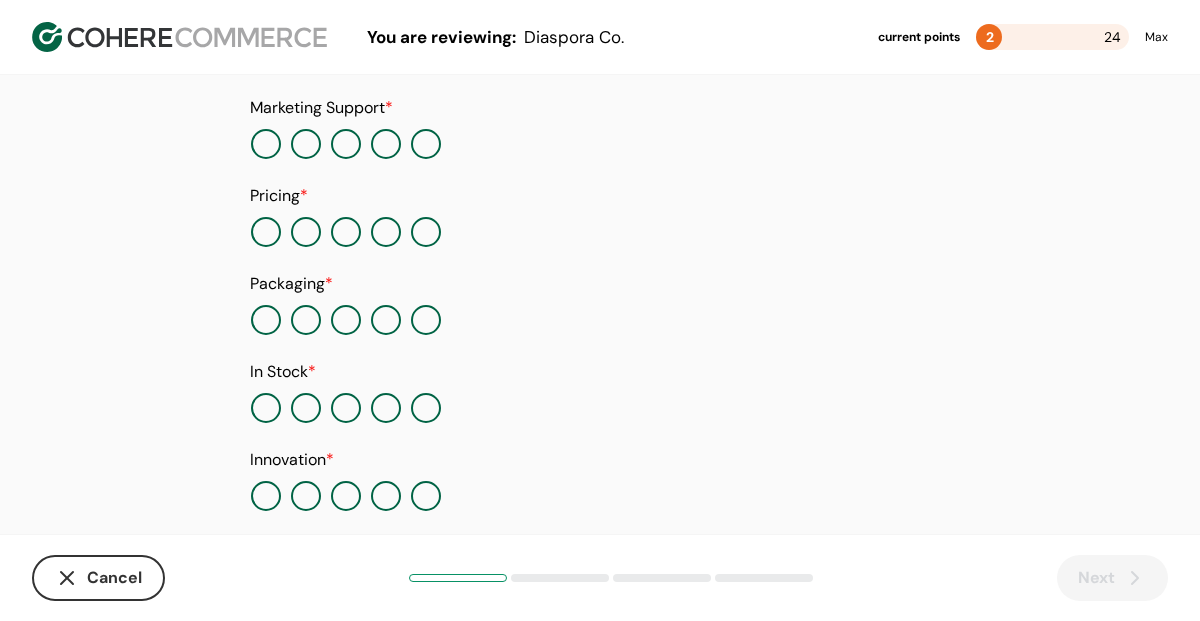 scroll, scrollTop: 308, scrollLeft: 0, axis: vertical 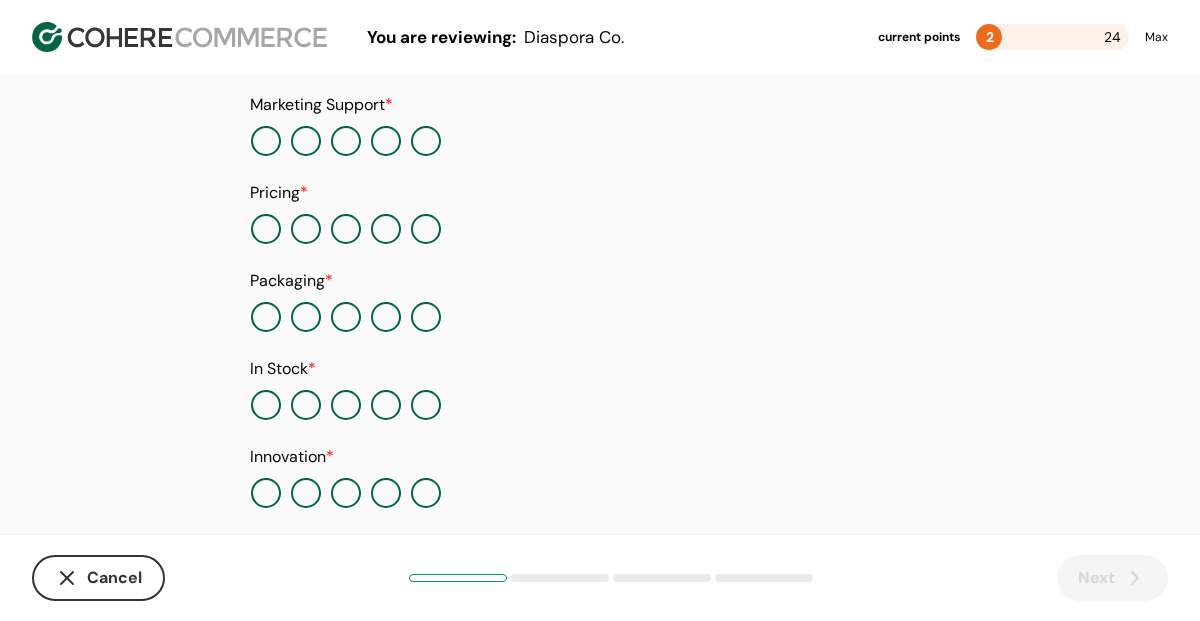click at bounding box center [386, 229] 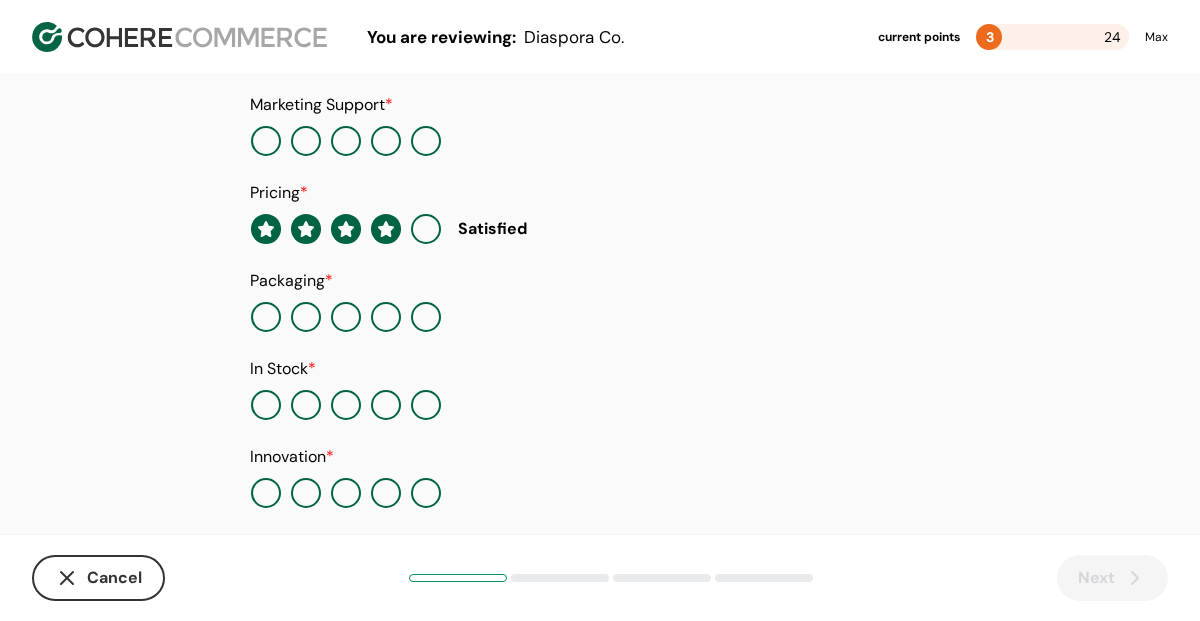 scroll, scrollTop: 331, scrollLeft: 0, axis: vertical 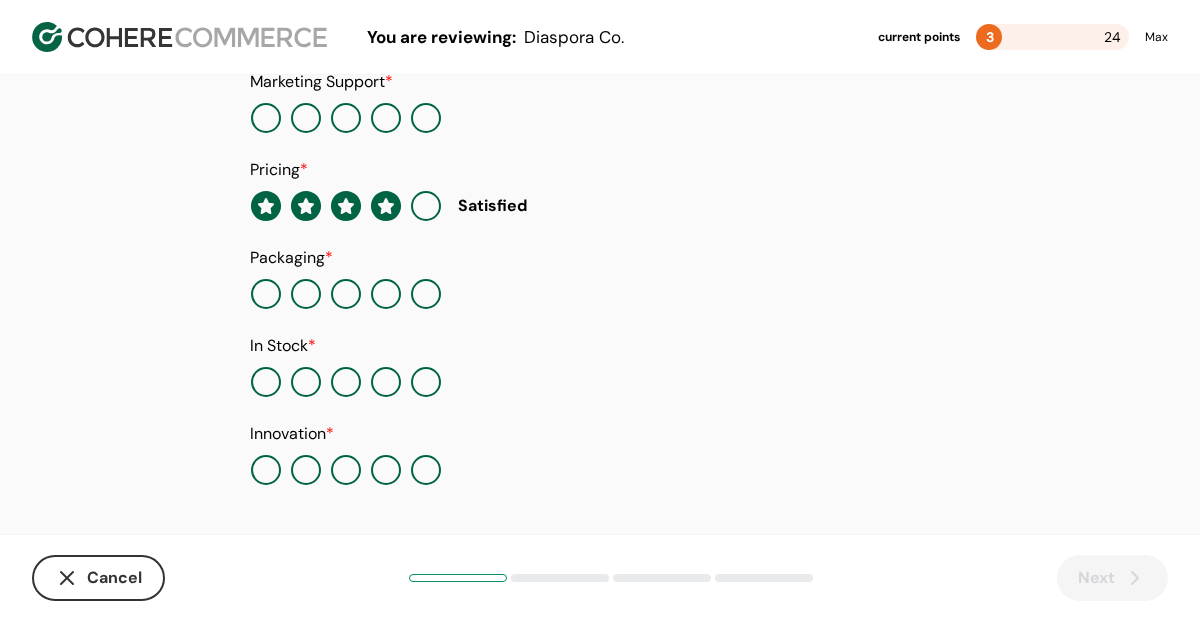 click at bounding box center (426, 294) 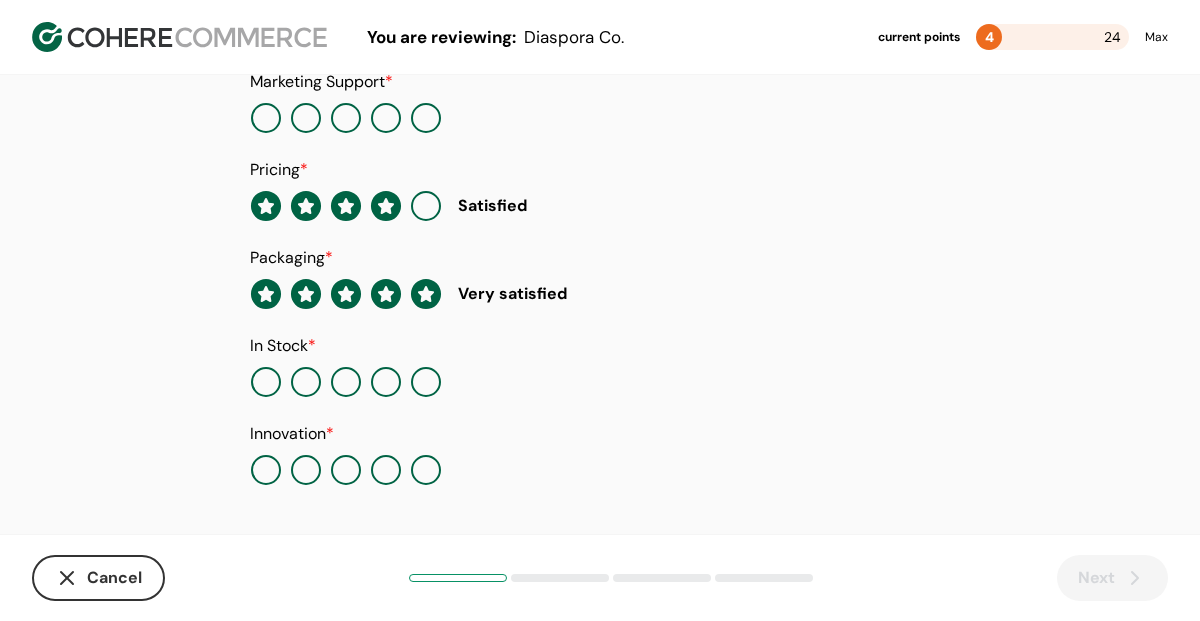 click at bounding box center [266, 382] 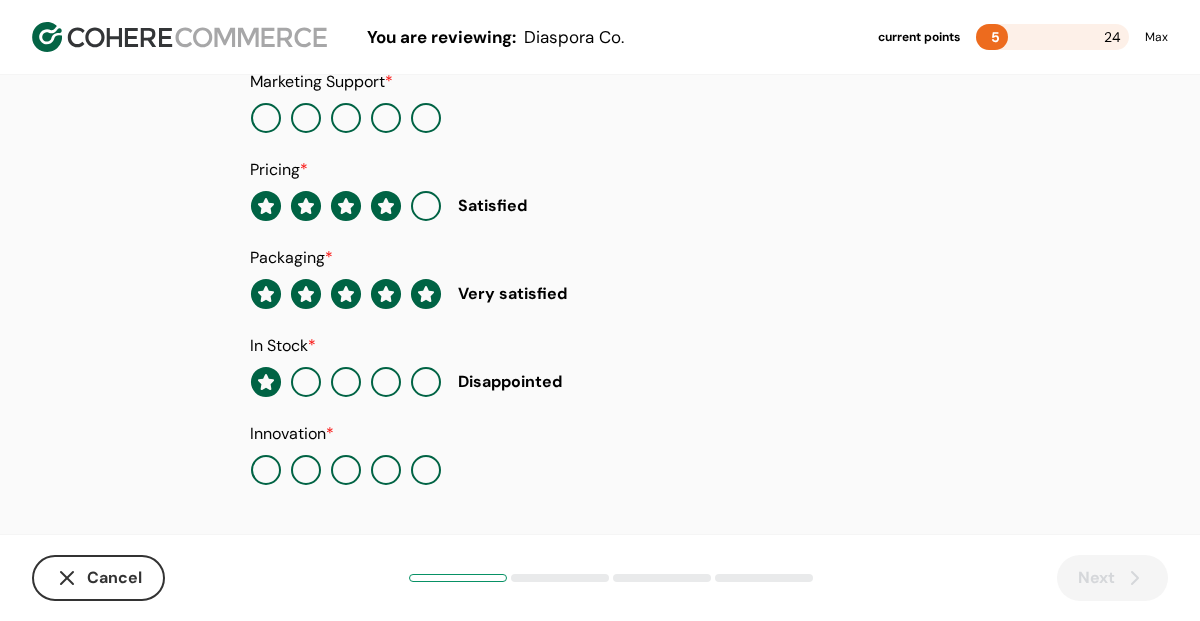 click at bounding box center (426, 470) 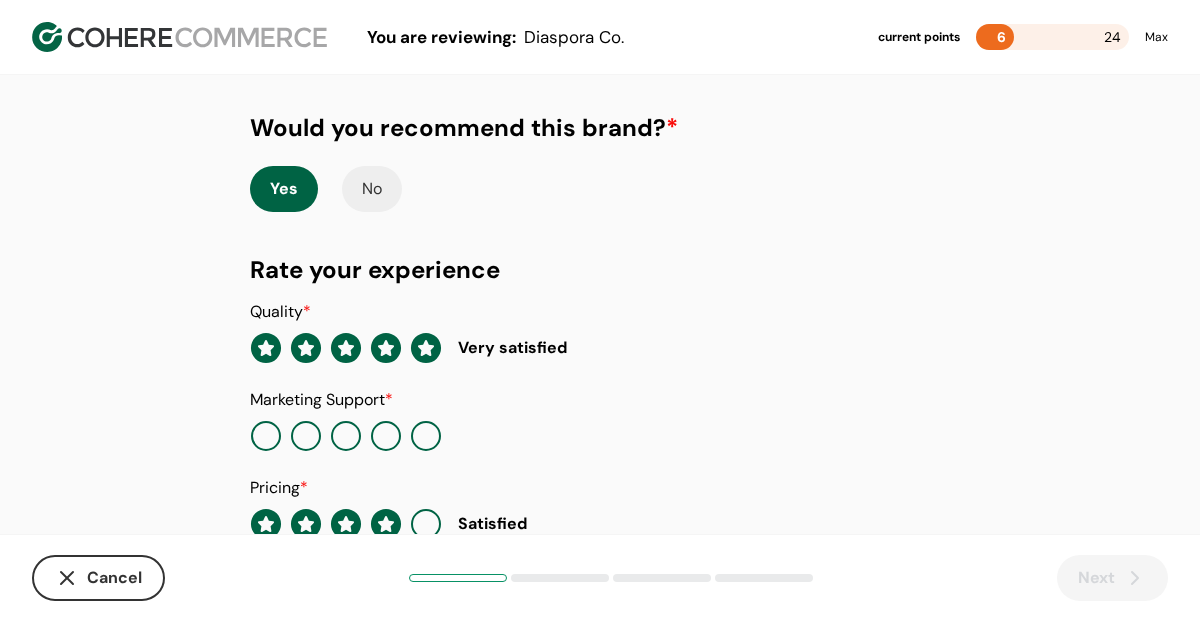 scroll, scrollTop: 70, scrollLeft: 0, axis: vertical 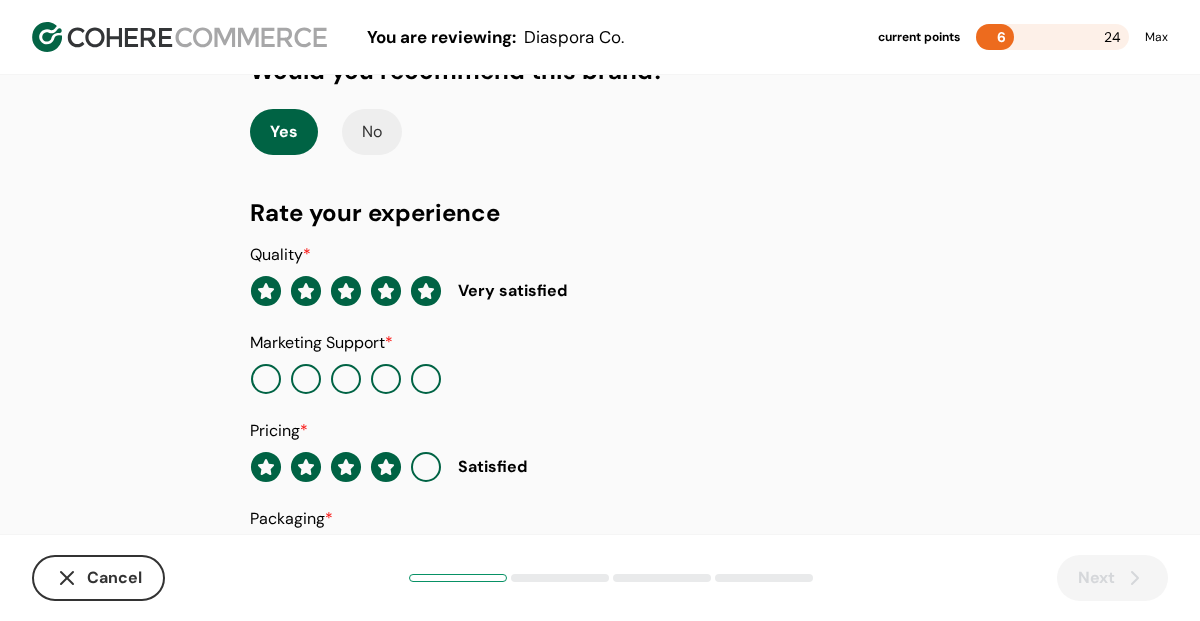 click at bounding box center [386, 379] 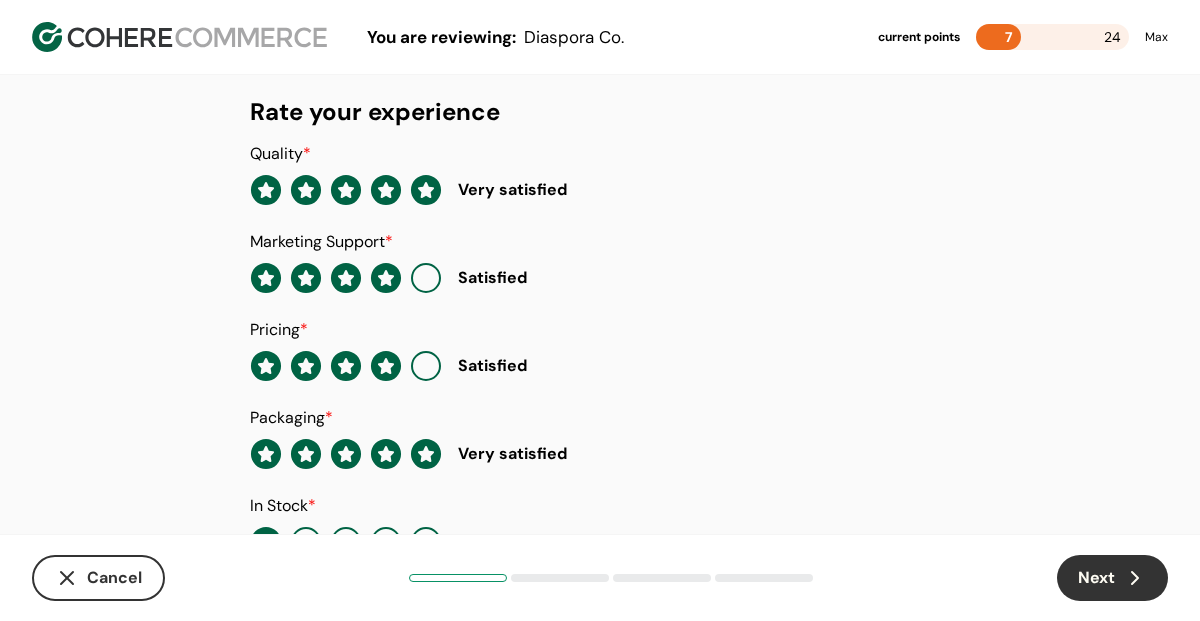 scroll, scrollTop: 175, scrollLeft: 0, axis: vertical 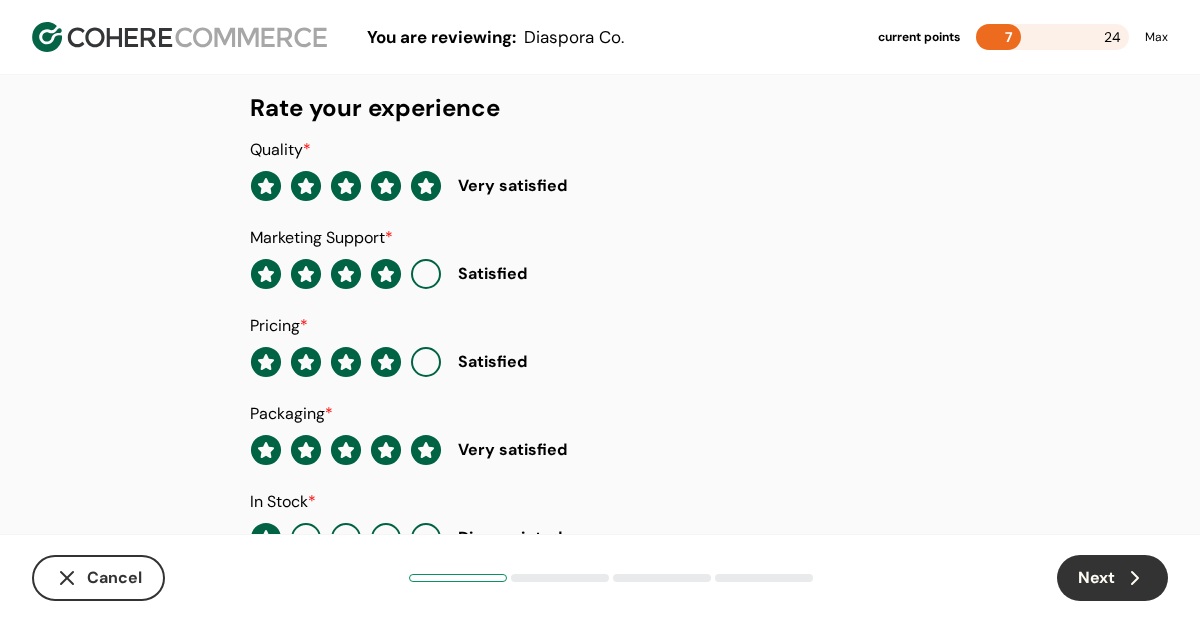 click on "Next" at bounding box center [1112, 578] 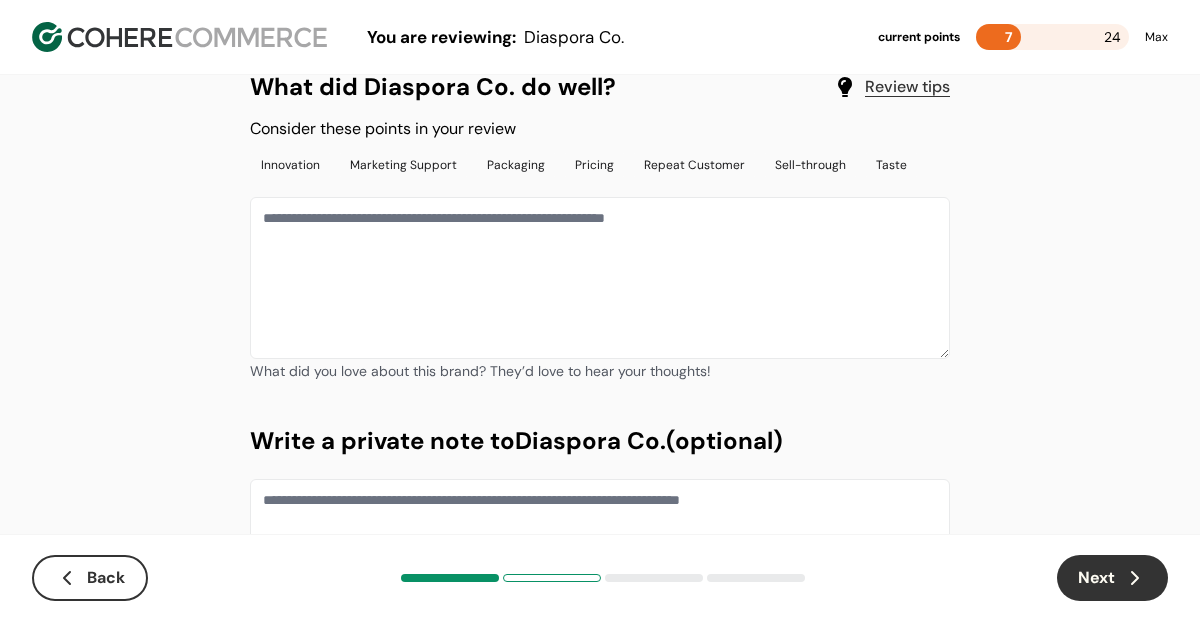 scroll, scrollTop: 0, scrollLeft: 0, axis: both 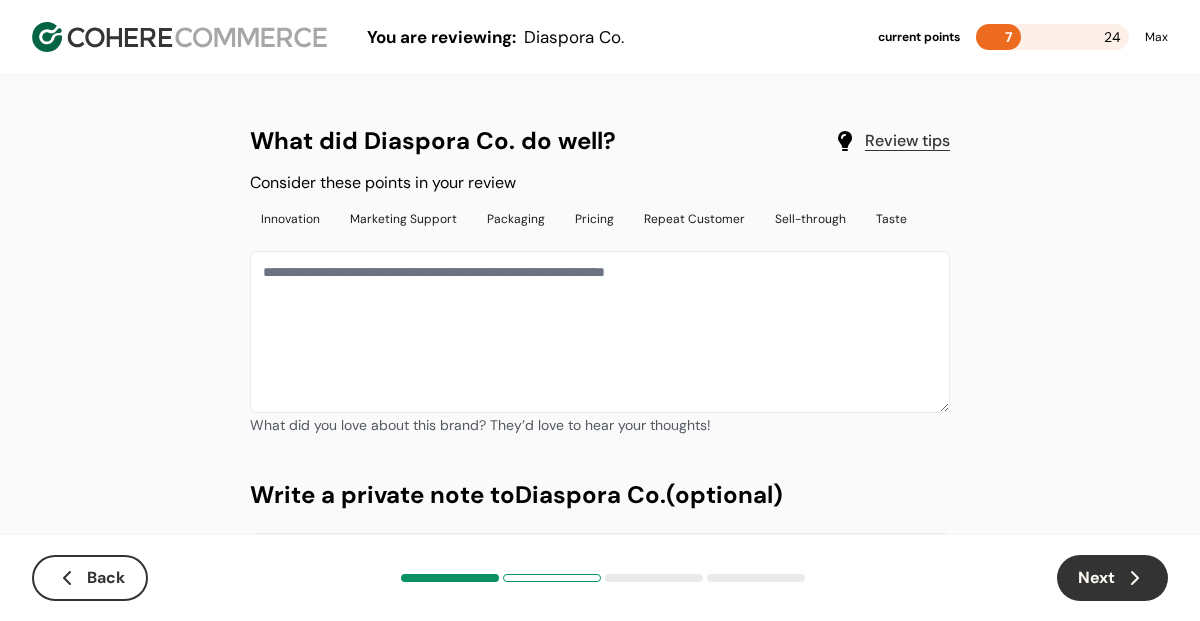 click at bounding box center (600, 332) 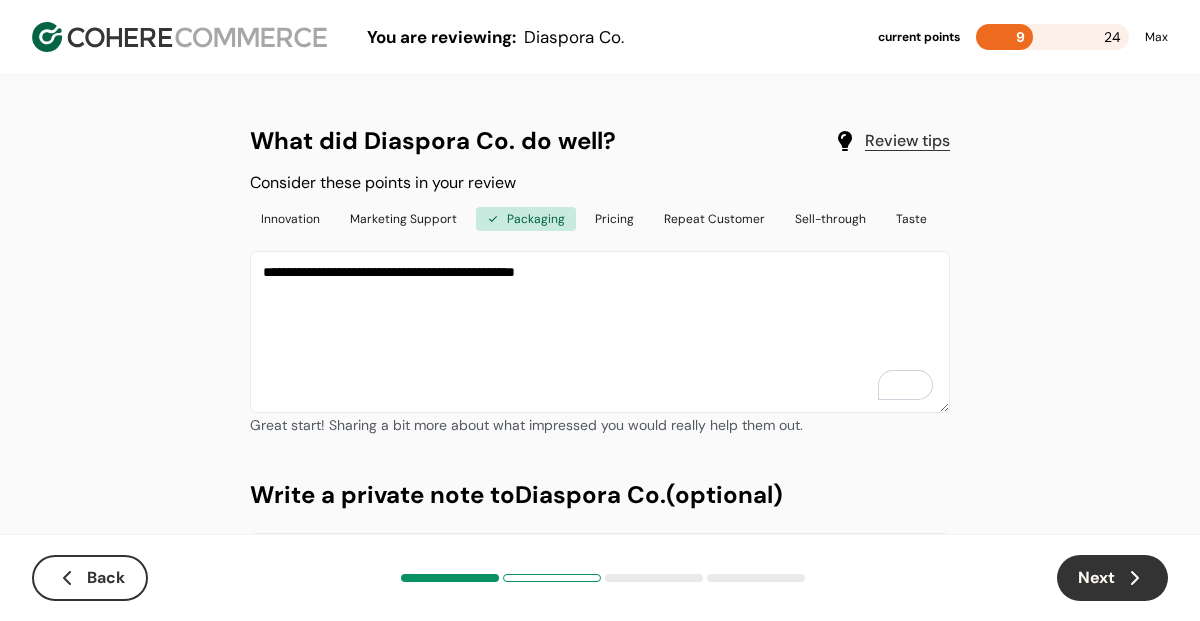 click on "**********" at bounding box center (600, 332) 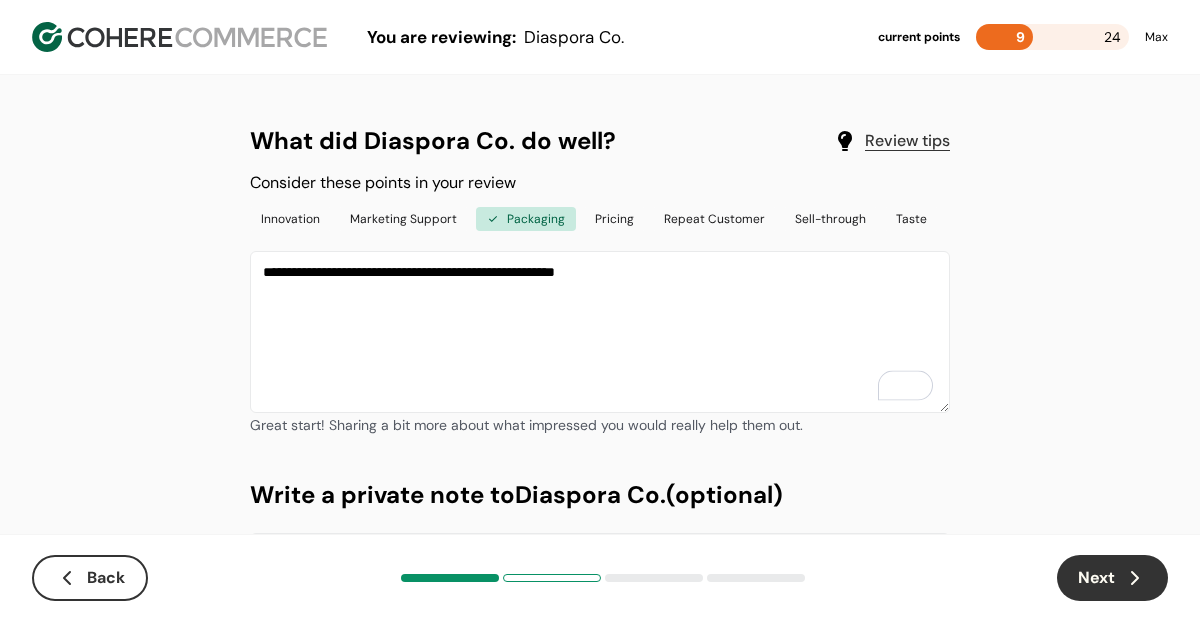 click on "**********" at bounding box center [600, 332] 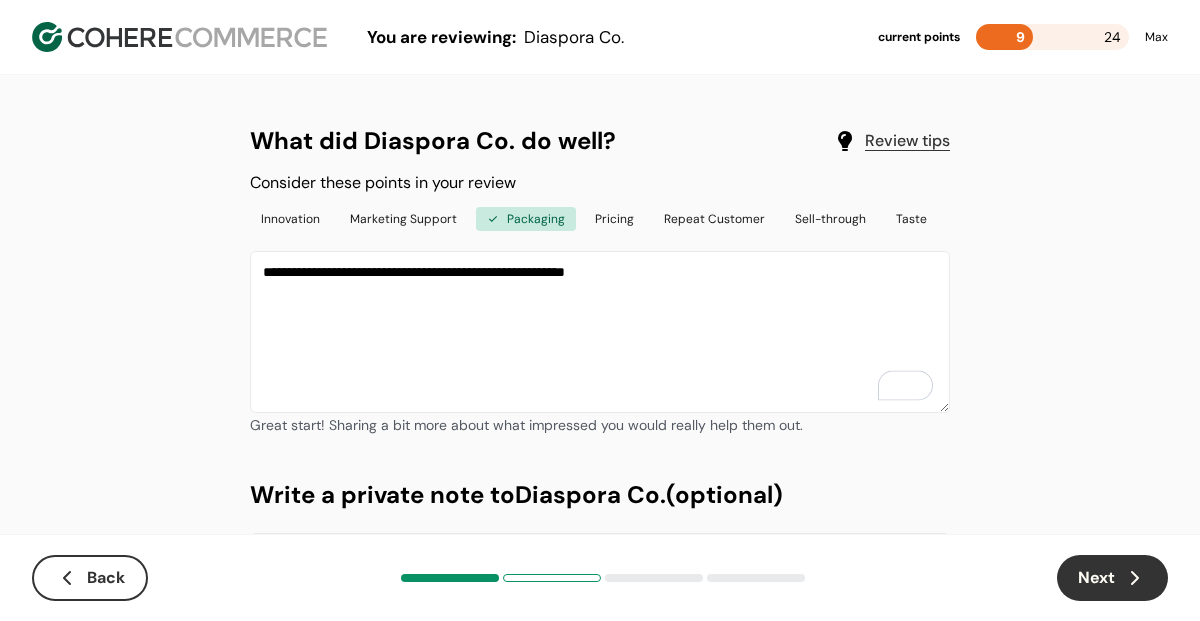 click on "**********" at bounding box center [600, 332] 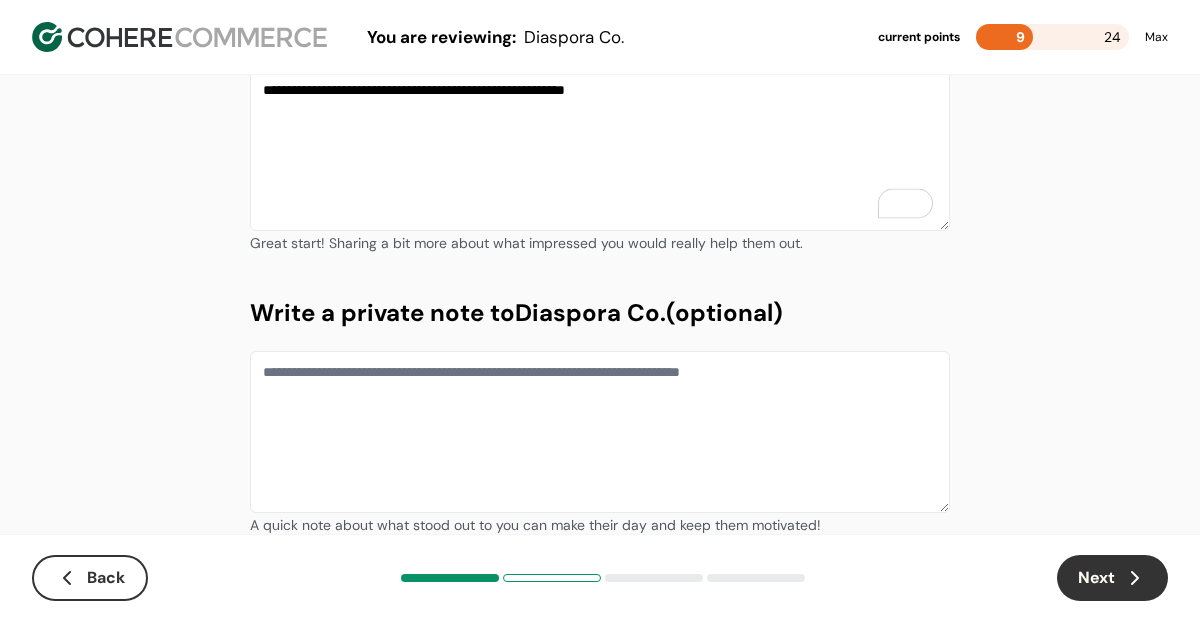scroll, scrollTop: 233, scrollLeft: 0, axis: vertical 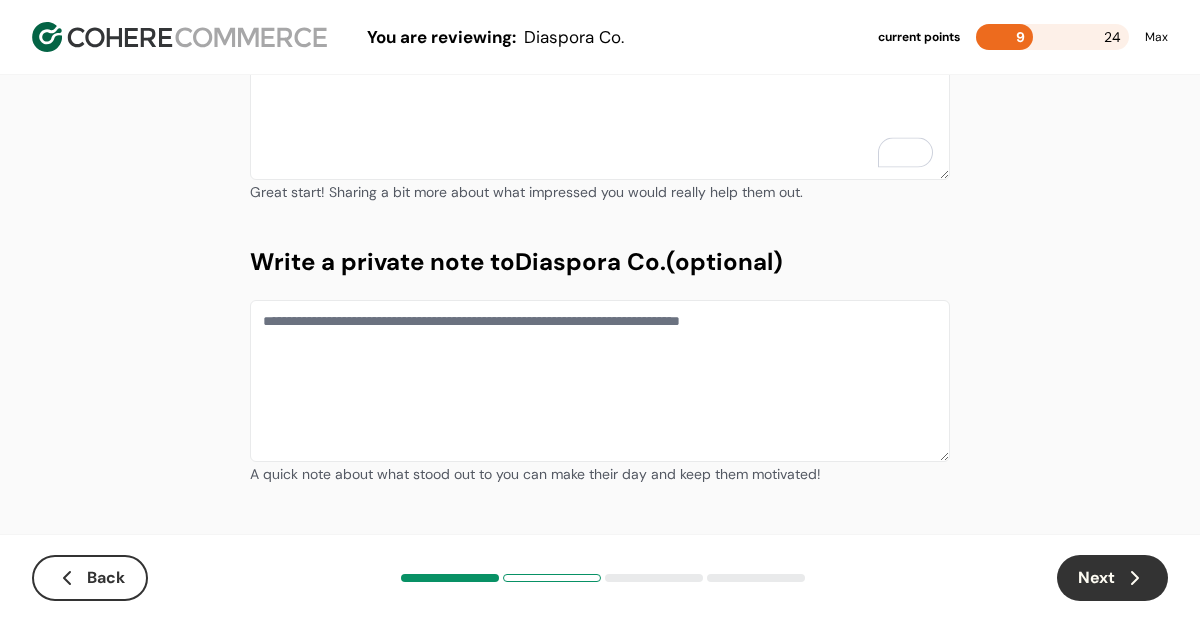 click at bounding box center (600, 381) 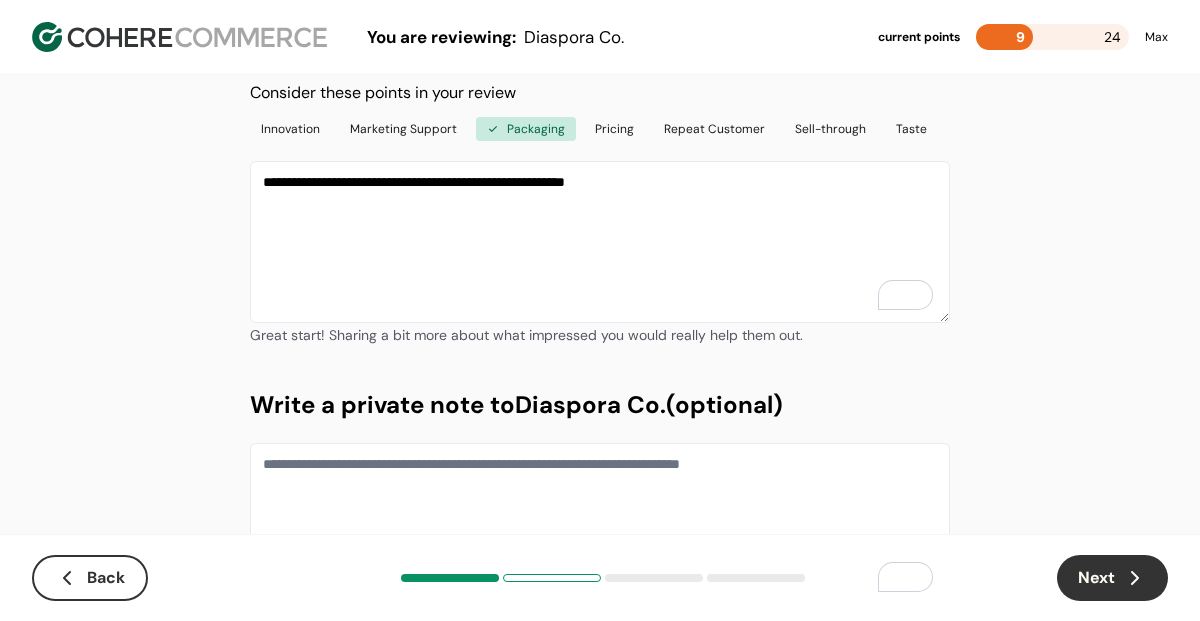 scroll, scrollTop: 0, scrollLeft: 0, axis: both 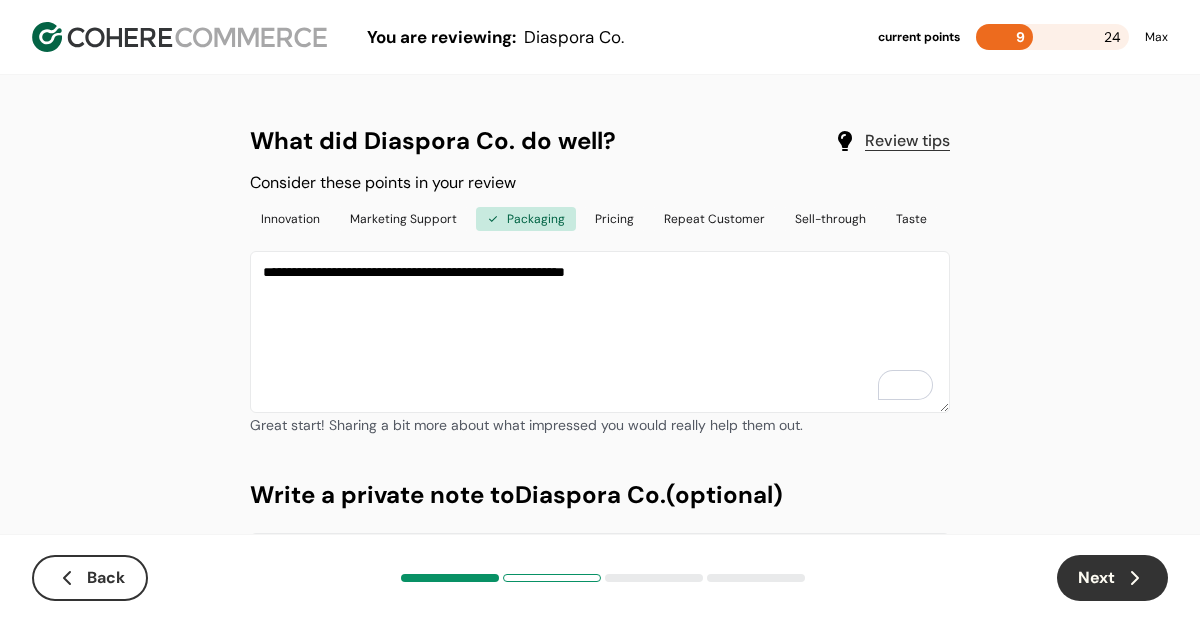 click on "**********" at bounding box center (600, 332) 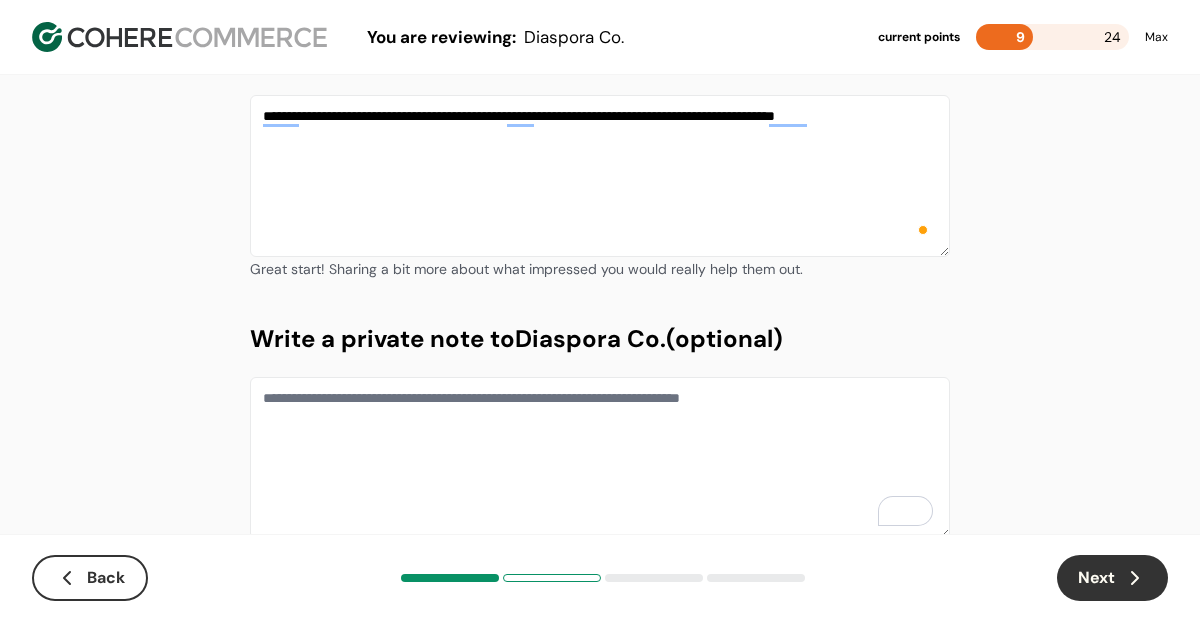 scroll, scrollTop: 233, scrollLeft: 0, axis: vertical 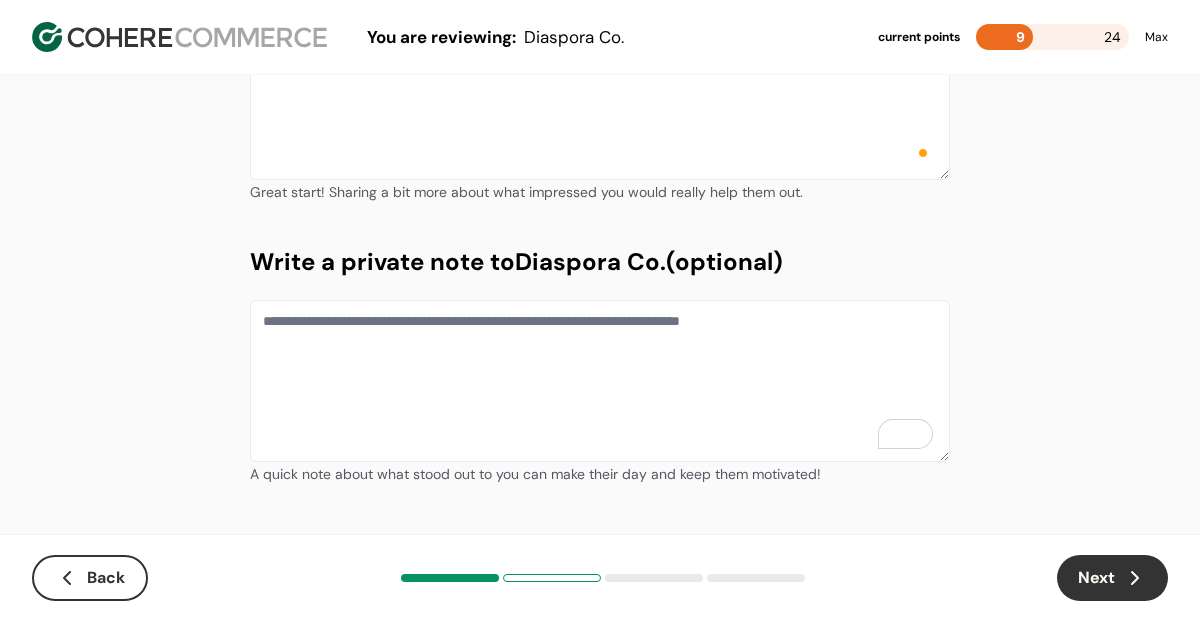 type on "**********" 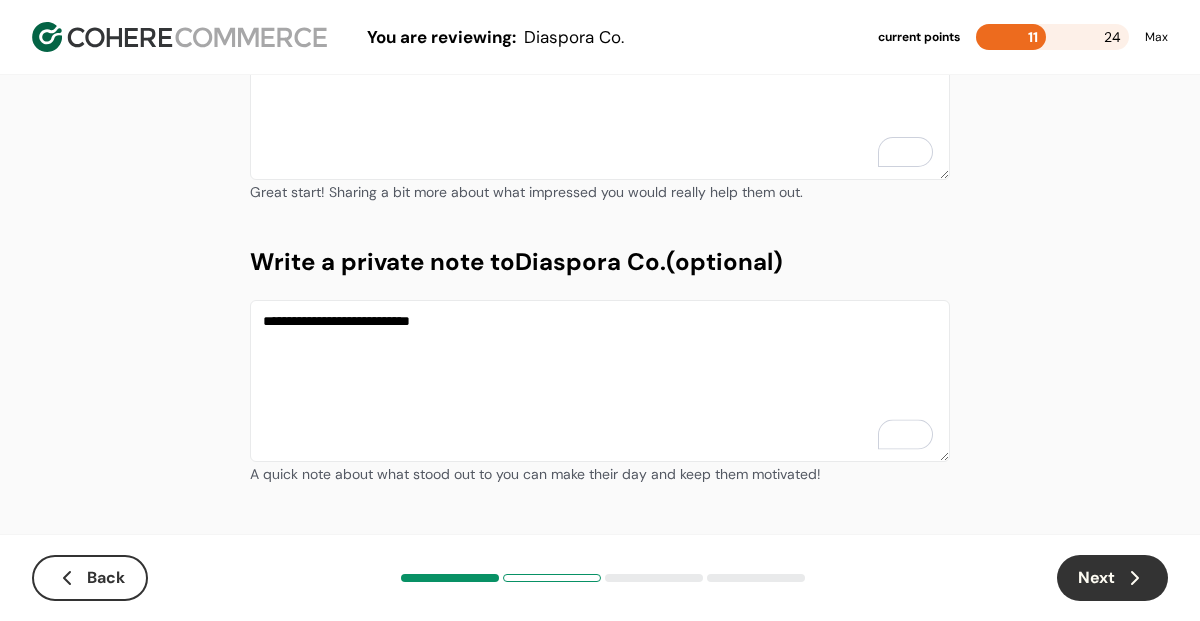 drag, startPoint x: 265, startPoint y: 318, endPoint x: 511, endPoint y: 315, distance: 246.0183 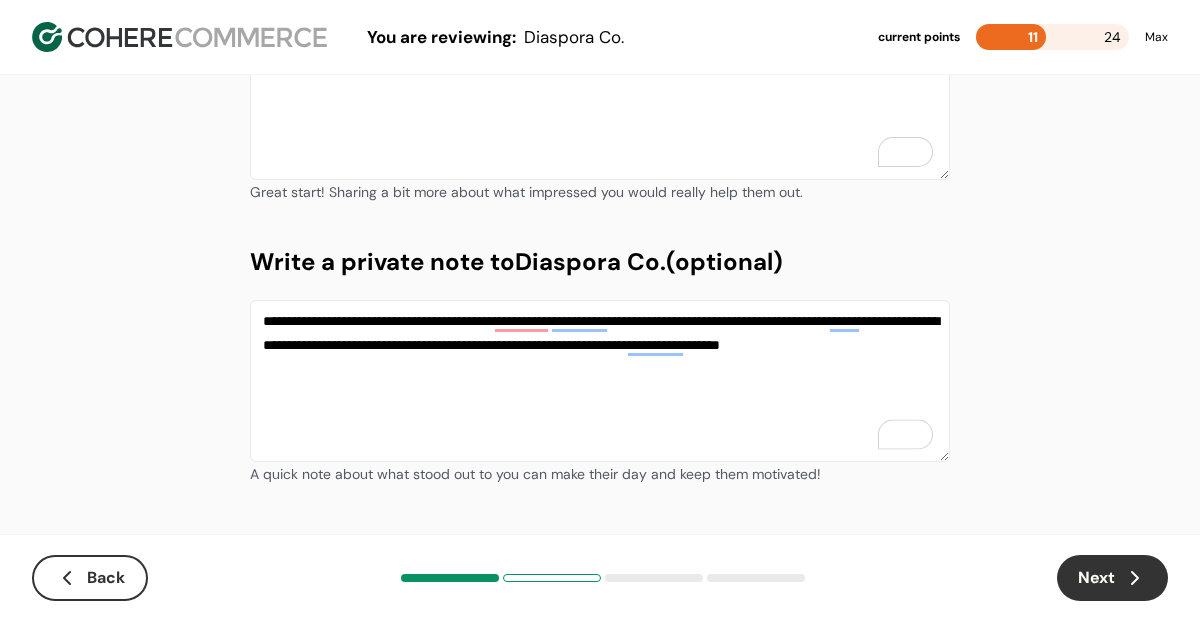 type on "**********" 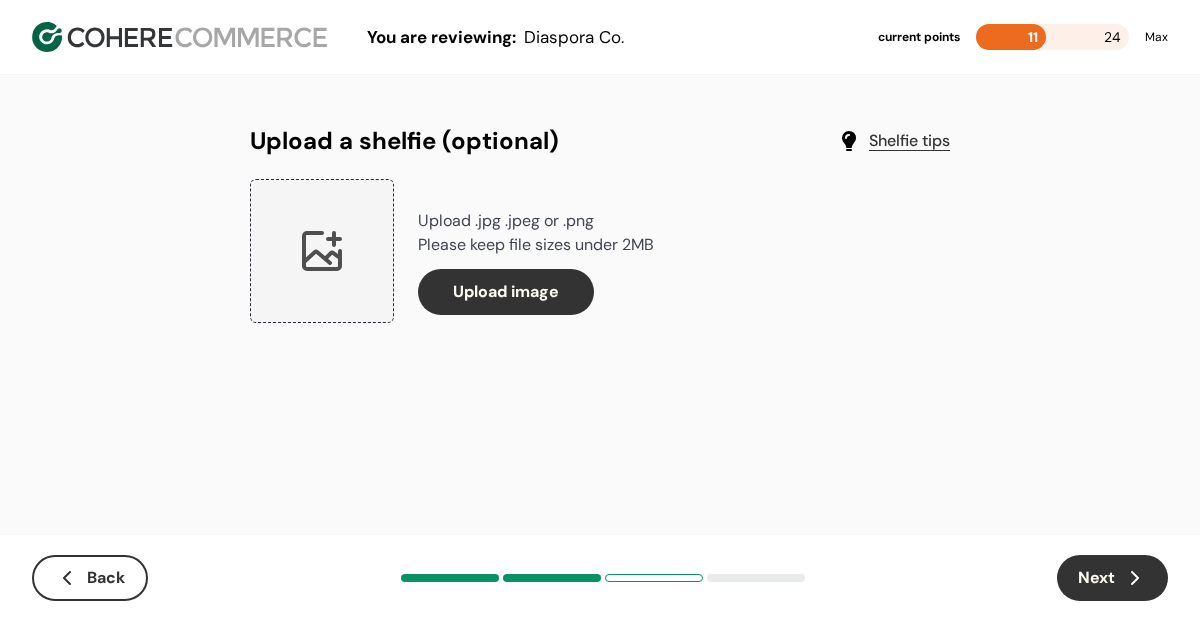 click on "Next" at bounding box center [1112, 578] 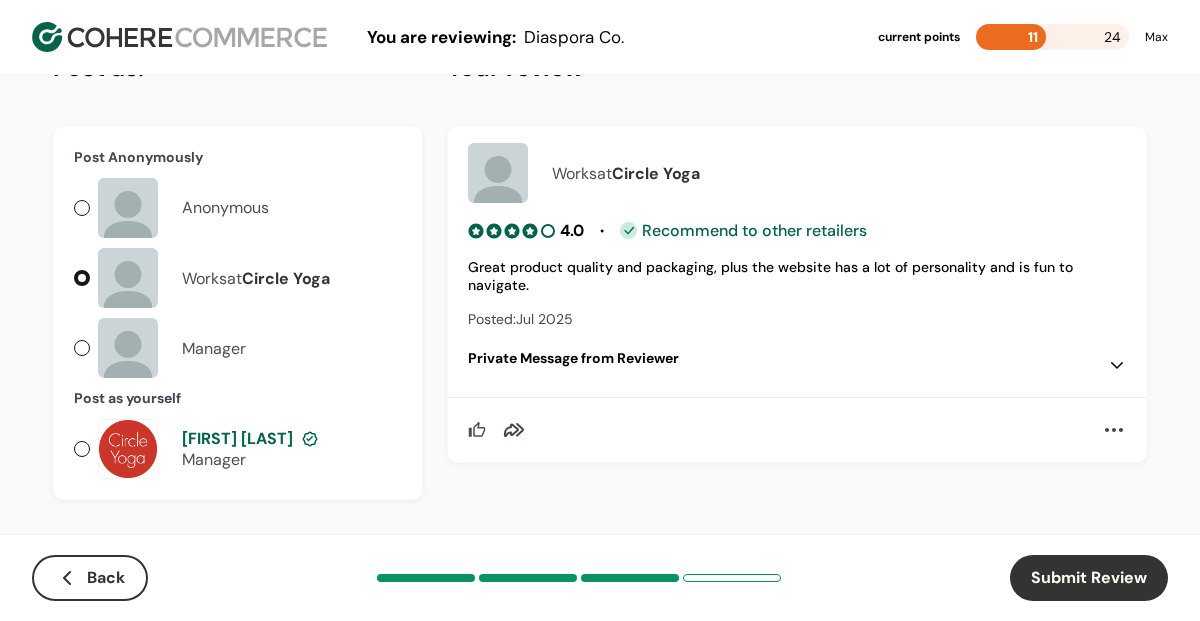 scroll, scrollTop: 87, scrollLeft: 0, axis: vertical 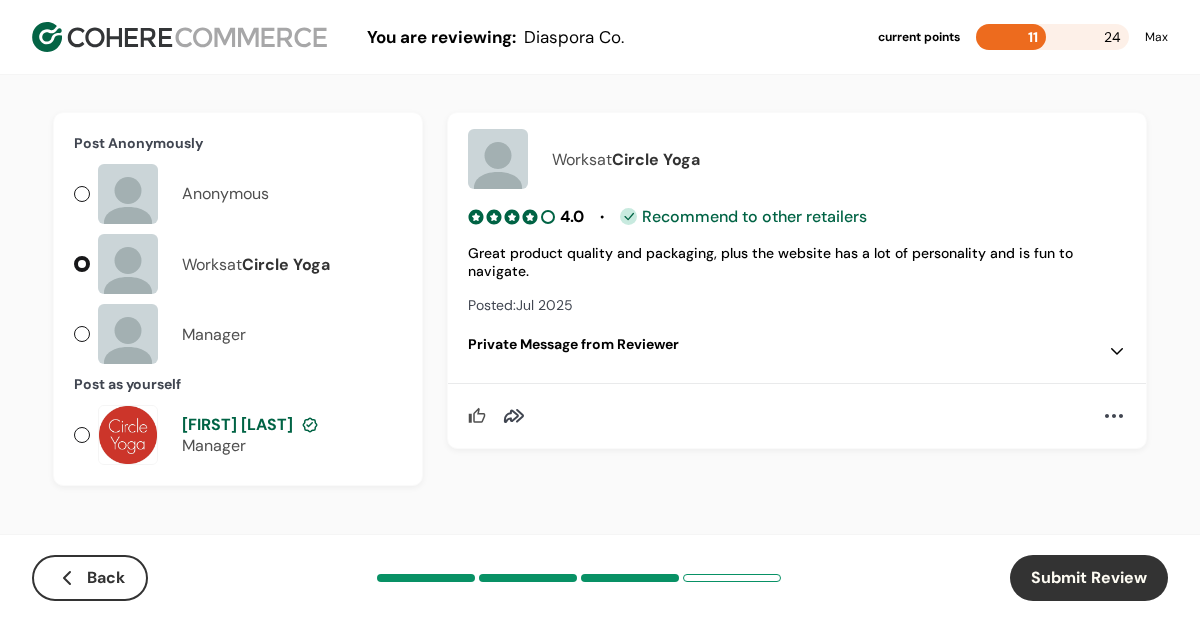 click at bounding box center (1117, 350) 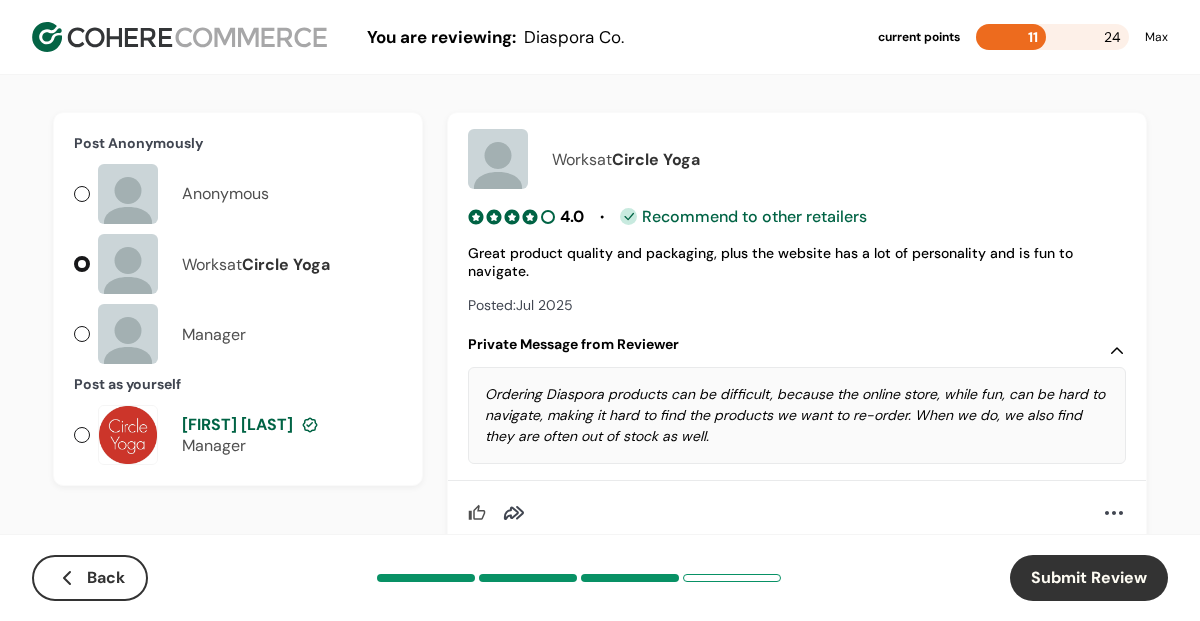 click on "Posted:  Jul [YEAR]" at bounding box center [797, 305] 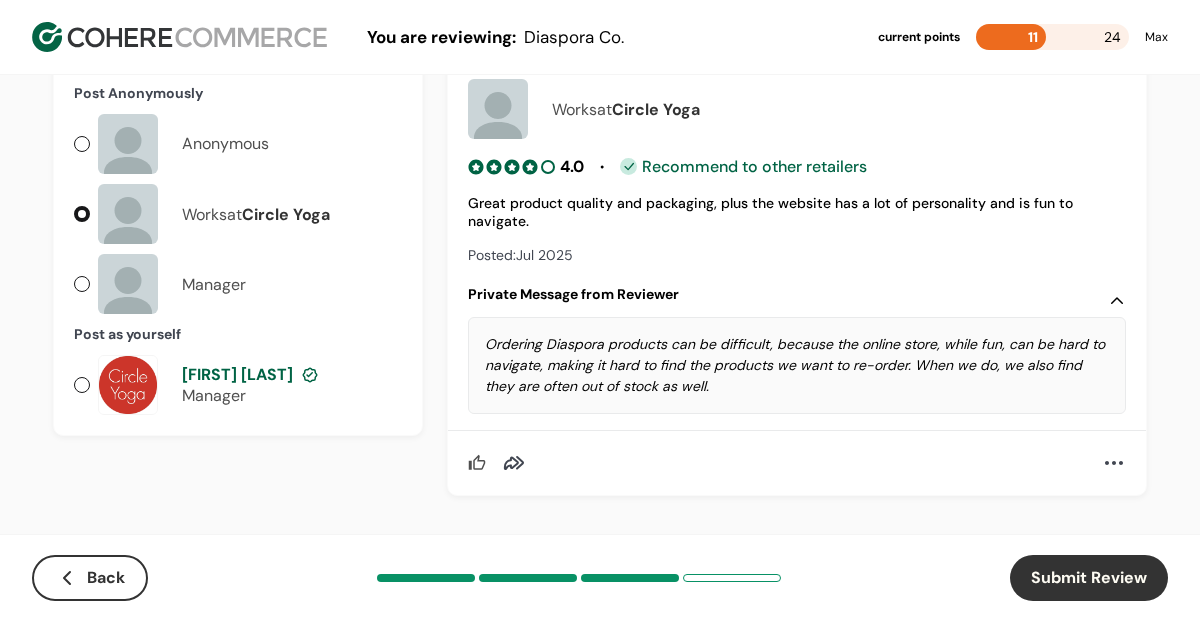 scroll, scrollTop: 147, scrollLeft: 0, axis: vertical 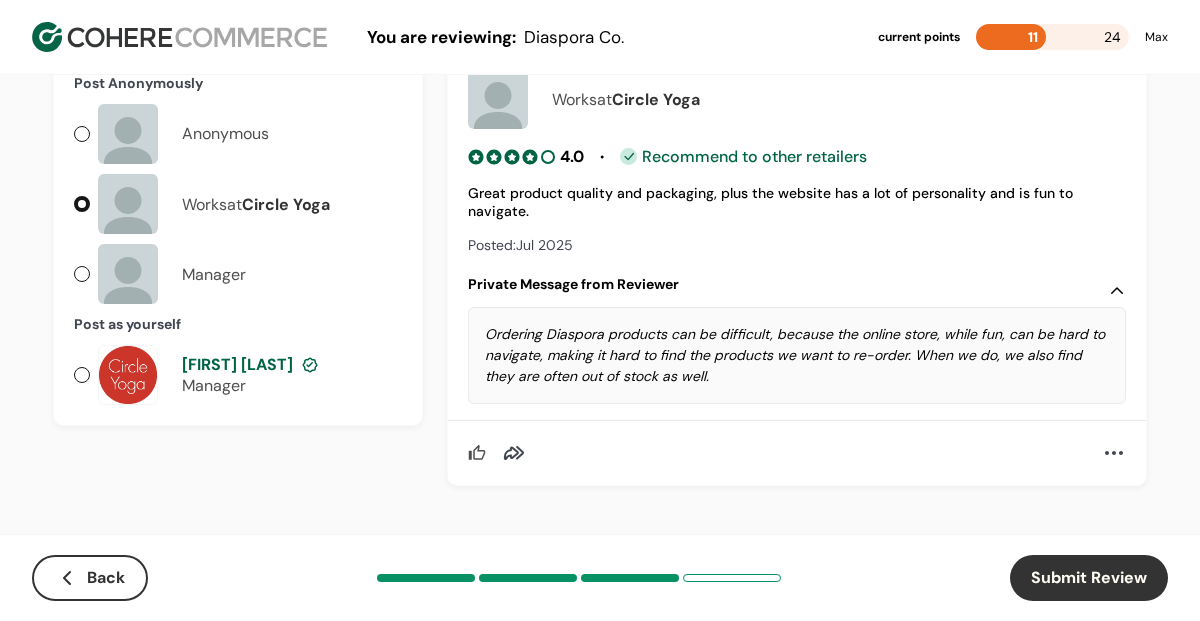 click on "Back" at bounding box center (90, 578) 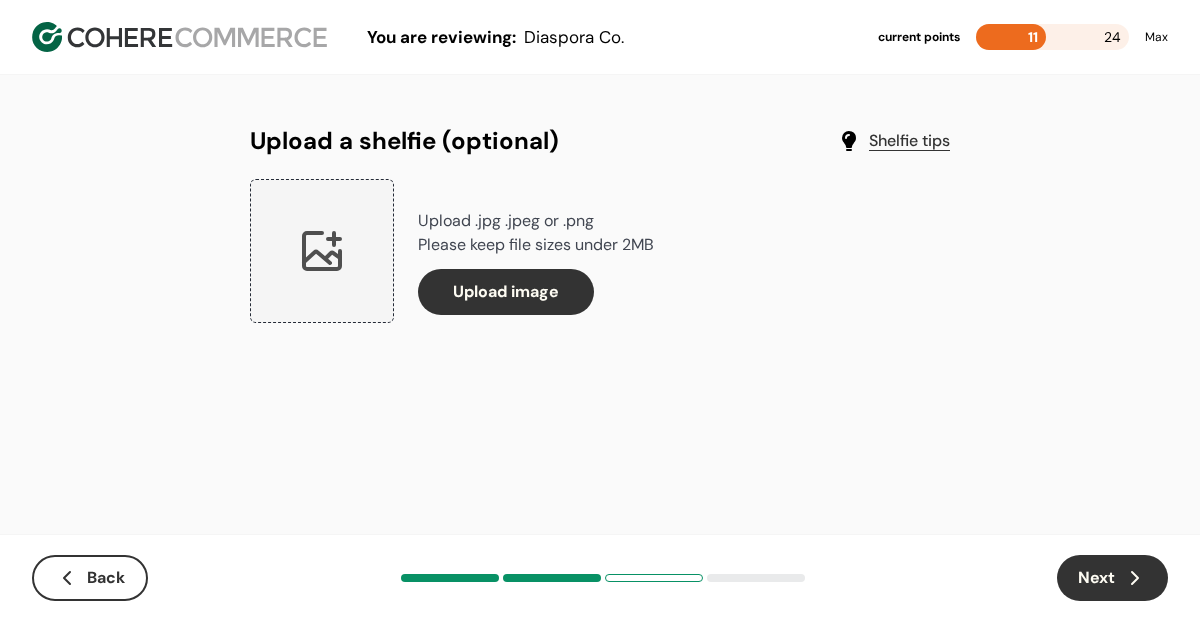 click on "Back" at bounding box center [90, 578] 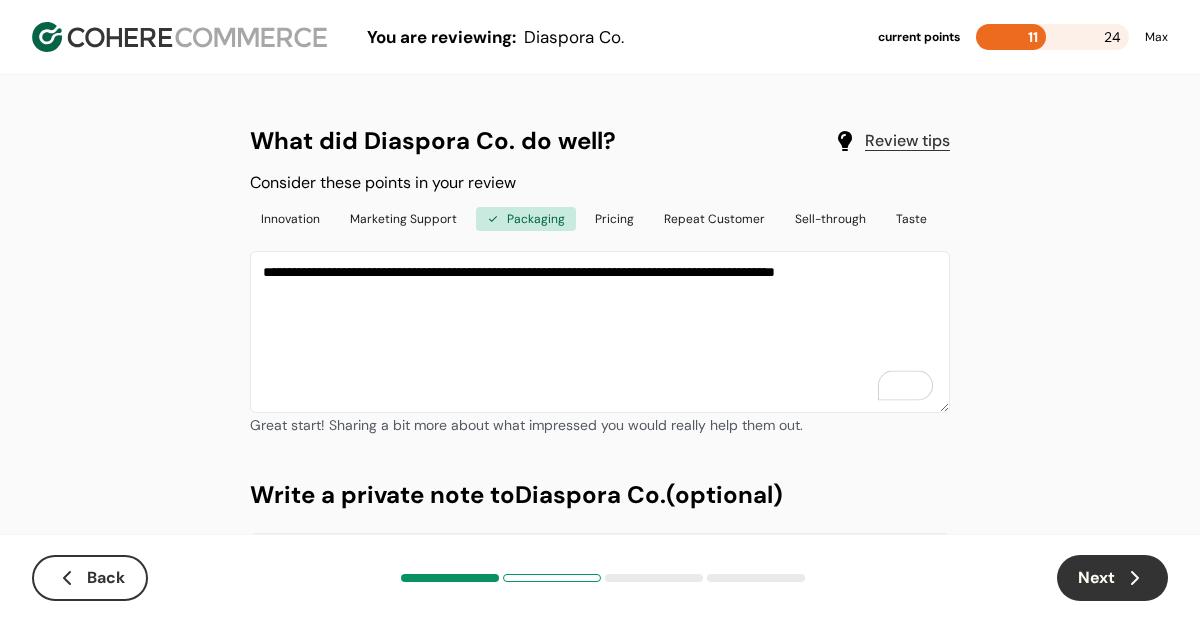 drag, startPoint x: 832, startPoint y: 273, endPoint x: 908, endPoint y: 271, distance: 76.02631 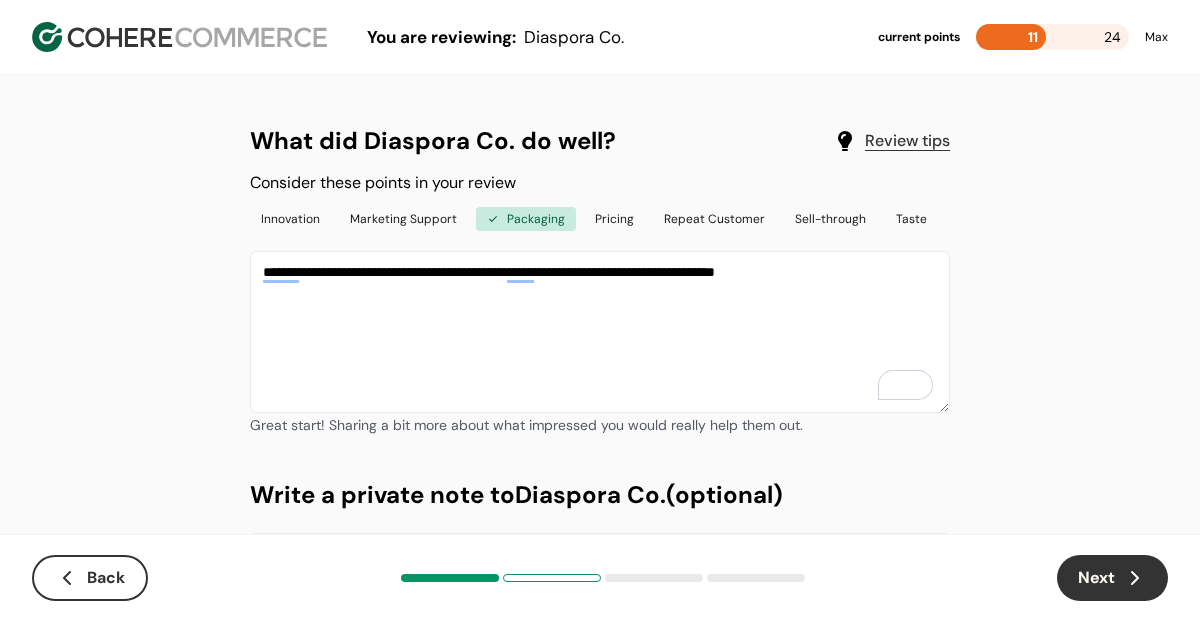 type on "**********" 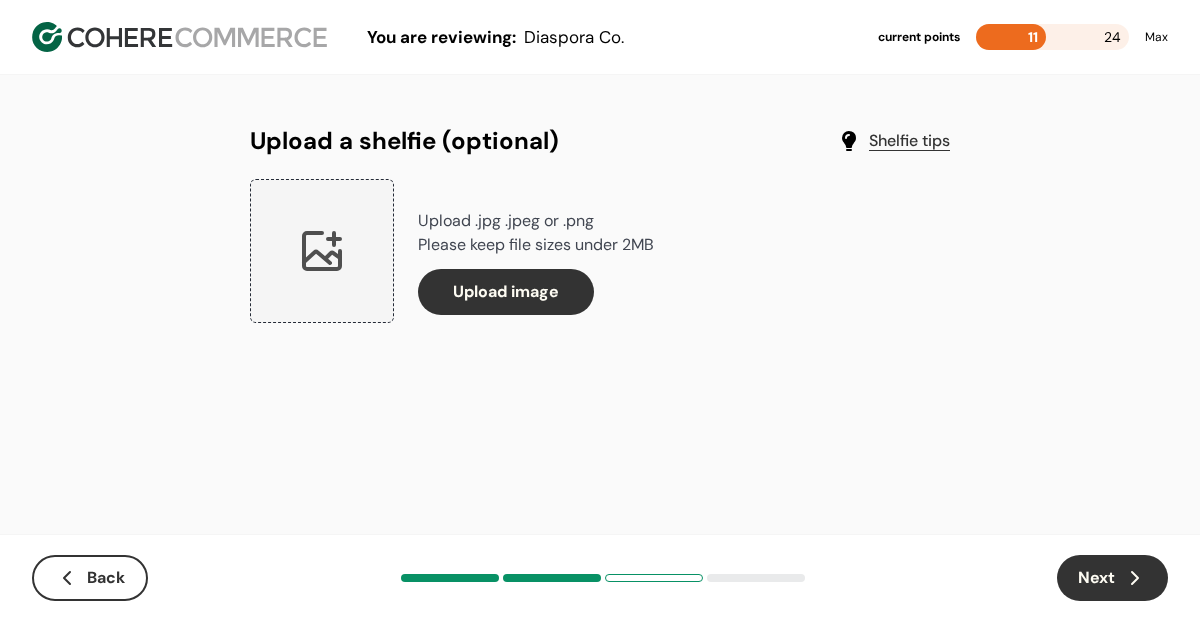 click on "Next" at bounding box center [1112, 578] 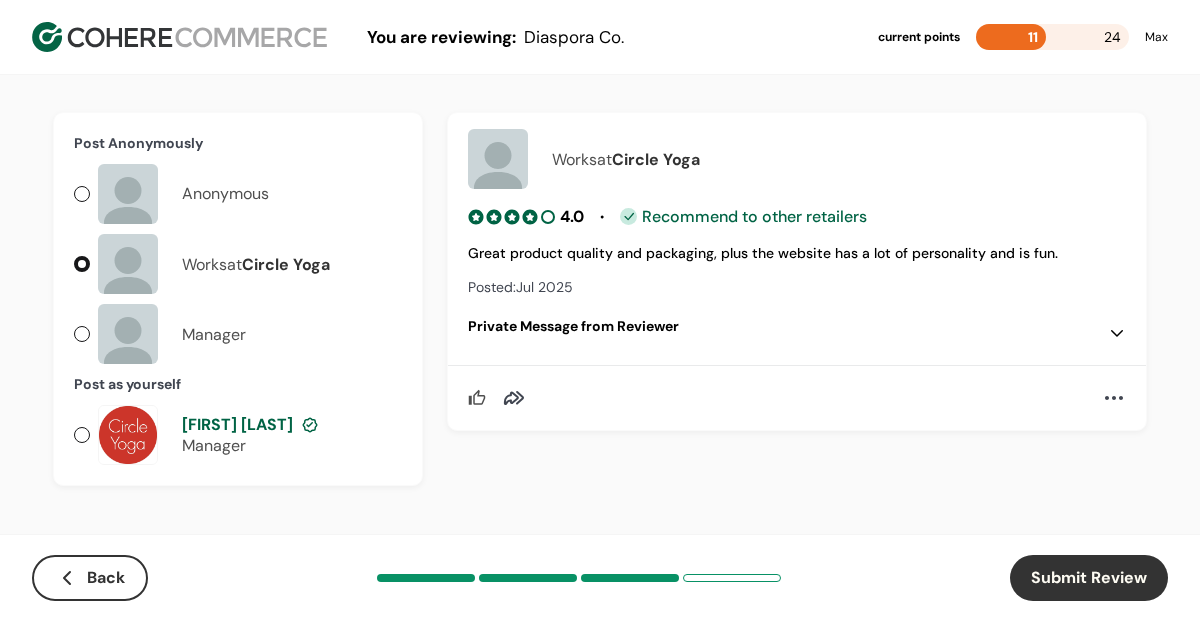 scroll, scrollTop: 0, scrollLeft: 0, axis: both 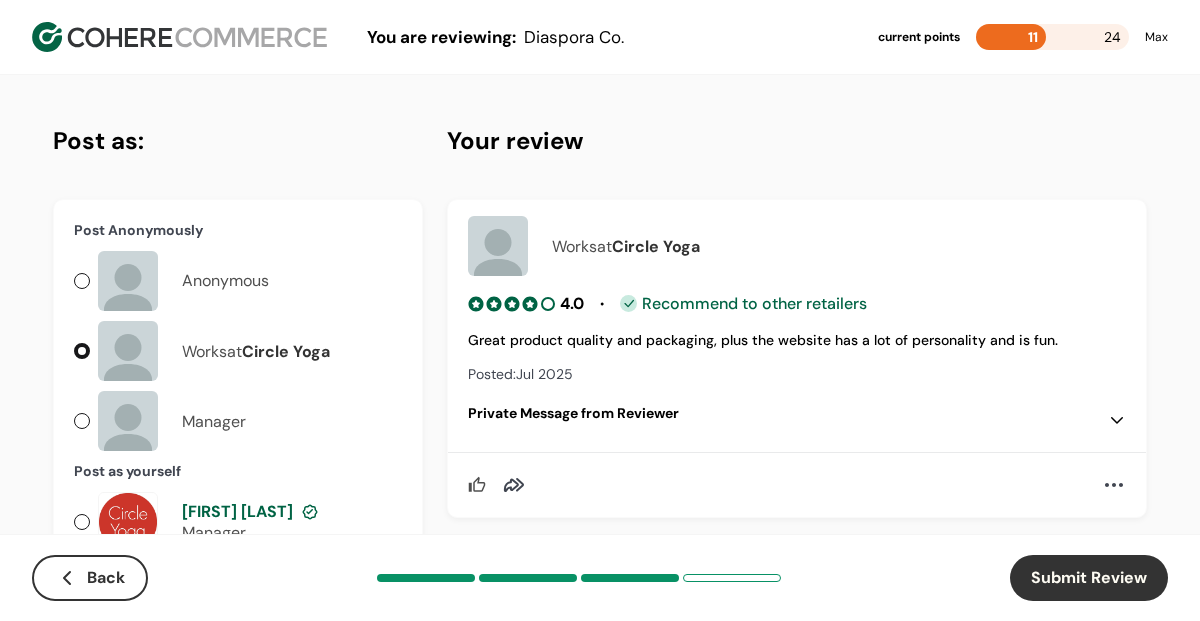 click on "Back" at bounding box center (90, 578) 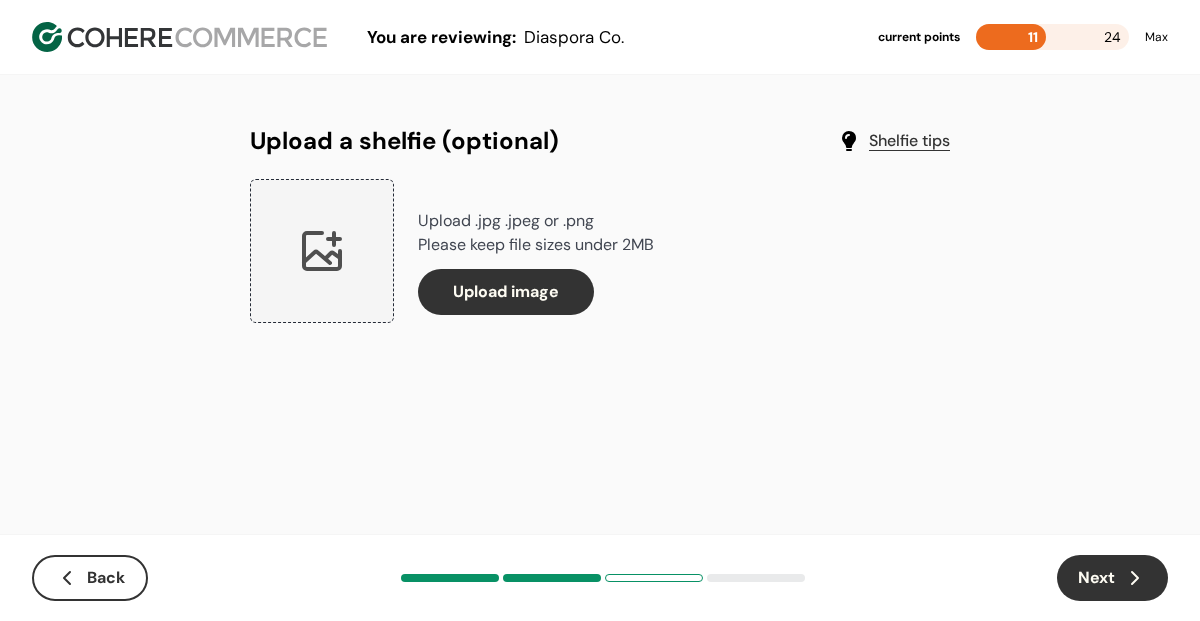 click on "Back" at bounding box center (90, 578) 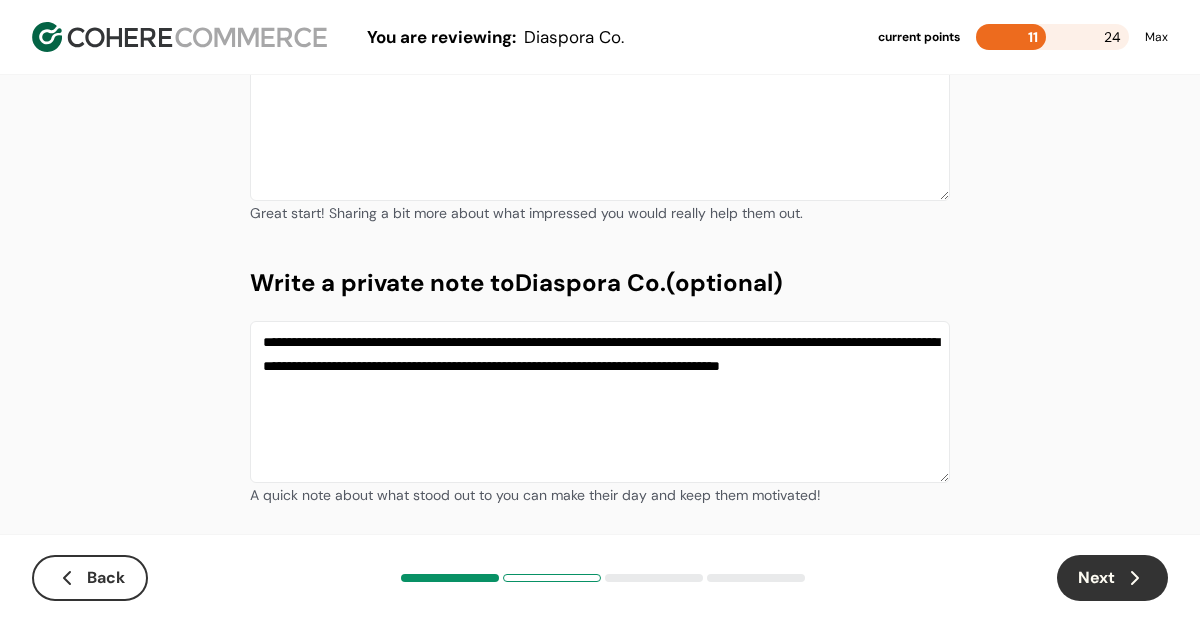 scroll, scrollTop: 233, scrollLeft: 0, axis: vertical 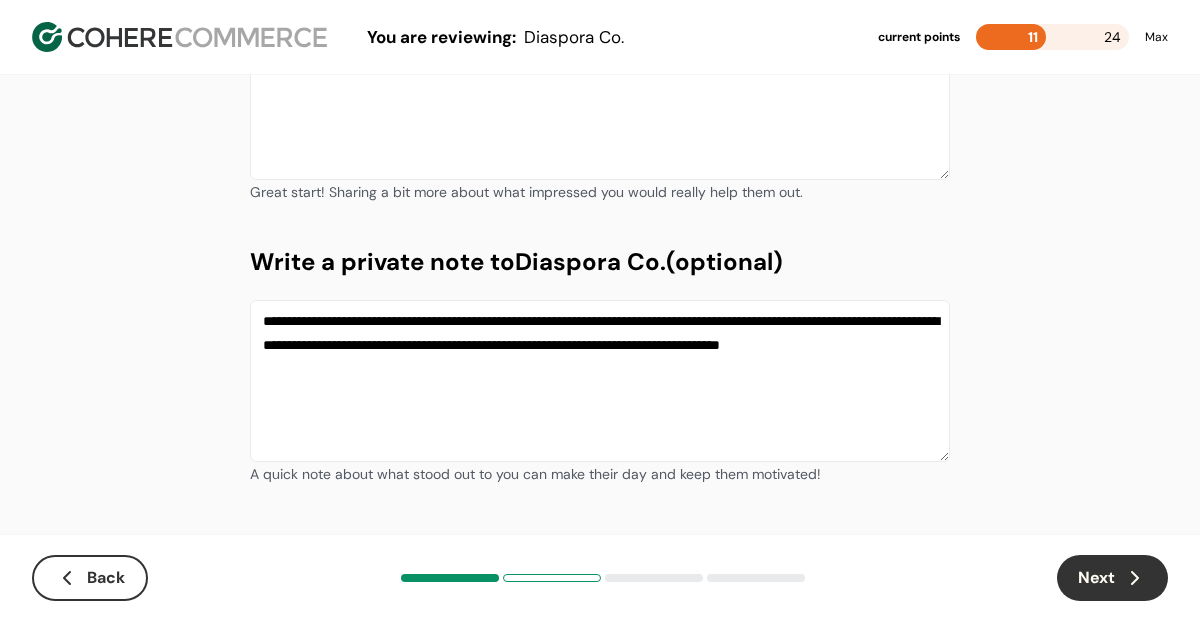 click on "Next" at bounding box center (1112, 578) 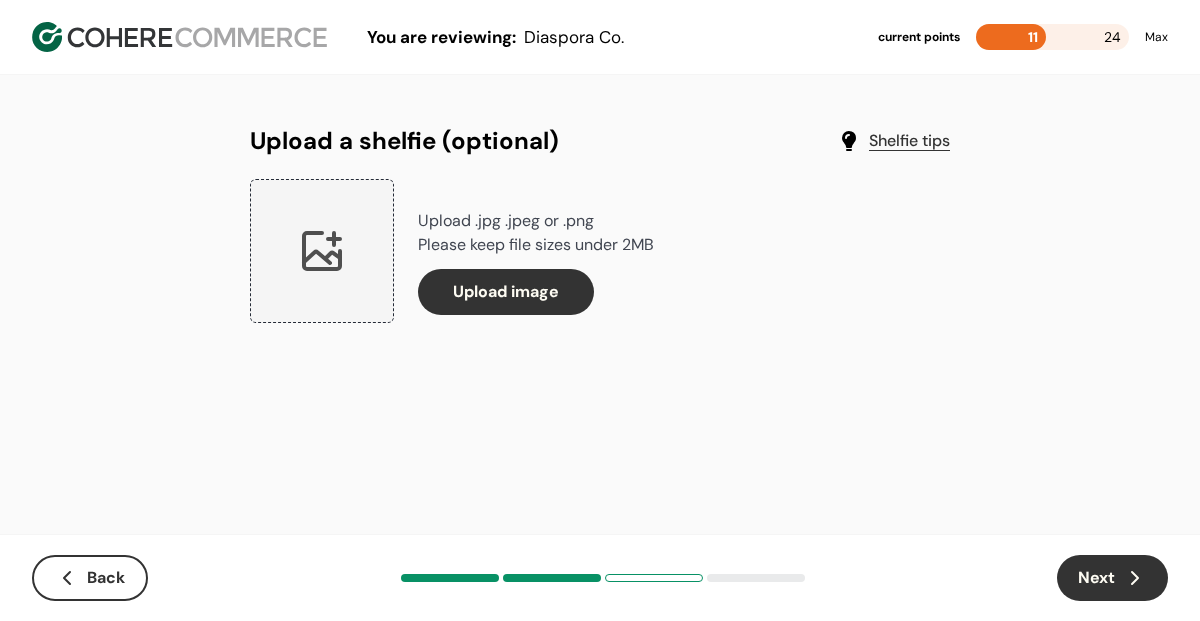 click on "Next" at bounding box center (1112, 578) 